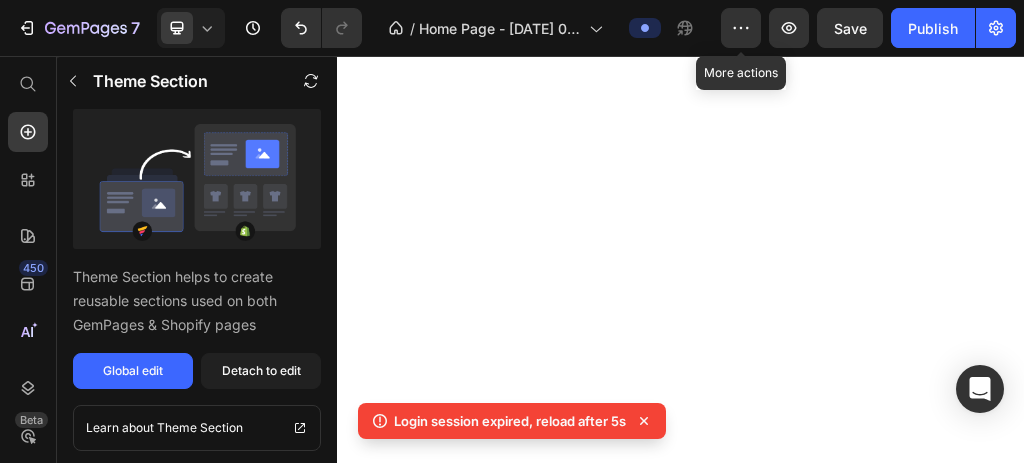 scroll, scrollTop: 0, scrollLeft: 0, axis: both 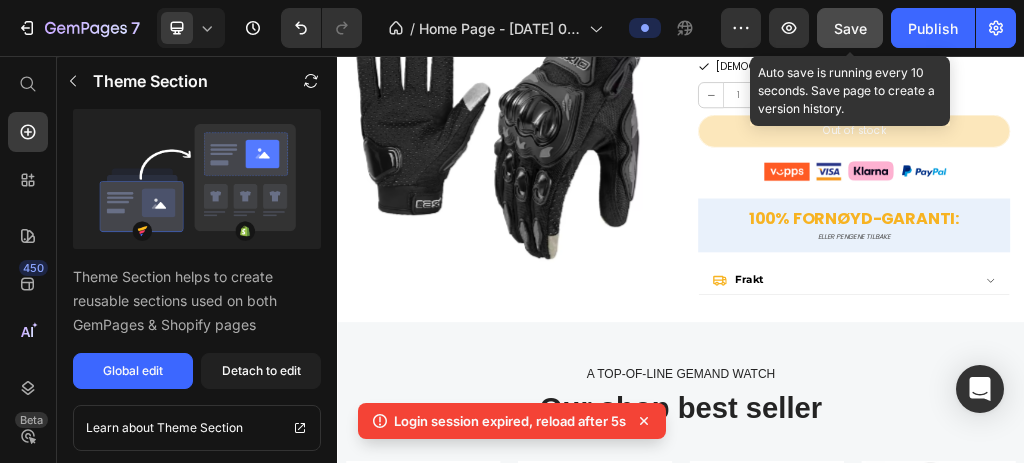 click on "Save" 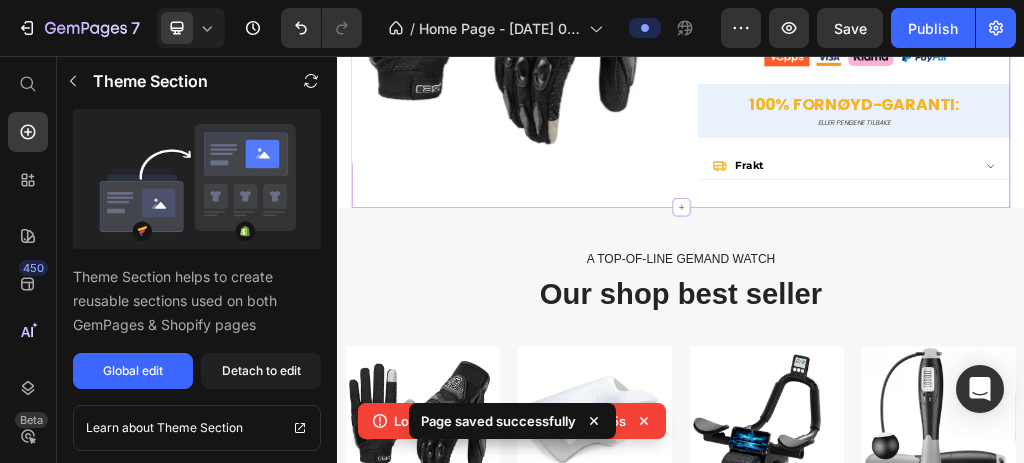 scroll, scrollTop: 1855, scrollLeft: 0, axis: vertical 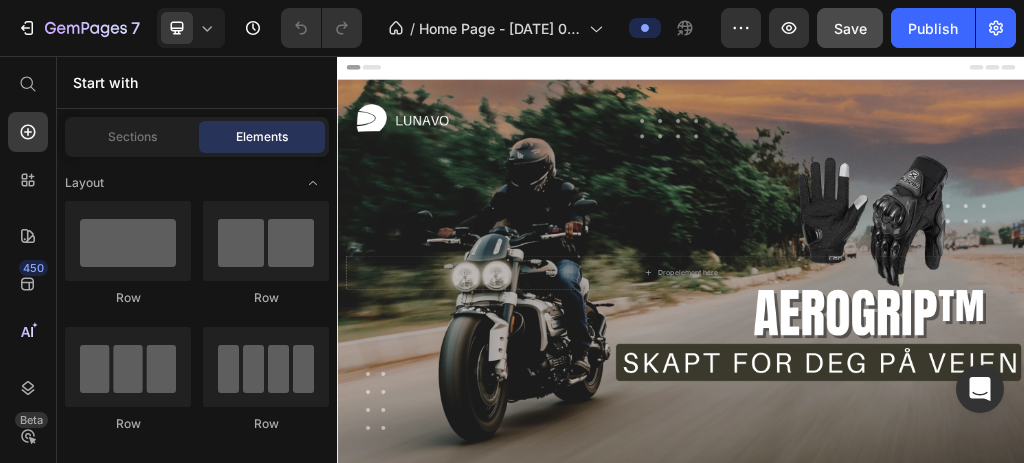 click on "Save" at bounding box center (850, 28) 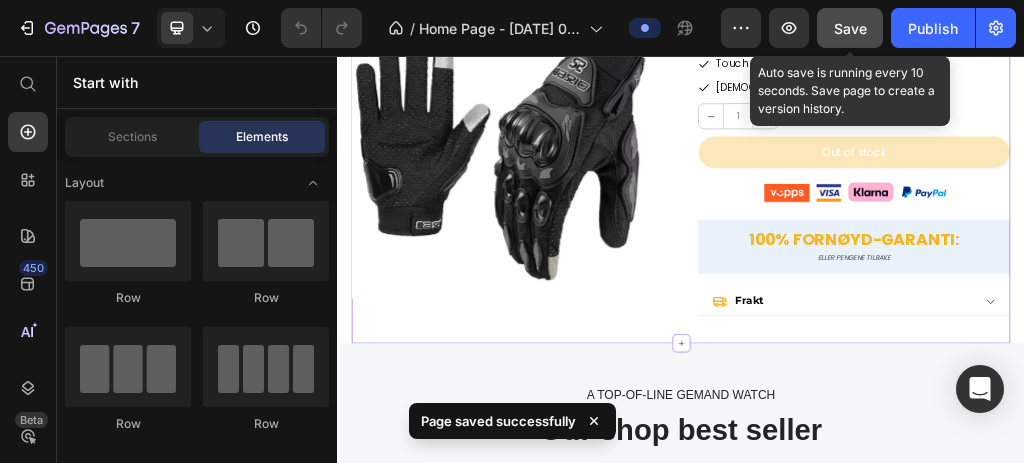 scroll, scrollTop: 1933, scrollLeft: 0, axis: vertical 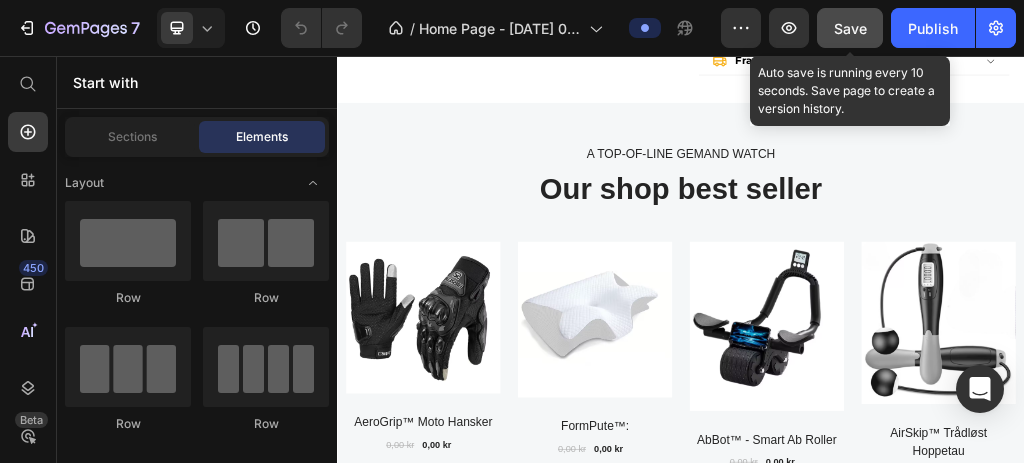 click on "Save" at bounding box center [850, 28] 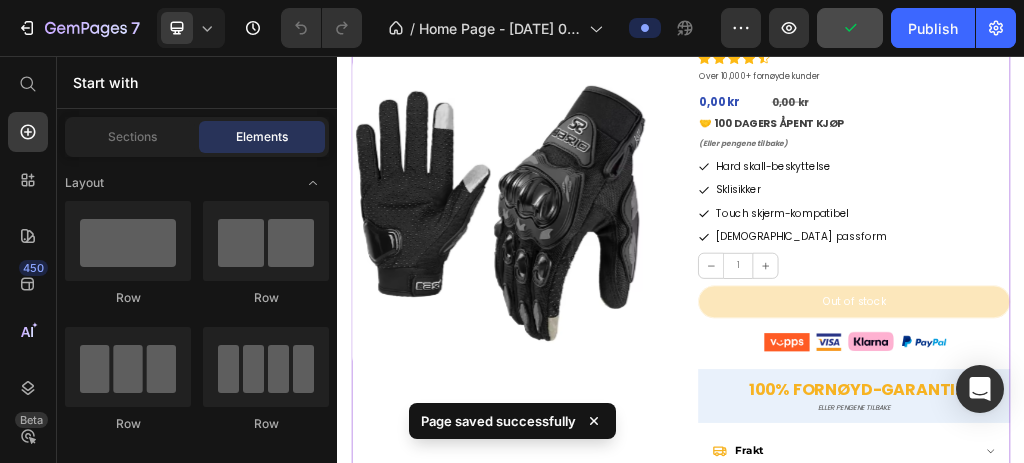 scroll, scrollTop: 1666, scrollLeft: 0, axis: vertical 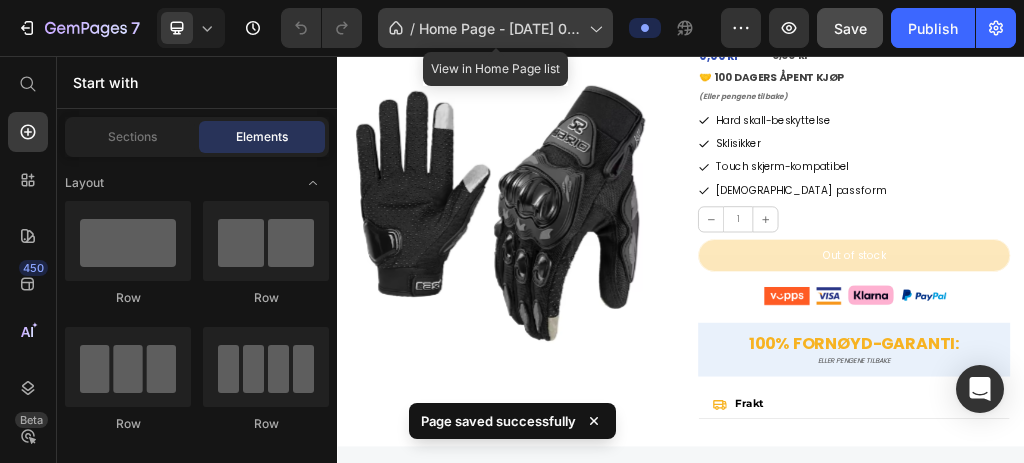click on "Home Page - [DATE] 09:47:38" at bounding box center (500, 28) 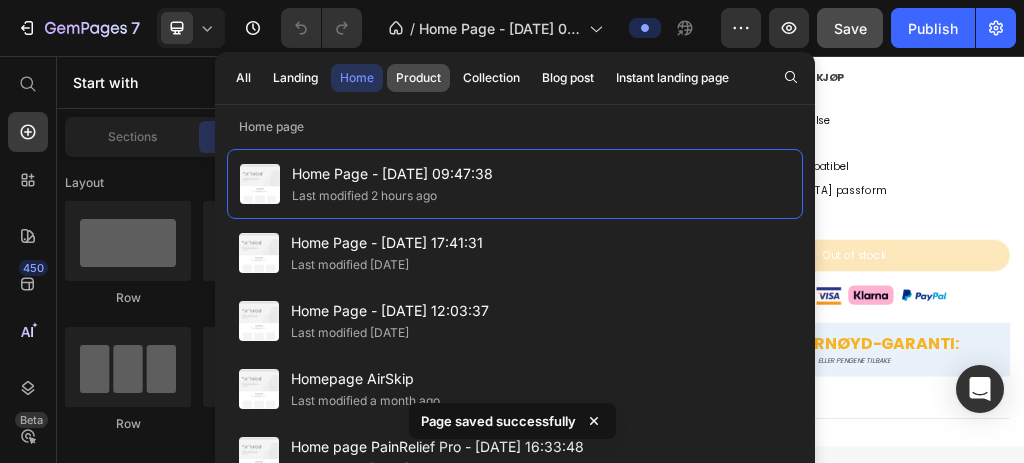 click on "Product" at bounding box center (418, 78) 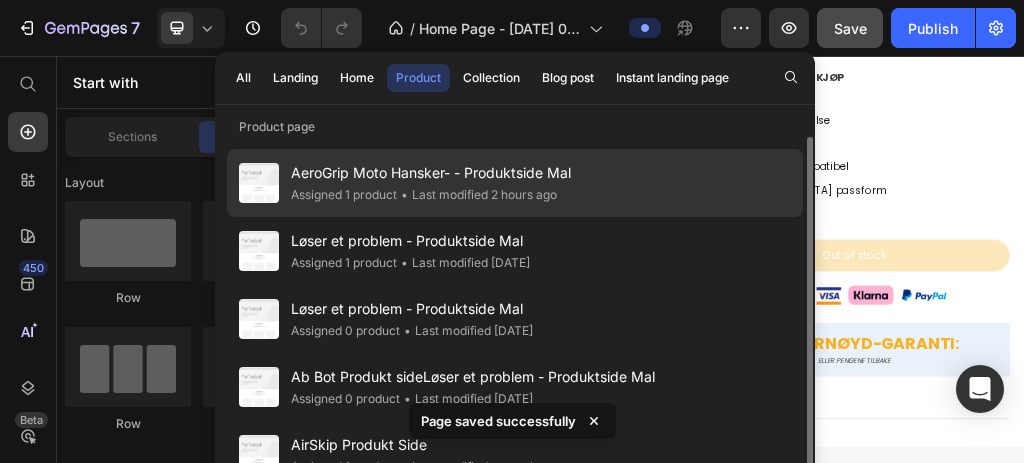 click on "AeroGrip Moto Hansker- - Produktside Mal" at bounding box center [431, 173] 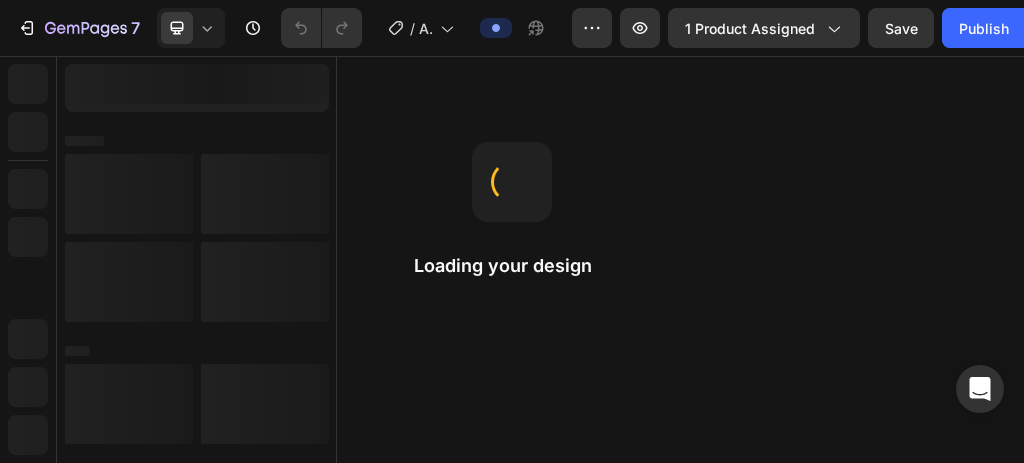scroll, scrollTop: 0, scrollLeft: 0, axis: both 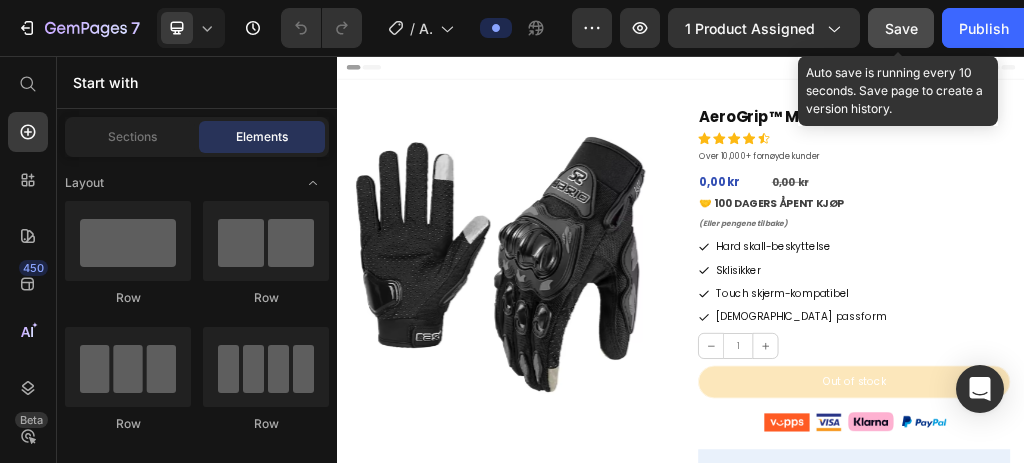 click on "Save" 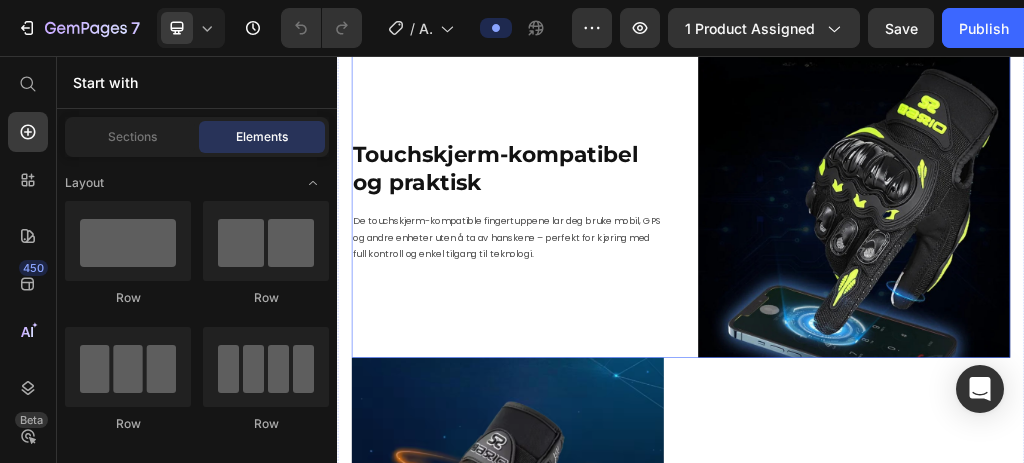 scroll, scrollTop: 4333, scrollLeft: 0, axis: vertical 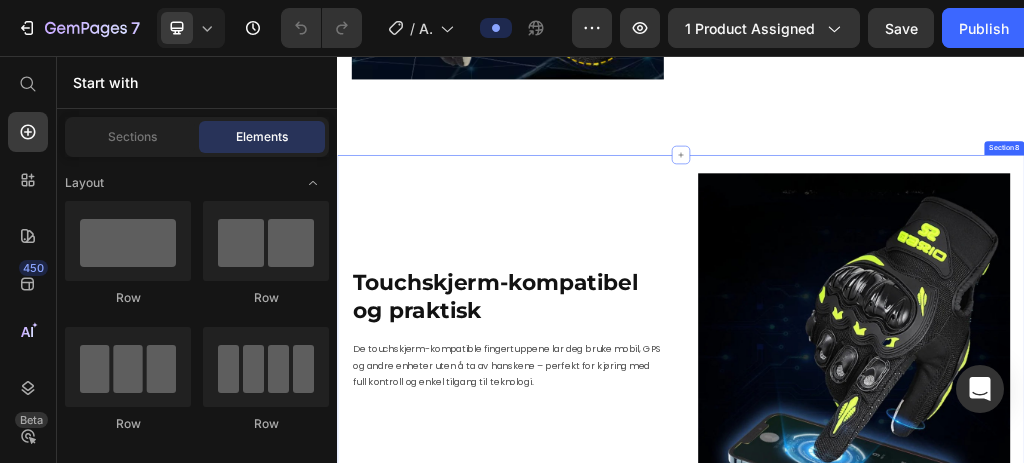 click on "Touchskjerm-kompatibel og praktisk Heading De touchskjerm-kompatible fingertuppene lar deg bruke mobil, GPS og andre enheter uten å ta av hanskene – perfekt for kjøring med full kontroll og enkel tilgang til teknologi. Text Block Image Row Image Pustende, lett og sommerklar Heading Lette og pustende materialer sørger for god ventilasjon på varme dager, slik at du holder deg kjølig uten å ofre beskyttelse eller komfort. Text Block Row Section 8" at bounding box center [937, 855] 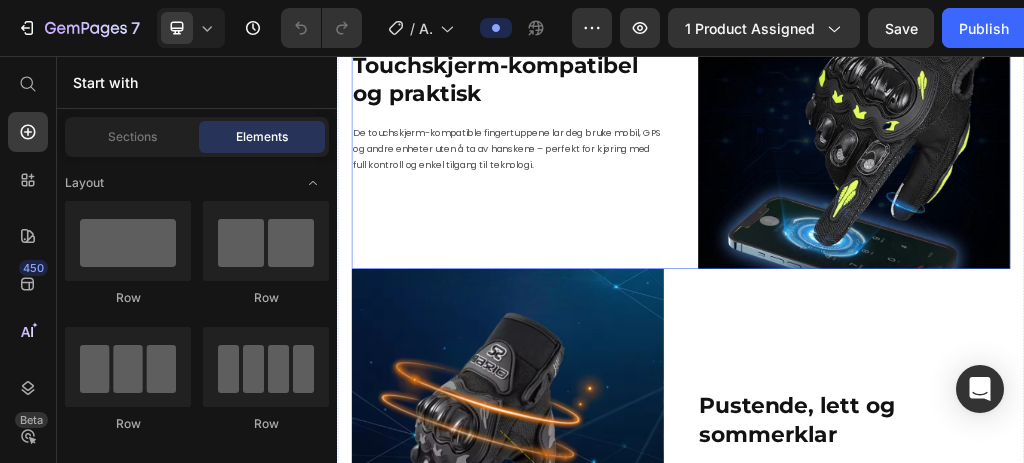 scroll, scrollTop: 4378, scrollLeft: 0, axis: vertical 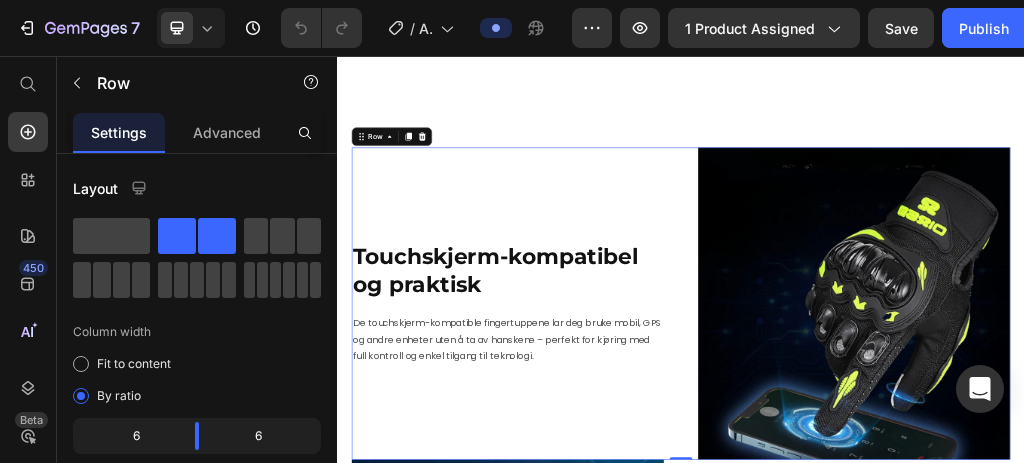 click on "Touchskjerm-kompatibel og praktisk Heading De touchskjerm-kompatible fingertuppene lar deg bruke mobil, GPS og andre enheter uten å ta av hanskene – perfekt for kjøring med full kontroll og enkel tilgang til teknologi. Text Block" at bounding box center [634, 488] 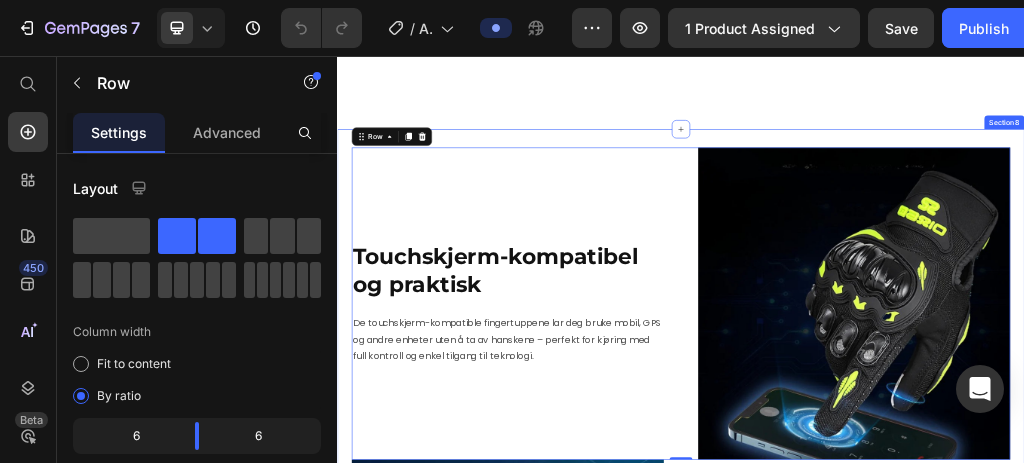 click on "Touchskjerm-kompatibel og praktisk Heading De touchskjerm-kompatible fingertuppene lar deg bruke mobil, GPS og andre enheter uten å ta av hanskene – perfekt for kjøring med full kontroll og enkel tilgang til teknologi. Text Block Image Row   0 Image Pustende, lett og sommerklar Heading Lette og pustende materialer sørger for god ventilasjon på varme dager, slik at du holder deg kjølig uten å ofre beskyttelse eller komfort. Text Block Row Section 8" at bounding box center [937, 810] 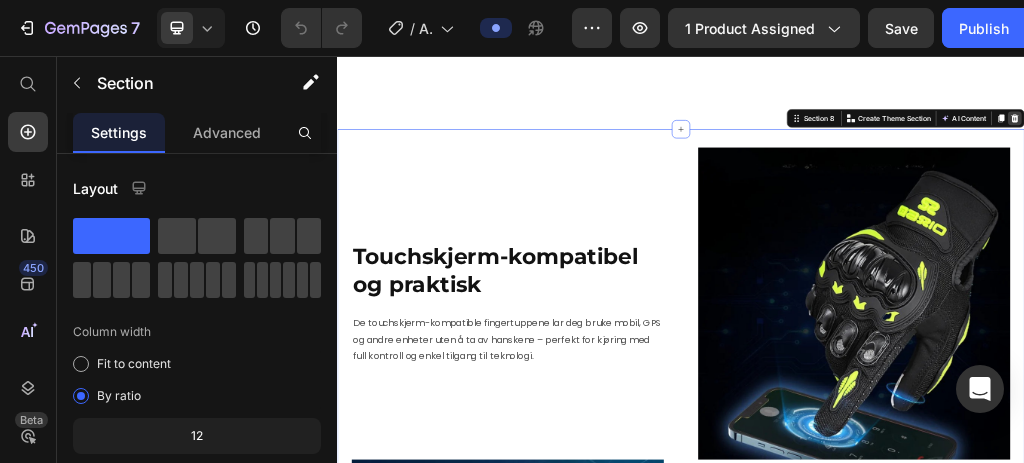 click 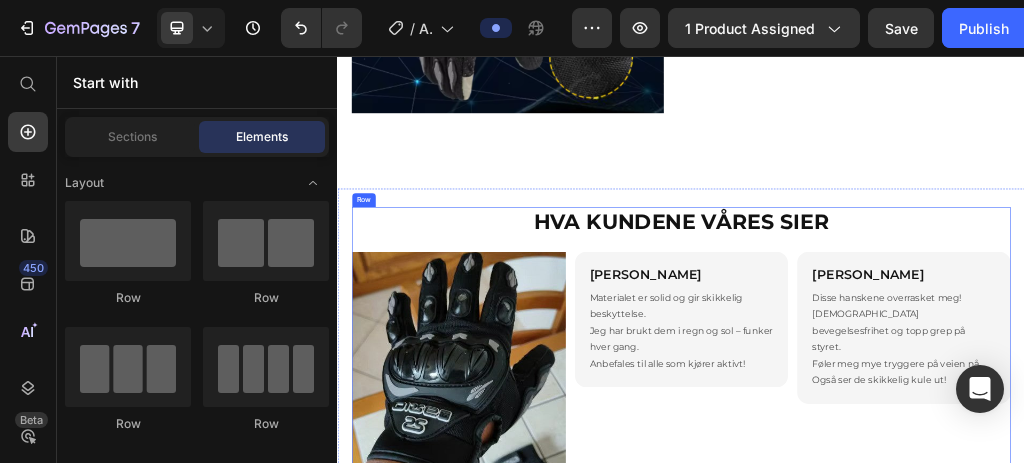 scroll, scrollTop: 4444, scrollLeft: 0, axis: vertical 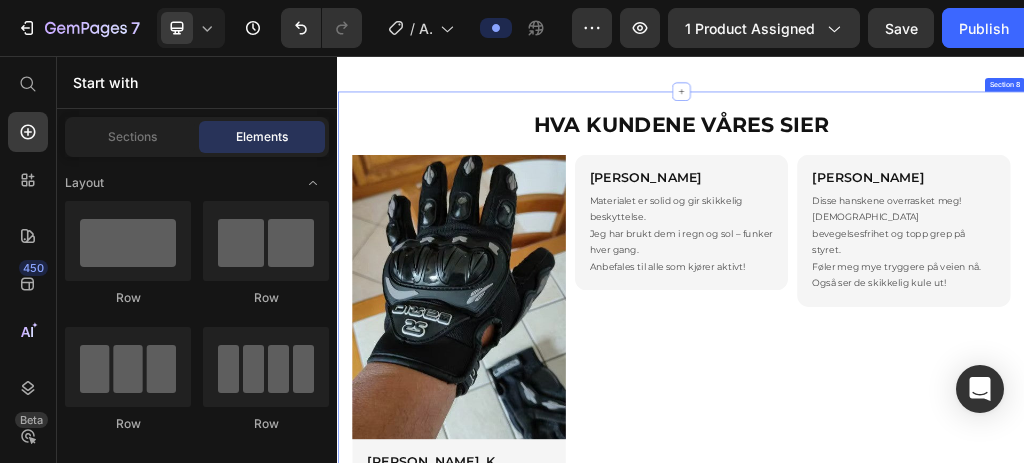 click on "HVA KUNDENE VÅRES SIER Heading HVA KUNDENE VÅRES SIER Heading Image Lars. K Heading Utrolig komfortable og sitter perfekt på hånden. Knokebeskyttelsen føles trygg uten å være i veien. Perfekte hansker til både by og lengre turer! Text Block Row Row Image Kirsten H. Heading Materialet er solid og gir skikkelig beskyttelse. Jeg har brukt dem i regn og sol – funker hver gang. Anbefales til alle som kjører aktivt! Text Block Row Row Image Bjørn H. Heading Disse hanskene overrasket meg! God bevegelsesfrihet og topp grep på styret. Føler meg mye tryggere på veien nå. Også ser de skikkelig kule ut! Text Block Row Row Carousel Row Section 8" at bounding box center [937, 570] 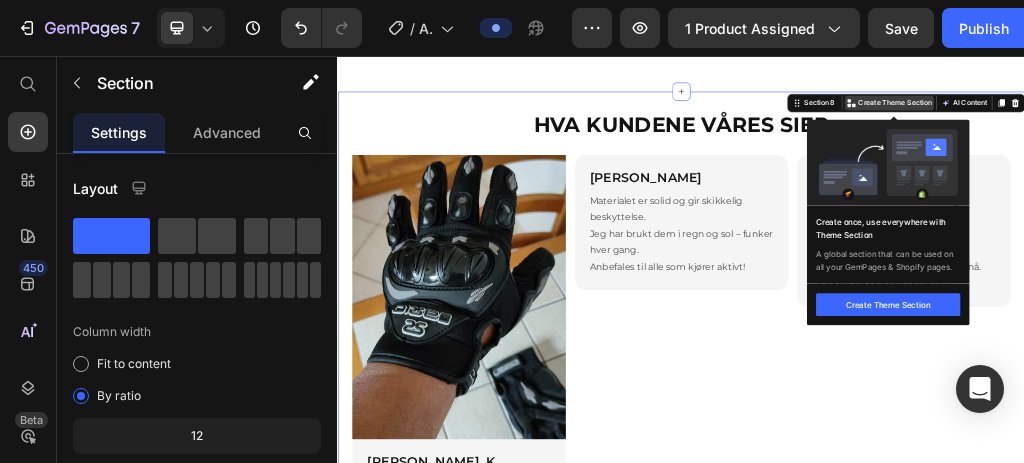 click on "Create Theme Section" at bounding box center [1310, 138] 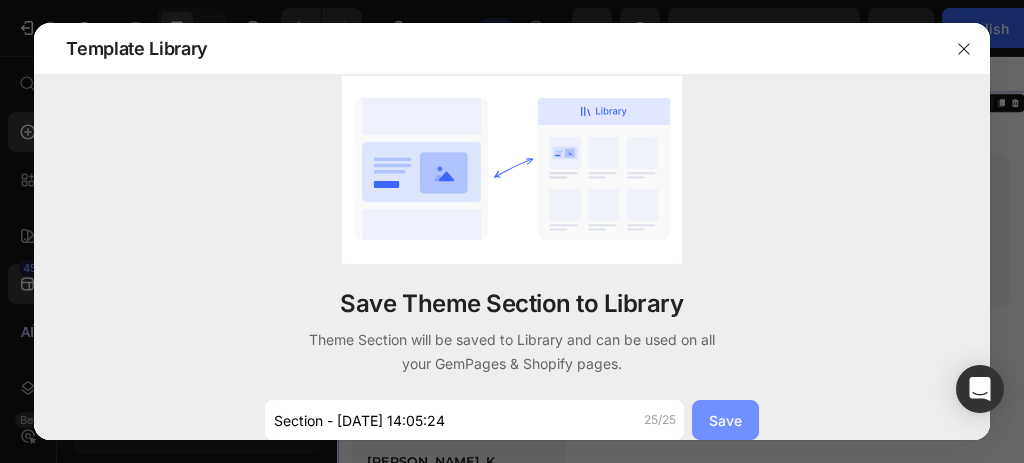 click on "Save" at bounding box center (725, 420) 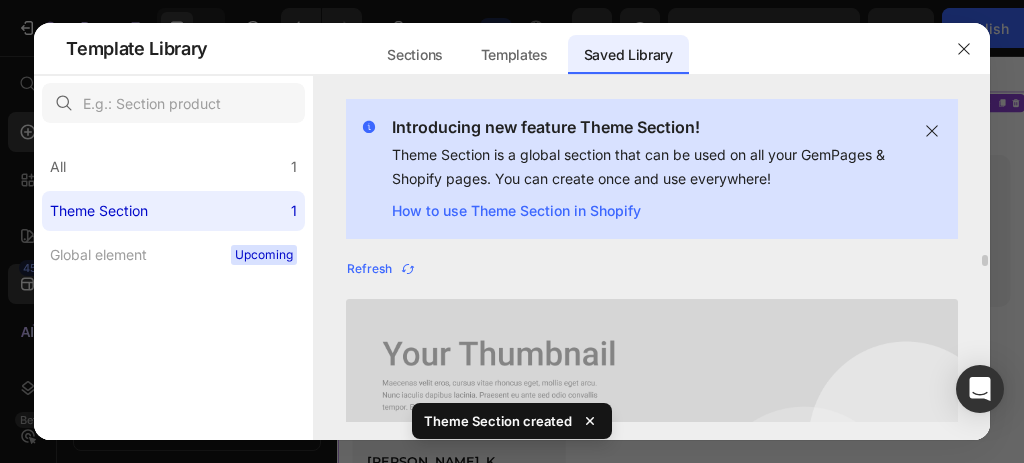 drag, startPoint x: 630, startPoint y: 269, endPoint x: 498, endPoint y: 277, distance: 132.2422 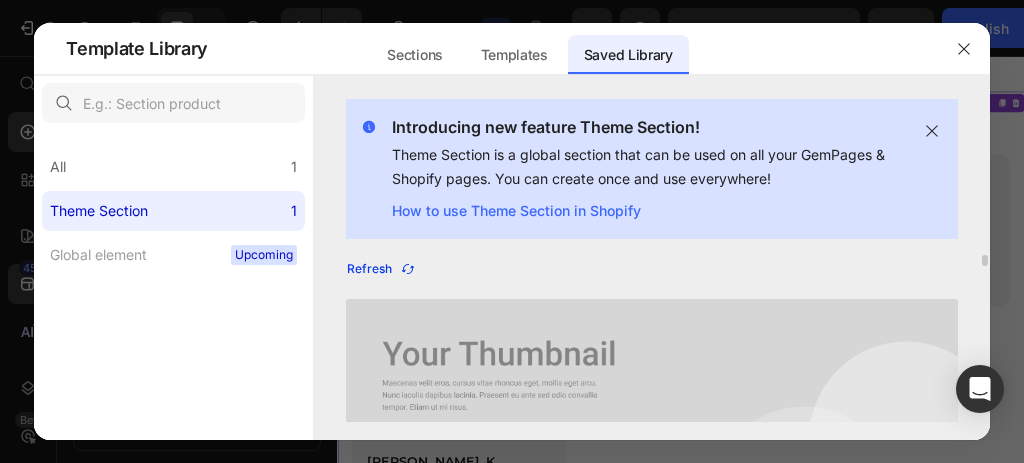 click 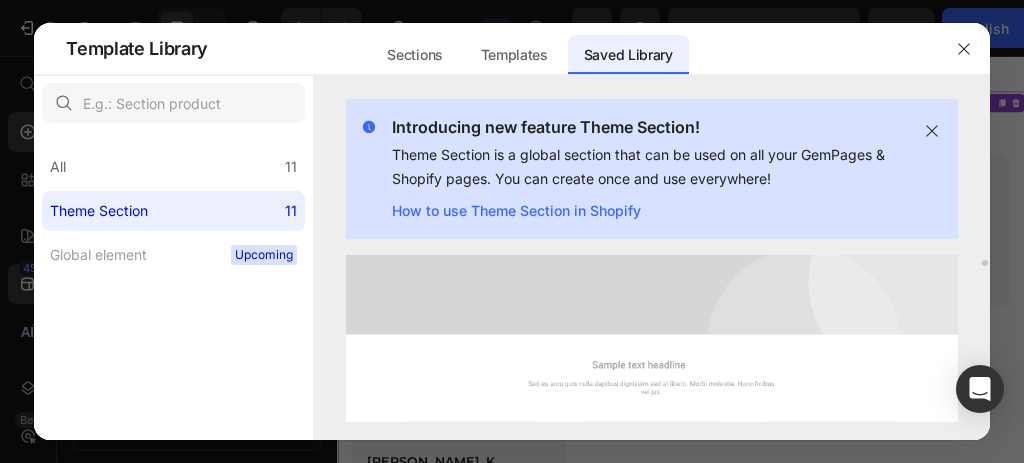 scroll, scrollTop: 266, scrollLeft: 0, axis: vertical 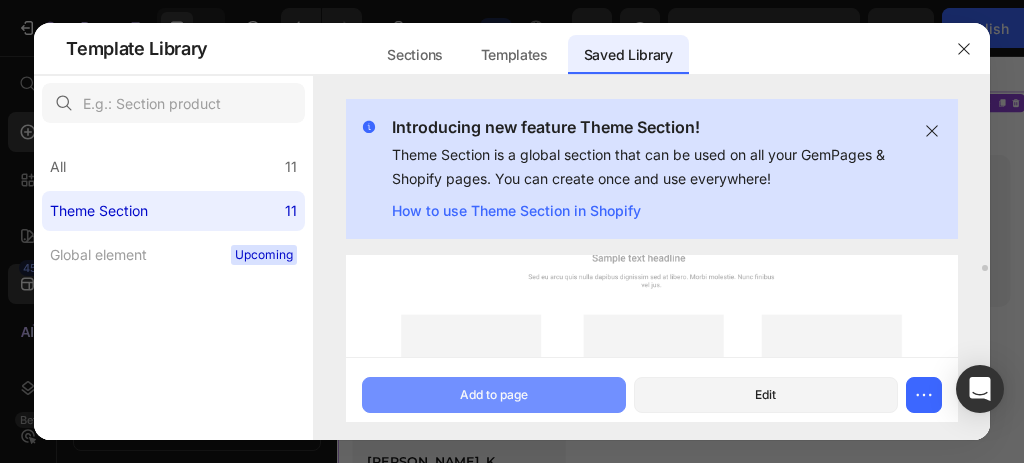click on "Add to page" at bounding box center (494, 395) 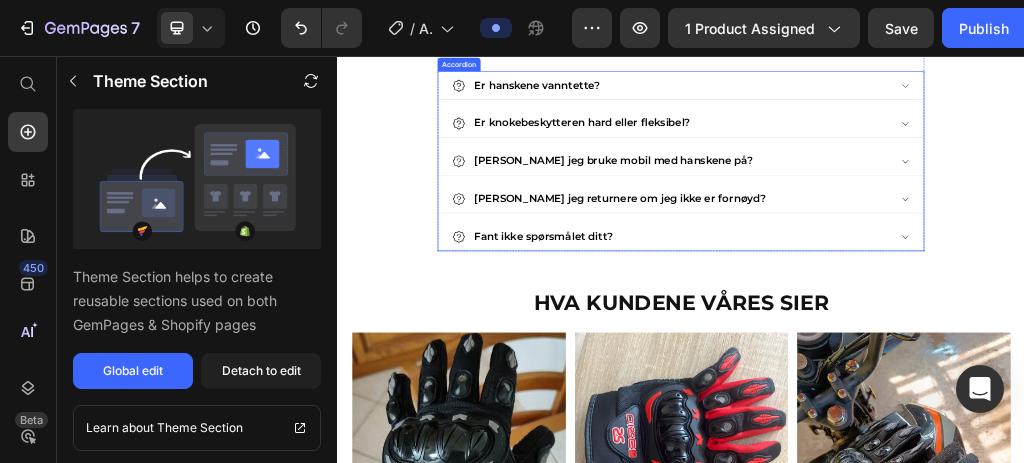 scroll, scrollTop: 5827, scrollLeft: 0, axis: vertical 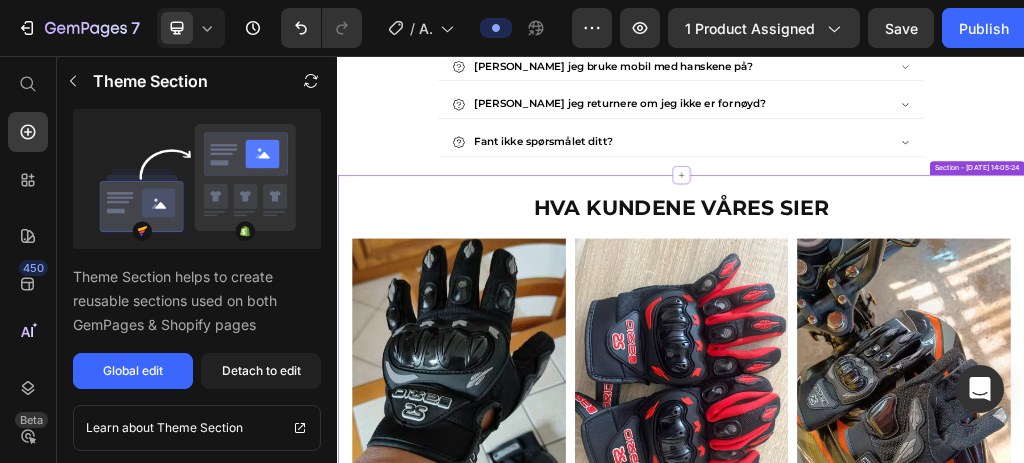 click on "HVA KUNDENE VÅRES SIER Heading HVA KUNDENE VÅRES SIER Heading Image [PERSON_NAME]. K Heading Utrolig komfortable og sitter perfekt på hånden. Knokebeskyttelsen føles trygg uten å være i veien. Perfekte hansker til både by og lengre turer! Text Block Row Row Image [PERSON_NAME] Heading Materialet er solid og gir skikkelig beskyttelse. Jeg har brukt dem i regn og sol – funker hver gang. Anbefales til alle som kjører aktivt! Text Block Row Row Image [PERSON_NAME] Heading Disse hanskene overrasket meg! God bevegelsesfrihet og topp grep på styret. Føler meg mye tryggere på veien nå. Også ser de skikkelig kule ut! Text Block Row Row Carousel Row Section - [DATE] 14:05:24" at bounding box center [937, 716] 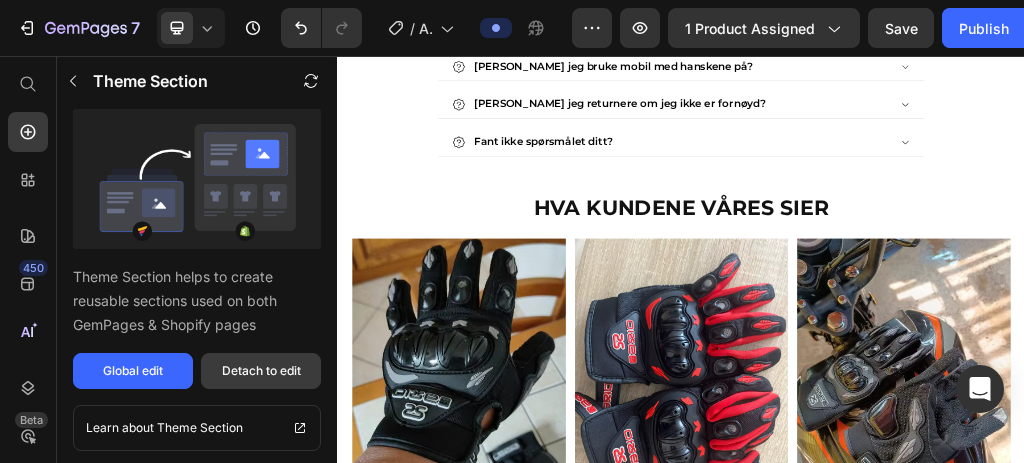 click on "Detach to edit" at bounding box center [261, 371] 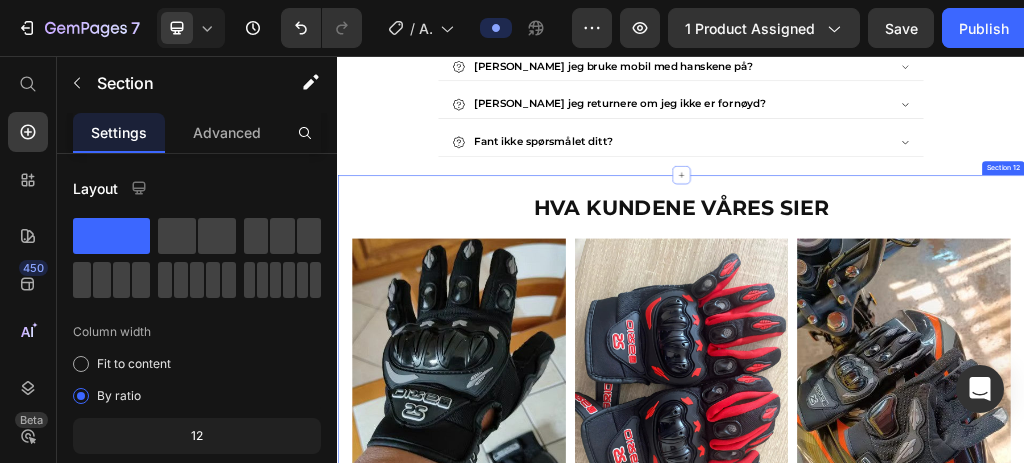 click on "HVA KUNDENE VÅRES SIER Heading HVA KUNDENE VÅRES SIER Heading Image Lars. K Heading Utrolig komfortable og sitter perfekt på hånden. Knokebeskyttelsen føles trygg uten å være i veien. Perfekte hansker til både by og lengre turer! Text Block Row Row Image Kirsten H. Heading Materialet er solid og gir skikkelig beskyttelse. Jeg har brukt dem i regn og sol – funker hver gang. Anbefales til alle som kjører aktivt! Text Block Row Row Image Bjørn H. Heading Disse hanskene overrasket meg! God bevegelsesfrihet og topp grep på styret. Føler meg mye tryggere på veien nå. Også ser de skikkelig kule ut! Text Block Row Row Carousel Row Section 12" at bounding box center [937, 716] 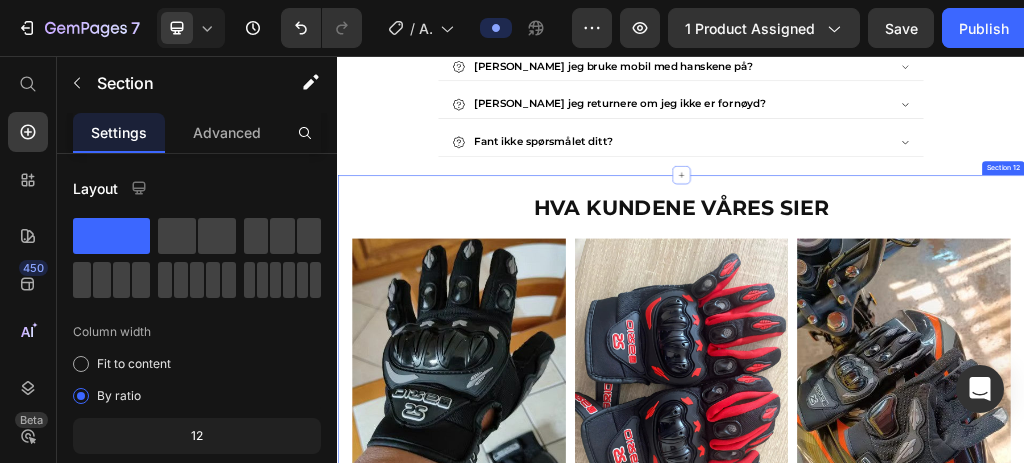 click on "HVA KUNDENE VÅRES SIER Heading HVA KUNDENE VÅRES SIER Heading Image Lars. K Heading Utrolig komfortable og sitter perfekt på hånden. Knokebeskyttelsen føles trygg uten å være i veien. Perfekte hansker til både by og lengre turer! Text Block Row Row Image Kirsten H. Heading Materialet er solid og gir skikkelig beskyttelse. Jeg har brukt dem i regn og sol – funker hver gang. Anbefales til alle som kjører aktivt! Text Block Row Row Image Bjørn H. Heading Disse hanskene overrasket meg! God bevegelsesfrihet og topp grep på styret. Føler meg mye tryggere på veien nå. Også ser de skikkelig kule ut! Text Block Row Row Carousel Row Section 12" at bounding box center (937, 716) 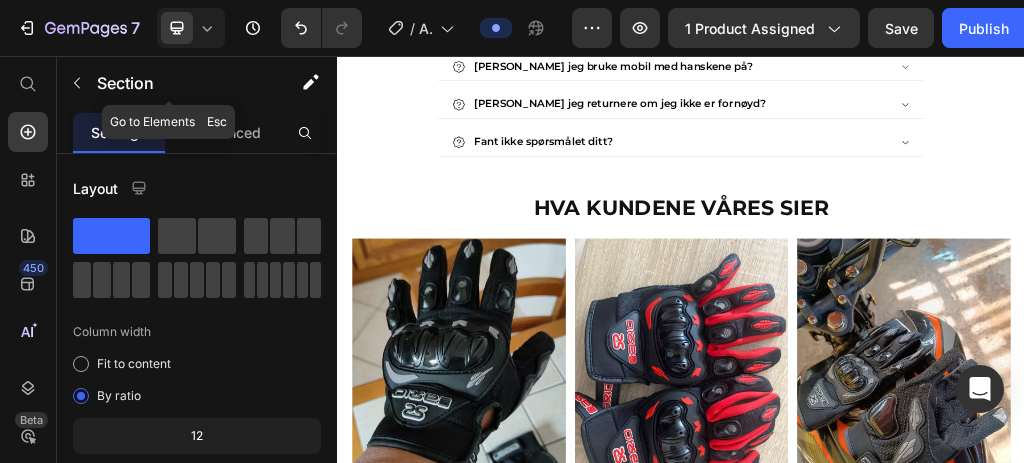 click at bounding box center (77, 83) 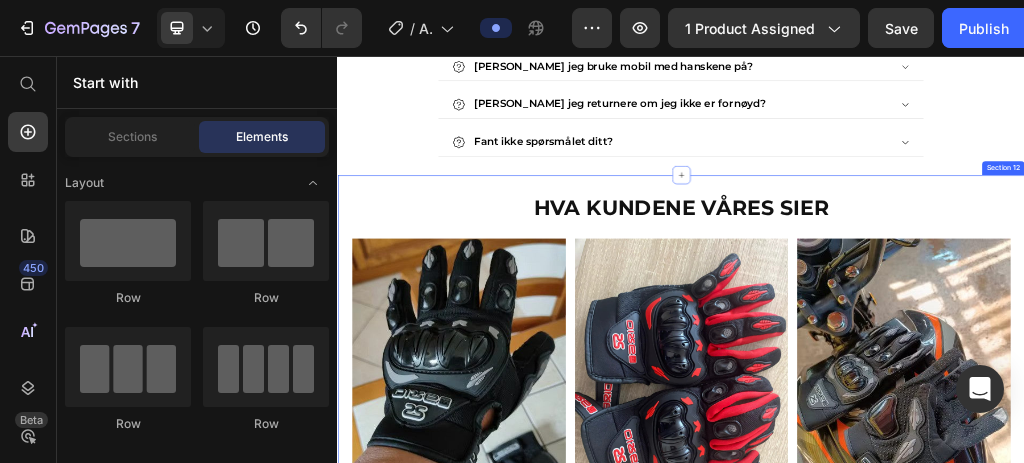 click on "HVA KUNDENE VÅRES SIER Heading HVA KUNDENE VÅRES SIER Heading Image Lars. K Heading Utrolig komfortable og sitter perfekt på hånden. Knokebeskyttelsen føles trygg uten å være i veien. Perfekte hansker til både by og lengre turer! Text Block Row Row Image Kirsten H. Heading Materialet er solid og gir skikkelig beskyttelse. Jeg har brukt dem i regn og sol – funker hver gang. Anbefales til alle som kjører aktivt! Text Block Row Row Image Bjørn H. Heading Disse hanskene overrasket meg! God bevegelsesfrihet og topp grep på styret. Føler meg mye tryggere på veien nå. Også ser de skikkelig kule ut! Text Block Row Row Carousel Row Section 12" at bounding box center [937, 716] 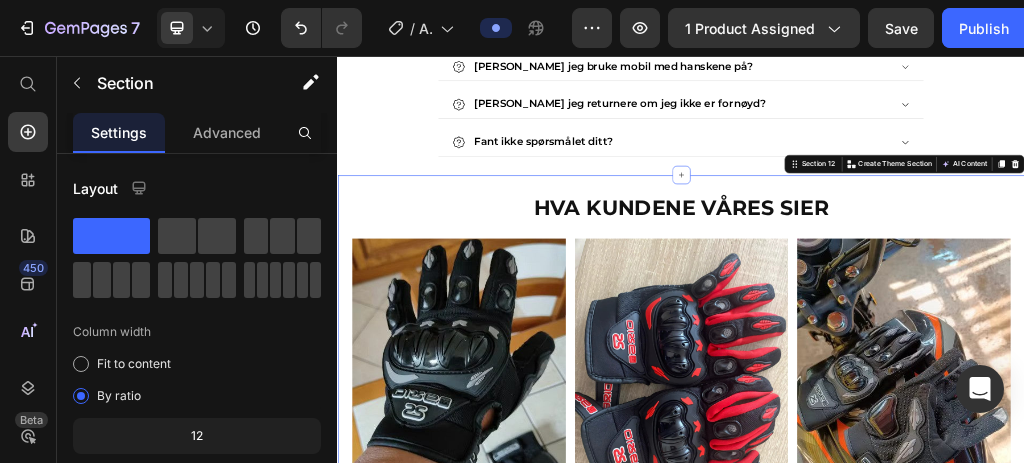 click on "HVA KUNDENE VÅRES SIER Heading HVA KUNDENE VÅRES SIER Heading Image Lars. K Heading Utrolig komfortable og sitter perfekt på hånden. Knokebeskyttelsen føles trygg uten å være i veien. Perfekte hansker til både by og lengre turer! Text Block Row Row Image Kirsten H. Heading Materialet er solid og gir skikkelig beskyttelse. Jeg har brukt dem i regn og sol – funker hver gang. Anbefales til alle som kjører aktivt! Text Block Row Row Image Bjørn H. Heading Disse hanskene overrasket meg! God bevegelsesfrihet og topp grep på styret. Føler meg mye tryggere på veien nå. Også ser de skikkelig kule ut! Text Block Row Row Carousel Row Section 12   Create Theme Section AI Content Write with GemAI What would you like to describe here? Tone and Voice Persuasive Product AeroGrip™ Moto Hansker Show more Generate" at bounding box center [937, 716] 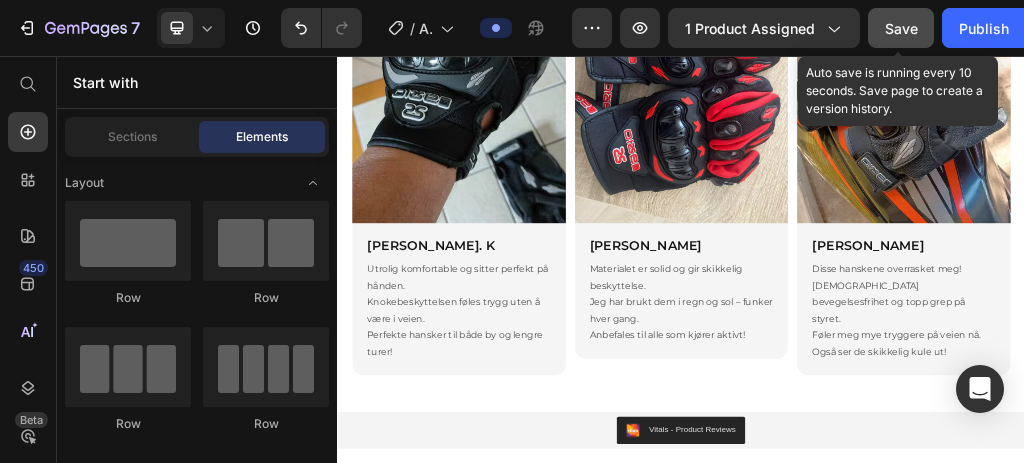 click on "Save" 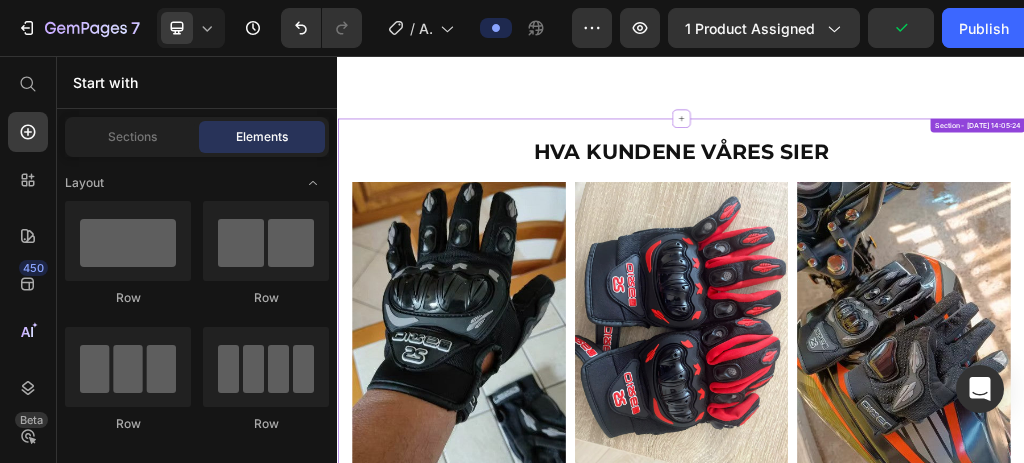 scroll, scrollTop: 4354, scrollLeft: 0, axis: vertical 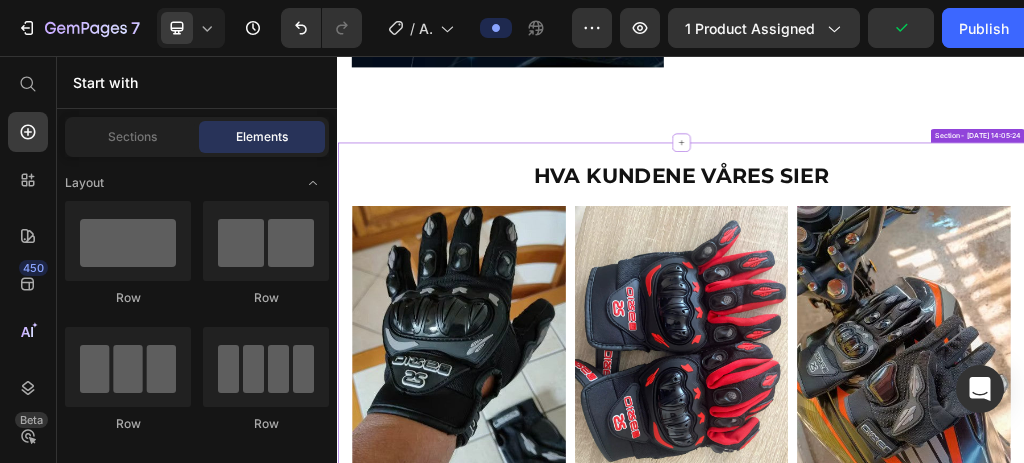 click on "HVA KUNDENE VÅRES SIER Heading HVA KUNDENE VÅRES SIER Heading Image [PERSON_NAME]. K Heading Utrolig komfortable og sitter perfekt på hånden. Knokebeskyttelsen føles trygg uten å være i veien. Perfekte hansker til både by og lengre turer! Text Block Row Row Image [PERSON_NAME] Heading Materialet er solid og gir skikkelig beskyttelse. Jeg har brukt dem i regn og sol – funker hver gang. Anbefales til alle som kjører aktivt! Text Block Row Row Image [PERSON_NAME] Heading Disse hanskene overrasket meg! God bevegelsesfrihet og topp grep på styret. Føler meg mye tryggere på veien nå. Også ser de skikkelig kule ut! Text Block Row Row Carousel Row Section - [DATE] 14:05:24" at bounding box center [937, 660] 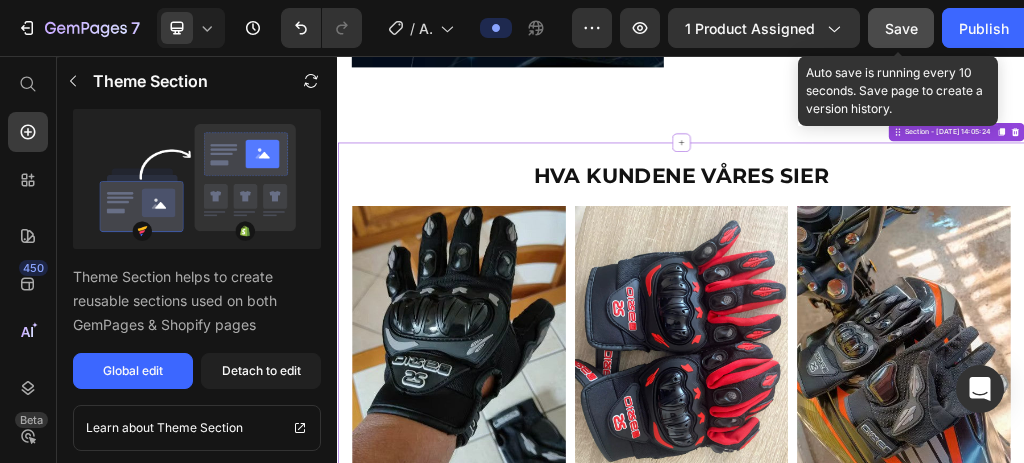 click on "Save" 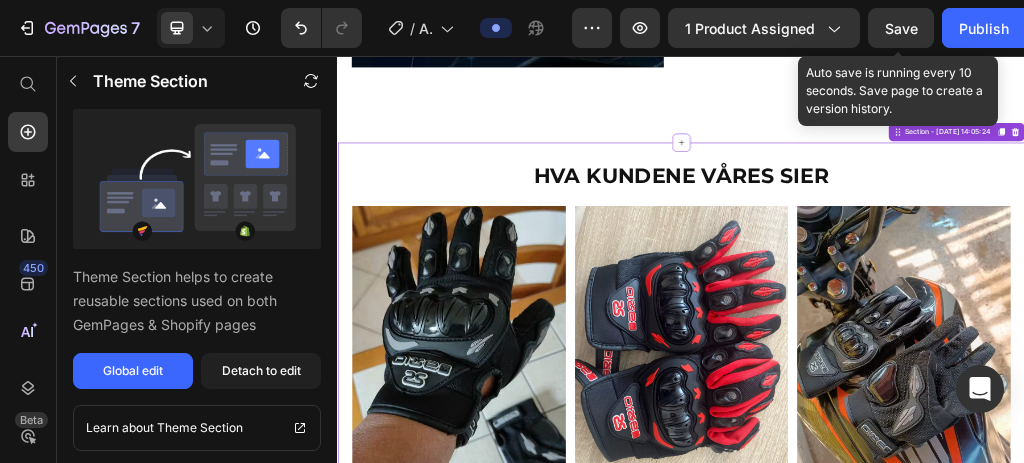 click on "Save" at bounding box center (901, 28) 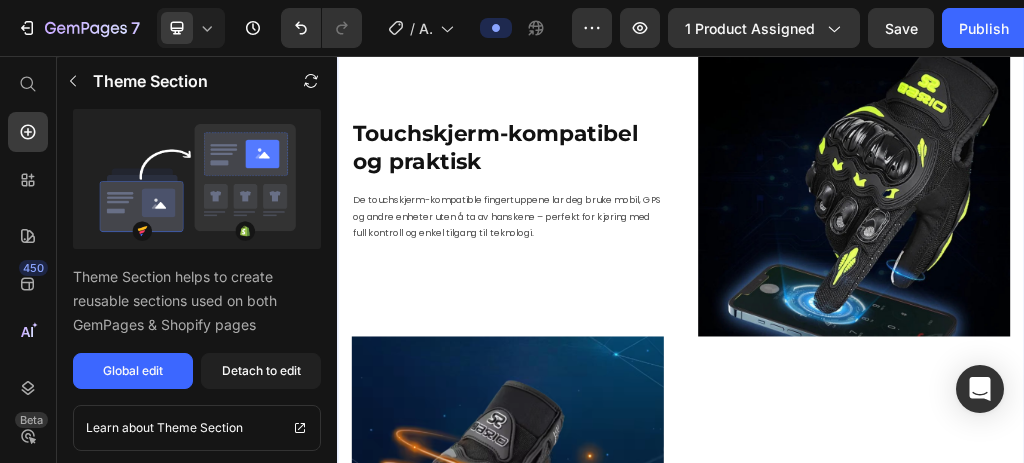 scroll, scrollTop: 3200, scrollLeft: 0, axis: vertical 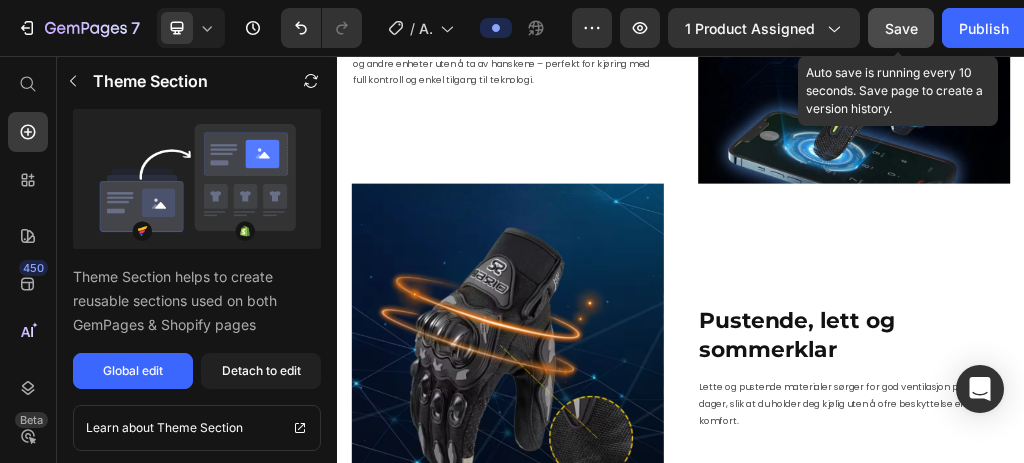 click on "Save" at bounding box center (901, 28) 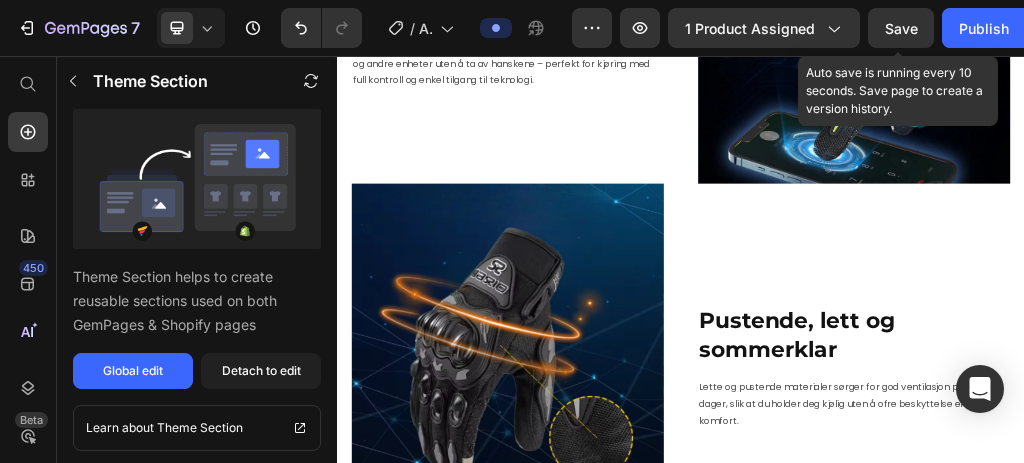 click on "Save" at bounding box center (901, 28) 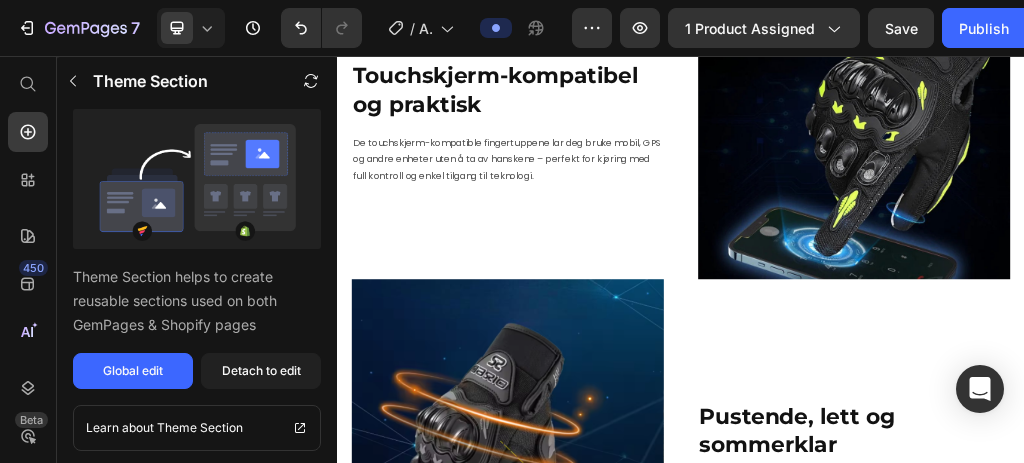 scroll, scrollTop: 3066, scrollLeft: 0, axis: vertical 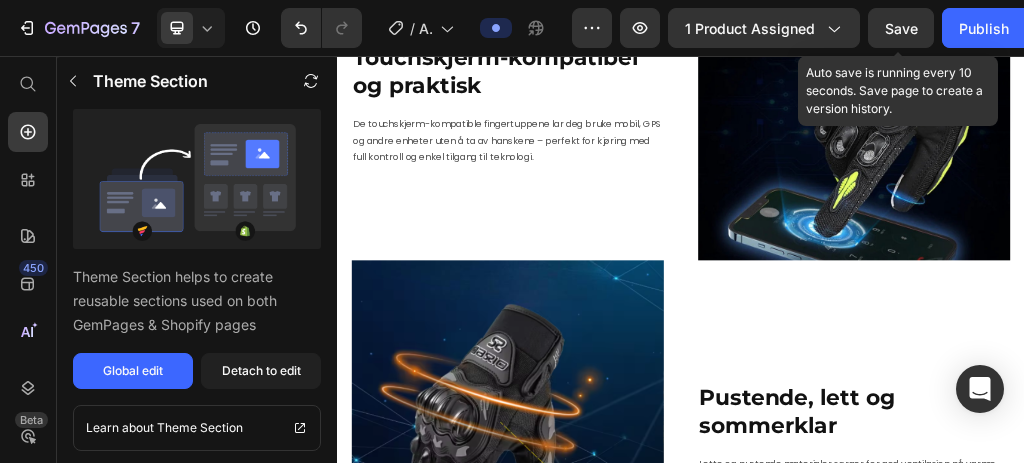 click on "Save" 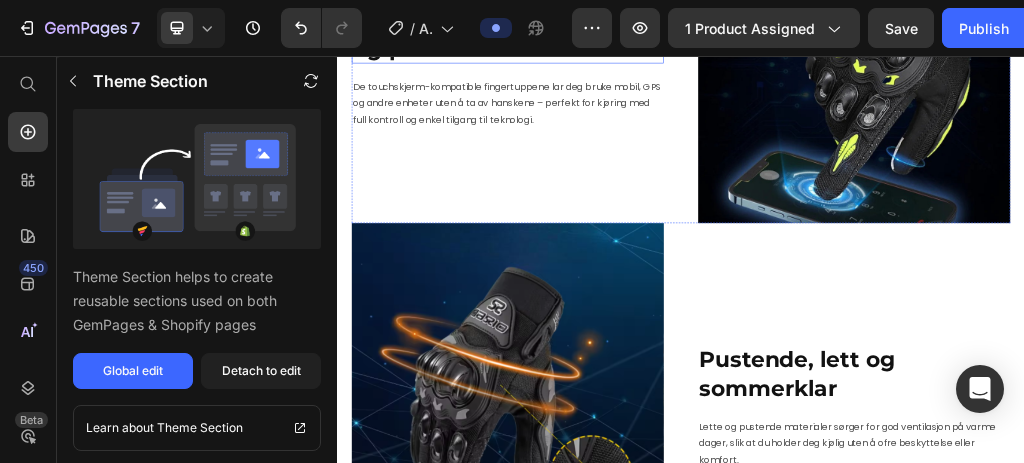 scroll, scrollTop: 3466, scrollLeft: 0, axis: vertical 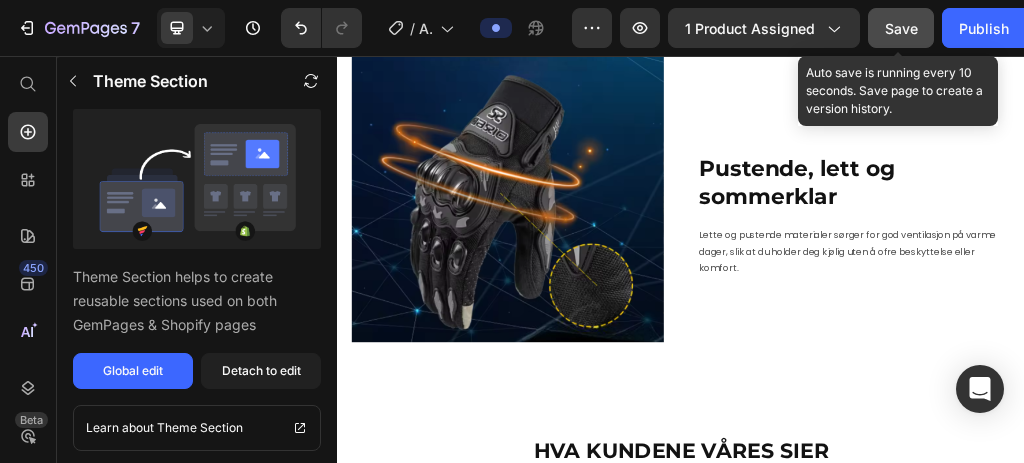 click on "Save" at bounding box center [901, 28] 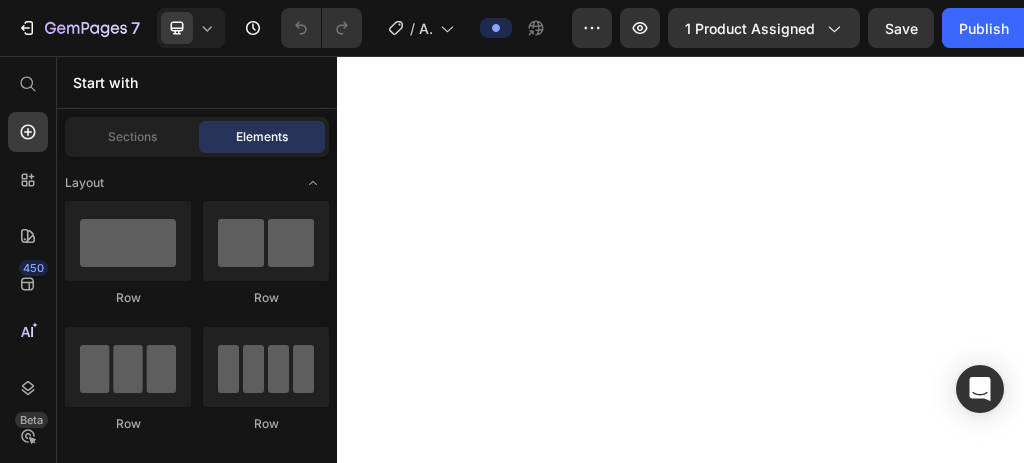scroll, scrollTop: 0, scrollLeft: 0, axis: both 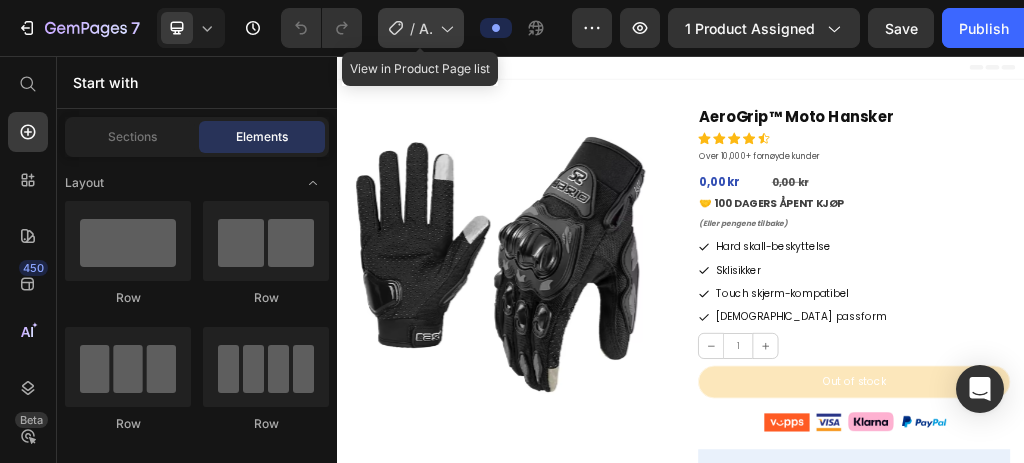 click 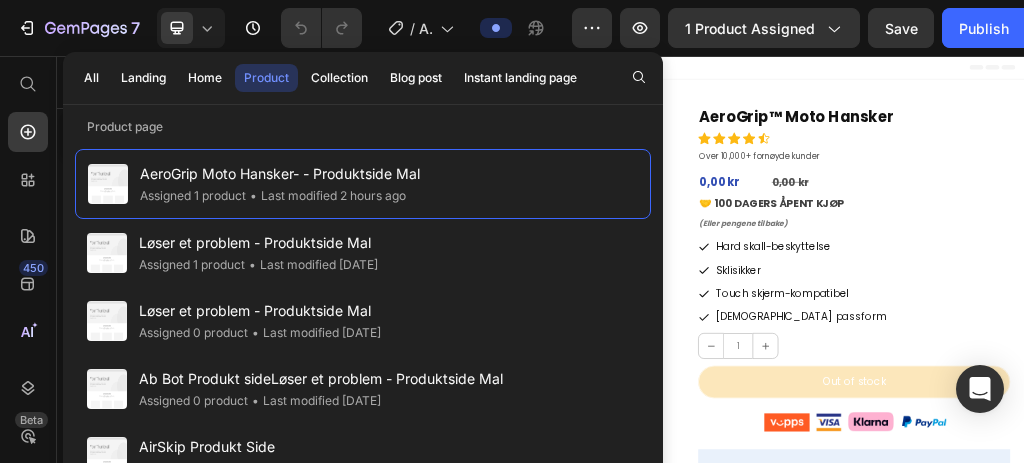 click on "Header" at bounding box center [937, 76] 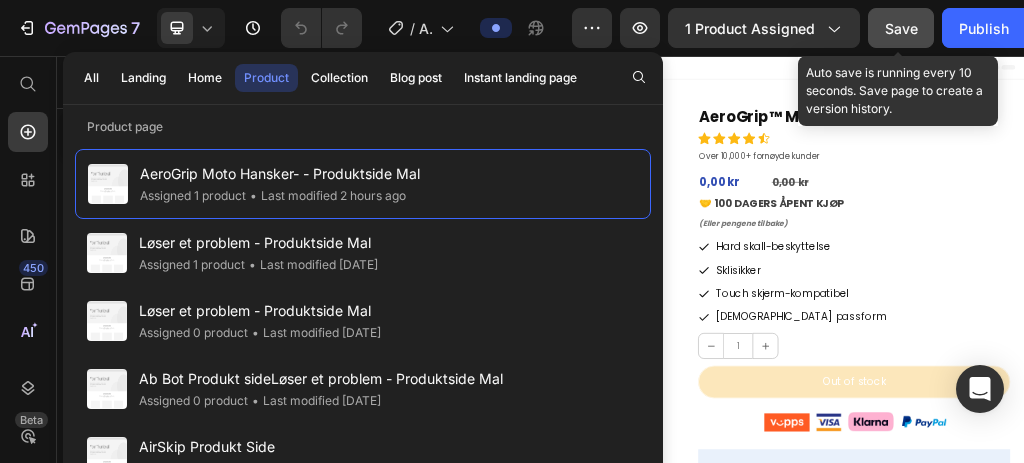 click on "Save" at bounding box center [901, 28] 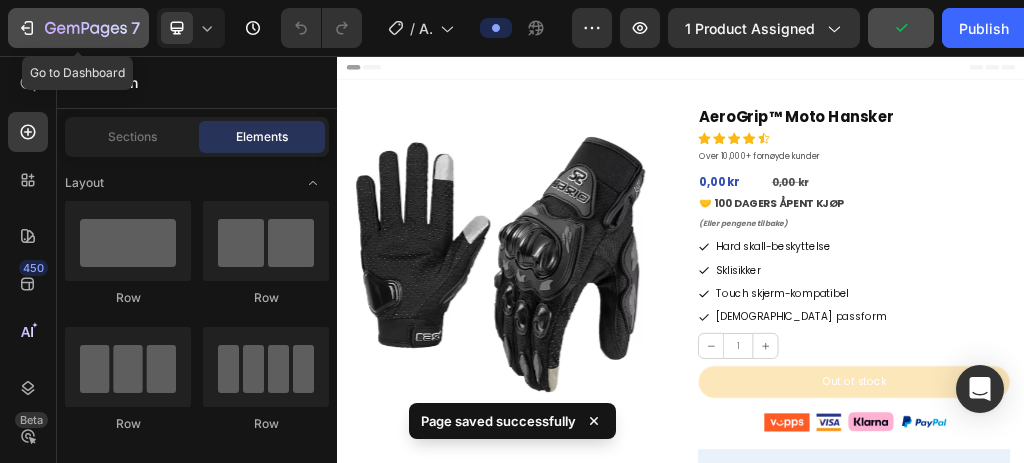 click on "7" 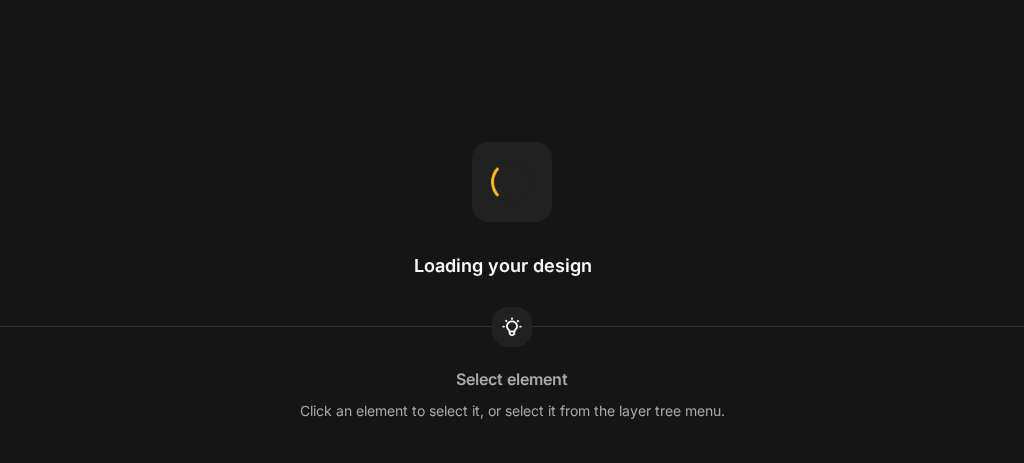 scroll, scrollTop: 0, scrollLeft: 0, axis: both 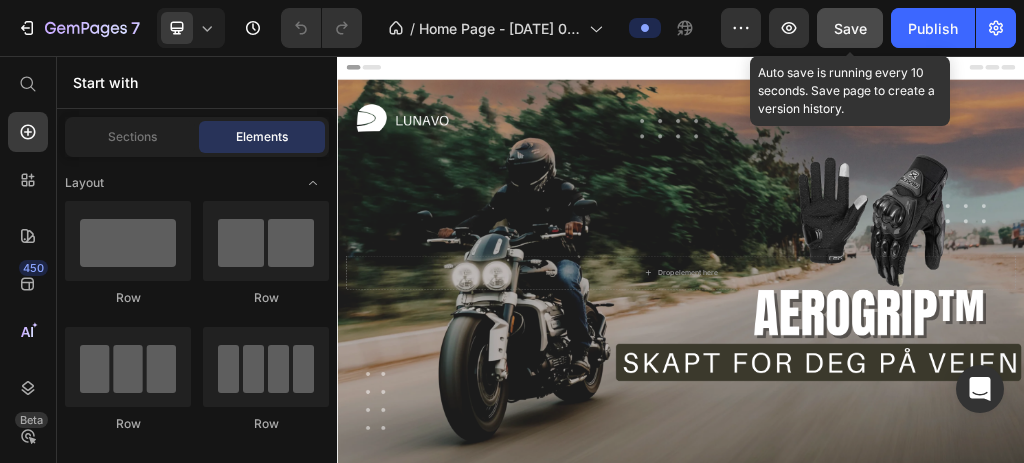 click on "Save" at bounding box center [850, 28] 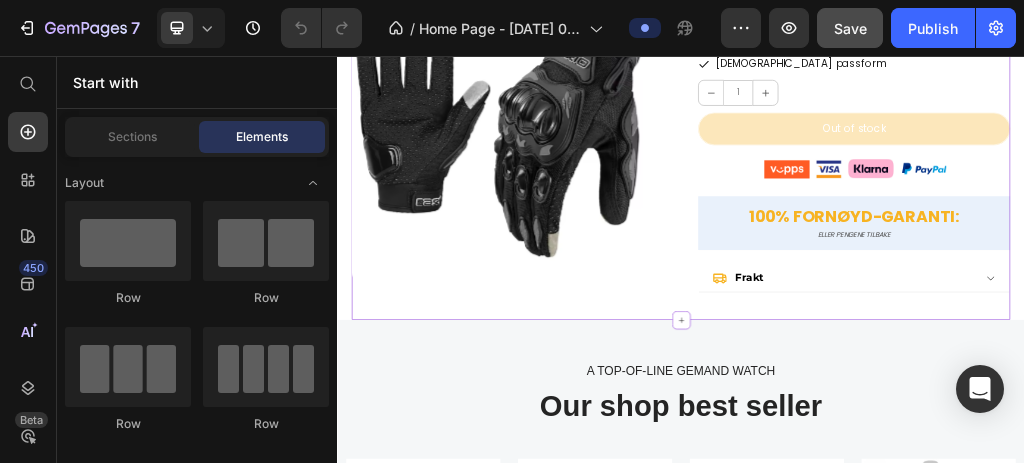 scroll, scrollTop: 1866, scrollLeft: 0, axis: vertical 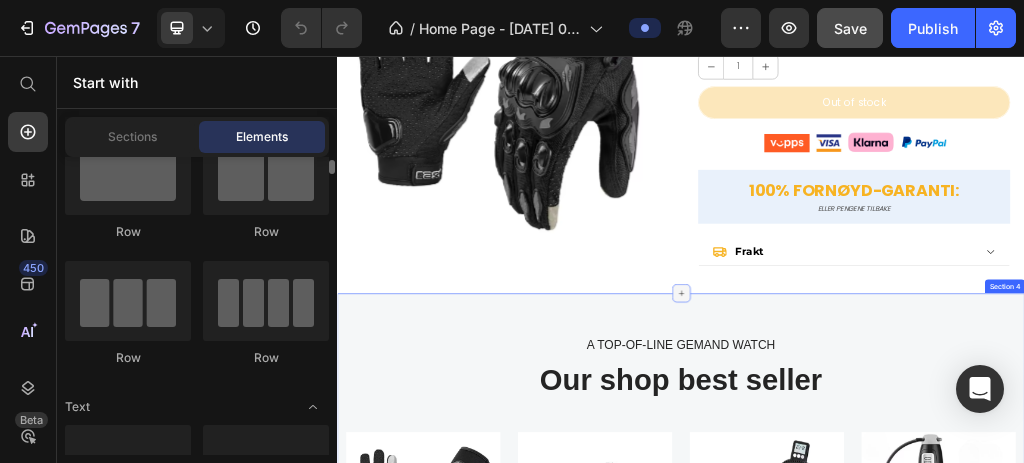 click at bounding box center (937, 471) 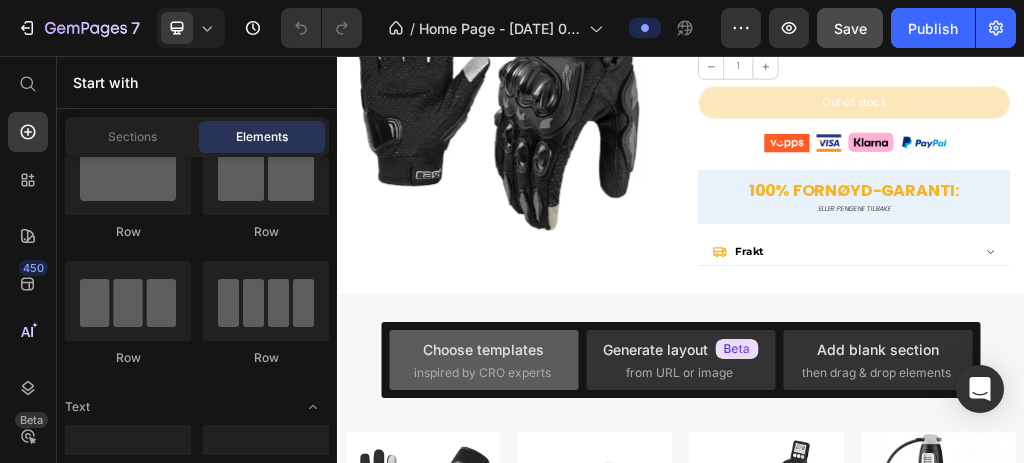 click on "inspired by CRO experts" at bounding box center (482, 373) 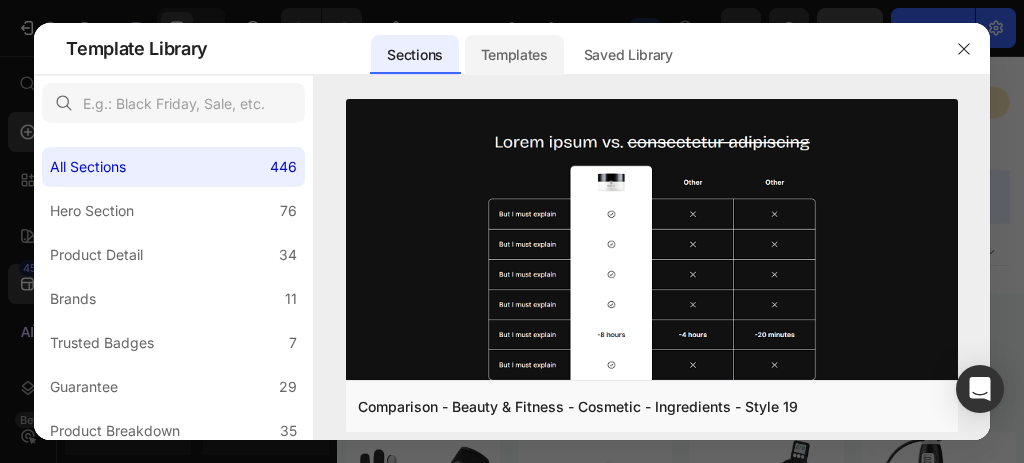 click on "Templates" 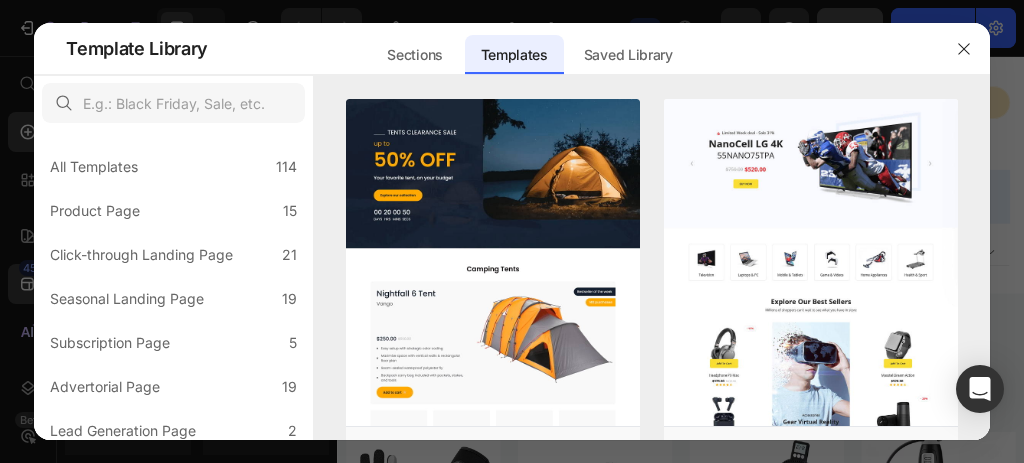drag, startPoint x: 433, startPoint y: 43, endPoint x: 472, endPoint y: 51, distance: 39.812057 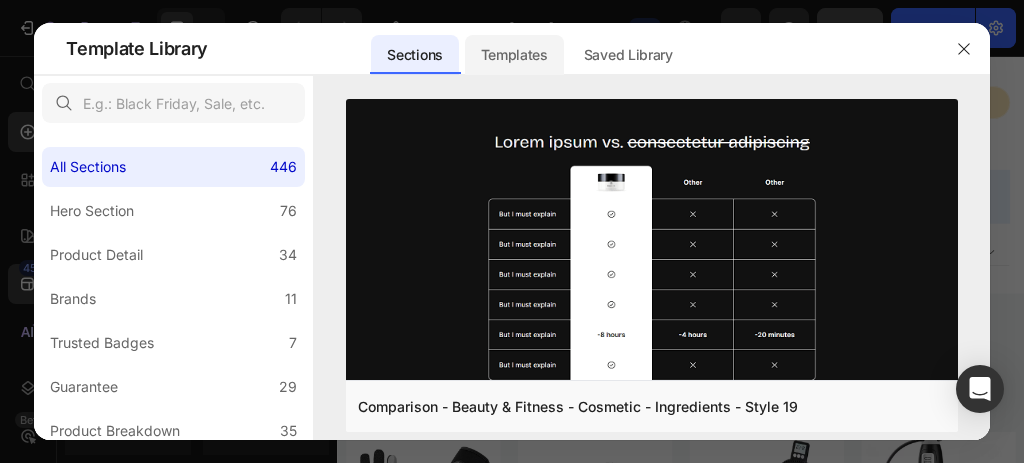 click on "Templates" 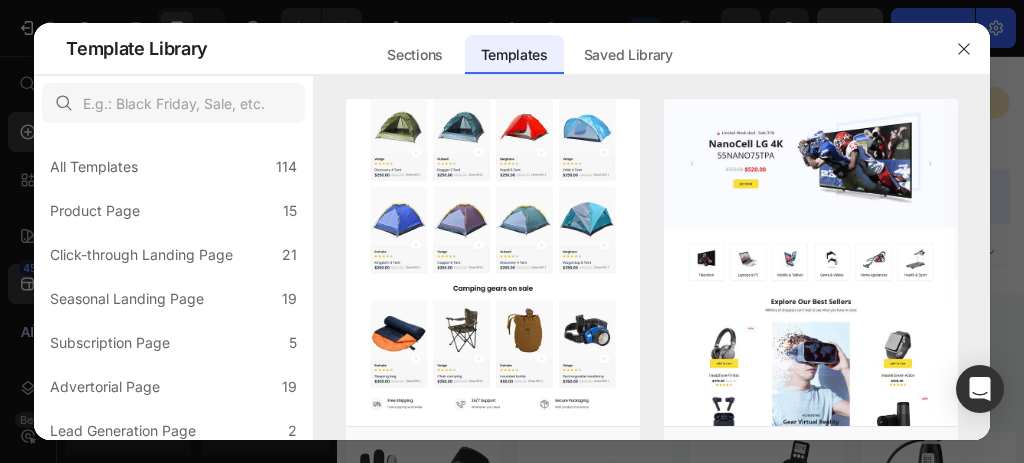 click on "Saved Library" 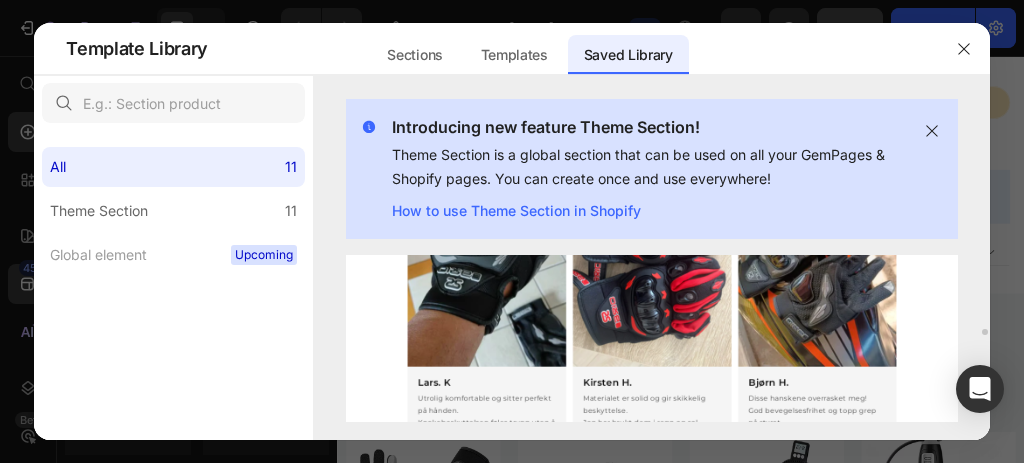scroll, scrollTop: 266, scrollLeft: 0, axis: vertical 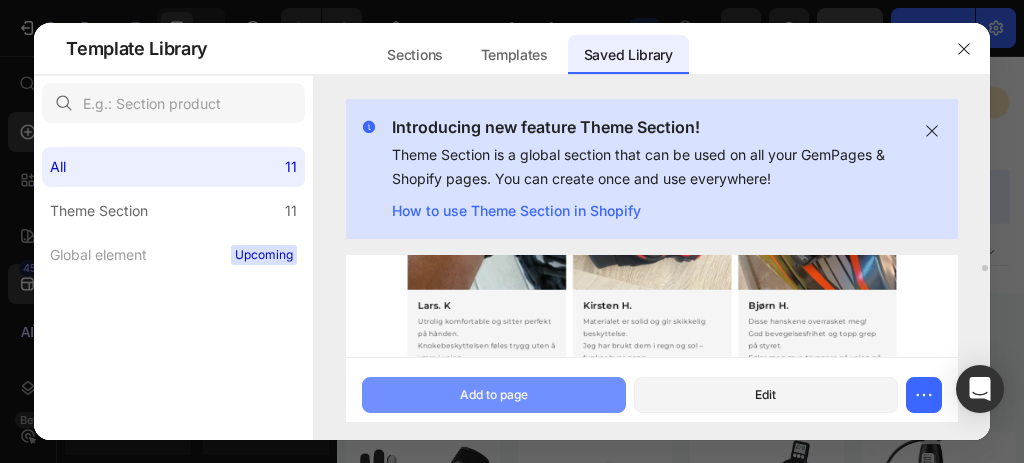 click on "Add to page" at bounding box center [494, 395] 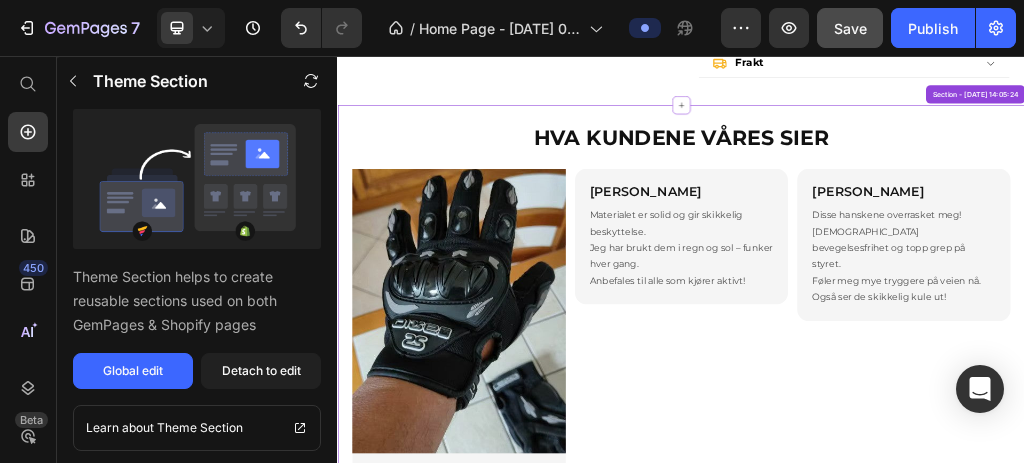 scroll, scrollTop: 2342, scrollLeft: 0, axis: vertical 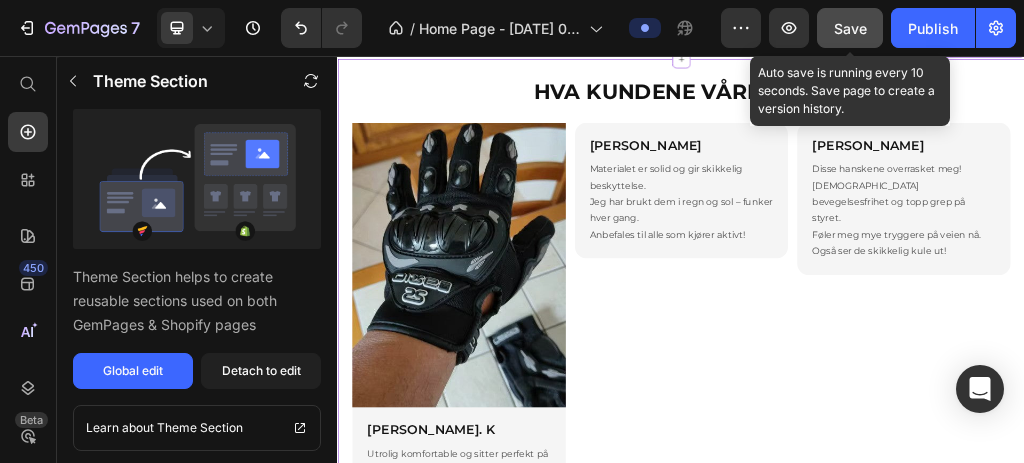 click on "Save" 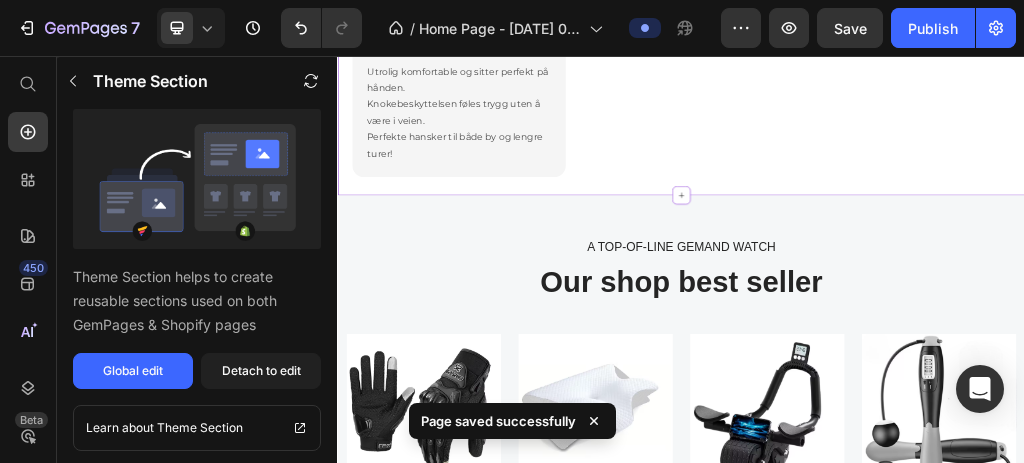 scroll, scrollTop: 2609, scrollLeft: 0, axis: vertical 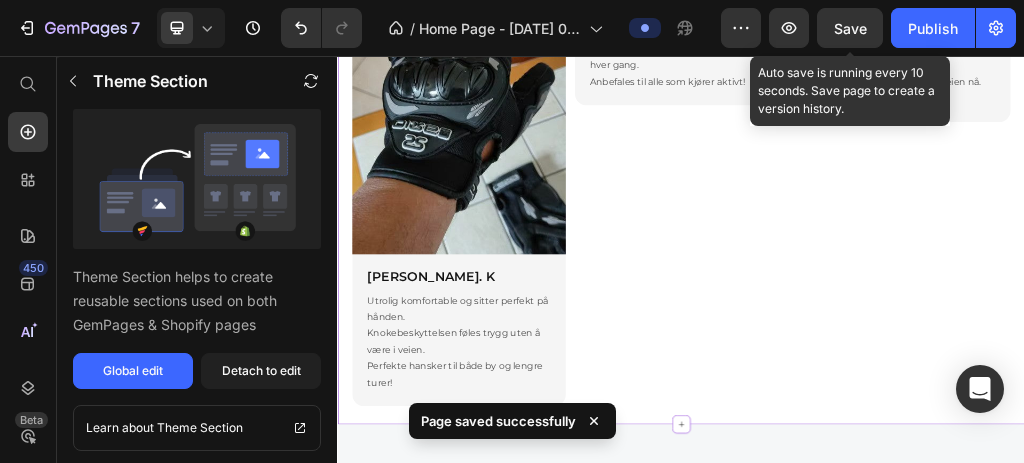 drag, startPoint x: 850, startPoint y: 29, endPoint x: 837, endPoint y: 55, distance: 29.068884 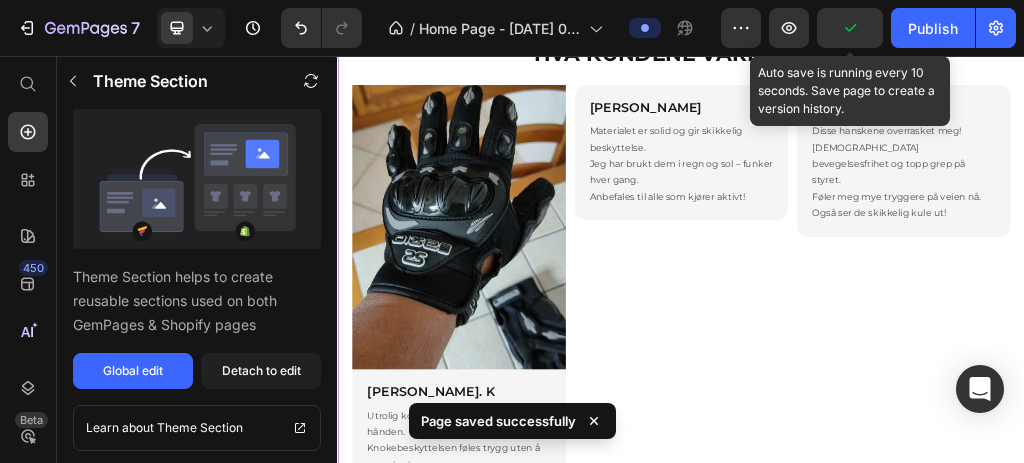 scroll, scrollTop: 2342, scrollLeft: 0, axis: vertical 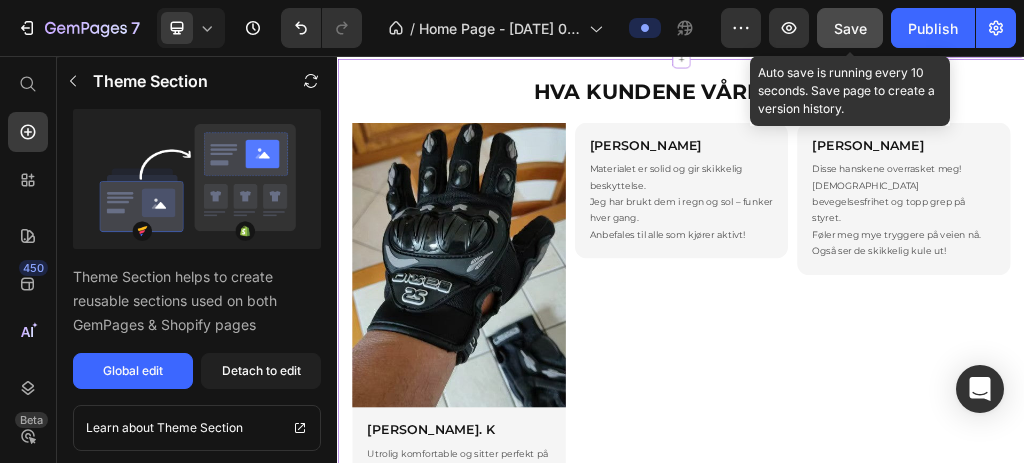 click on "Save" 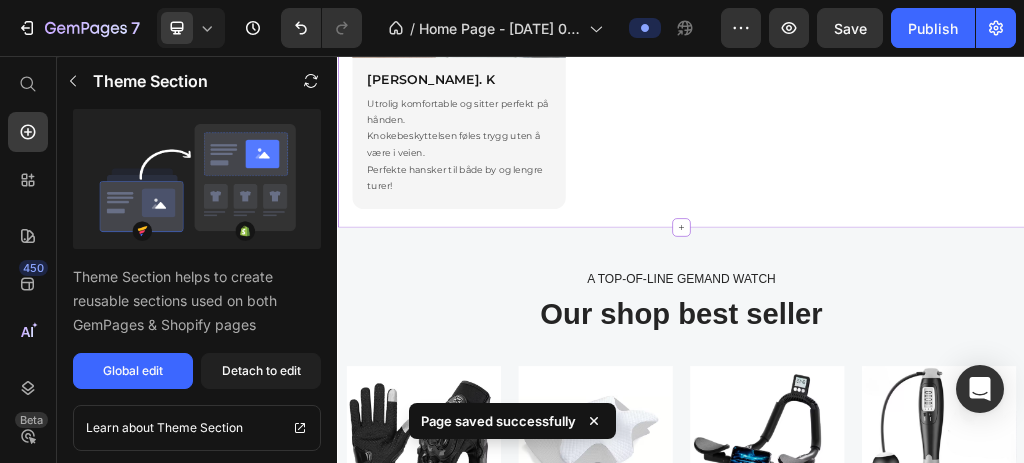 scroll, scrollTop: 3009, scrollLeft: 0, axis: vertical 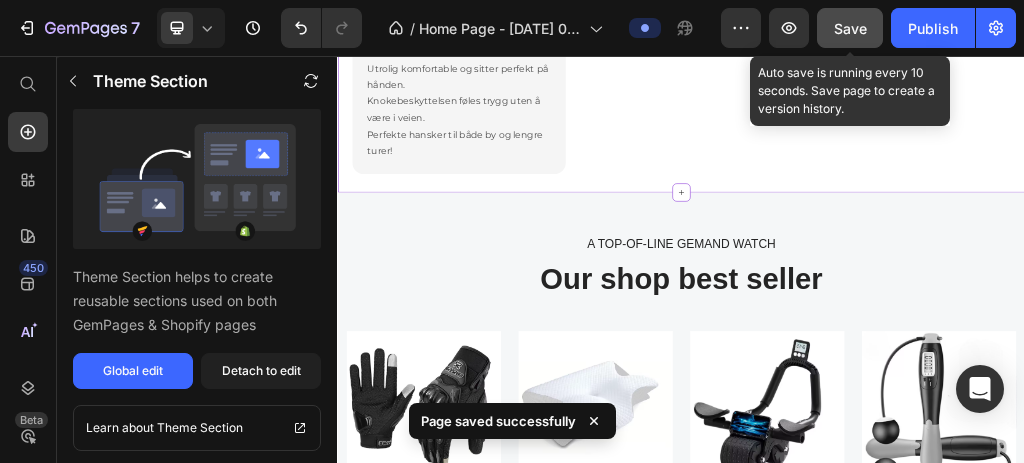 drag, startPoint x: 859, startPoint y: 37, endPoint x: 894, endPoint y: 9, distance: 44.82187 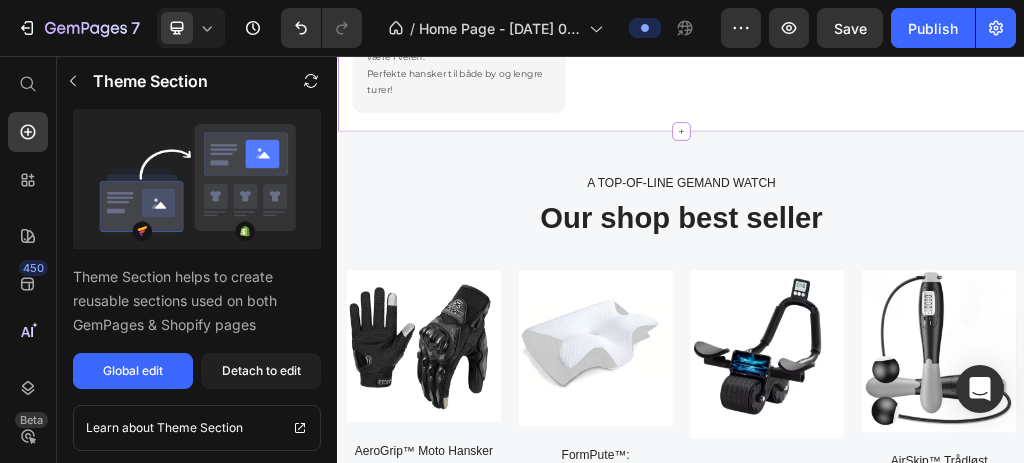 scroll, scrollTop: 3209, scrollLeft: 0, axis: vertical 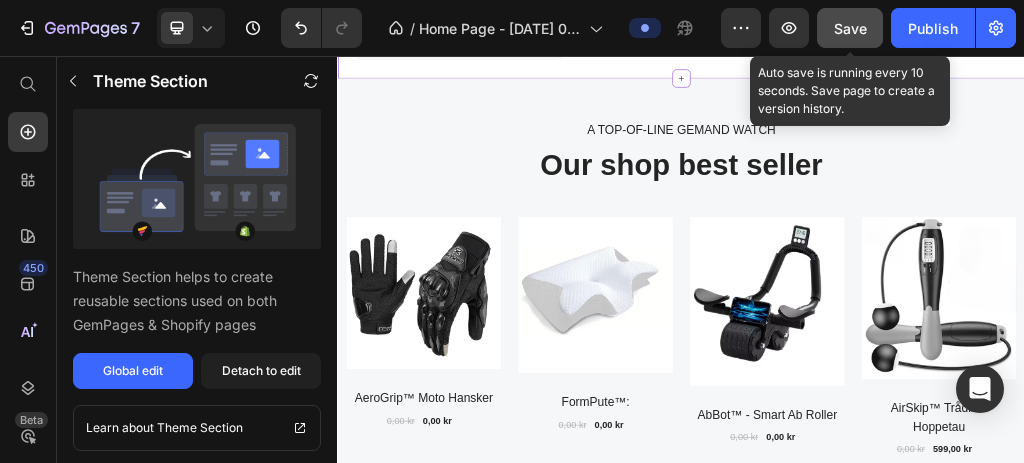 click on "Save" 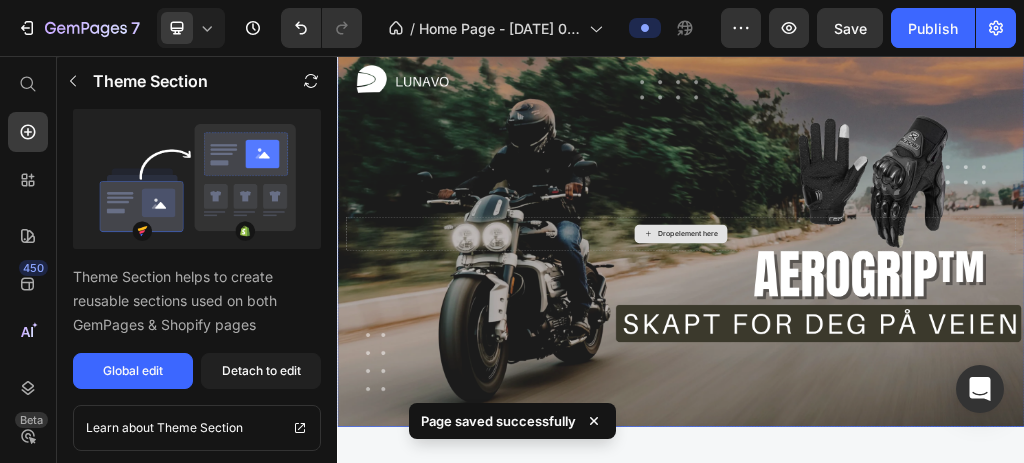 scroll, scrollTop: 0, scrollLeft: 0, axis: both 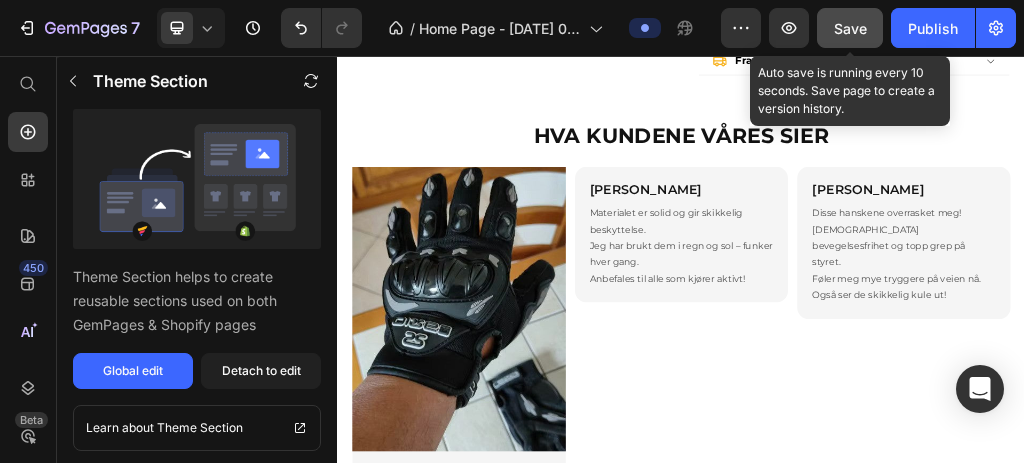 click on "Save" at bounding box center (850, 28) 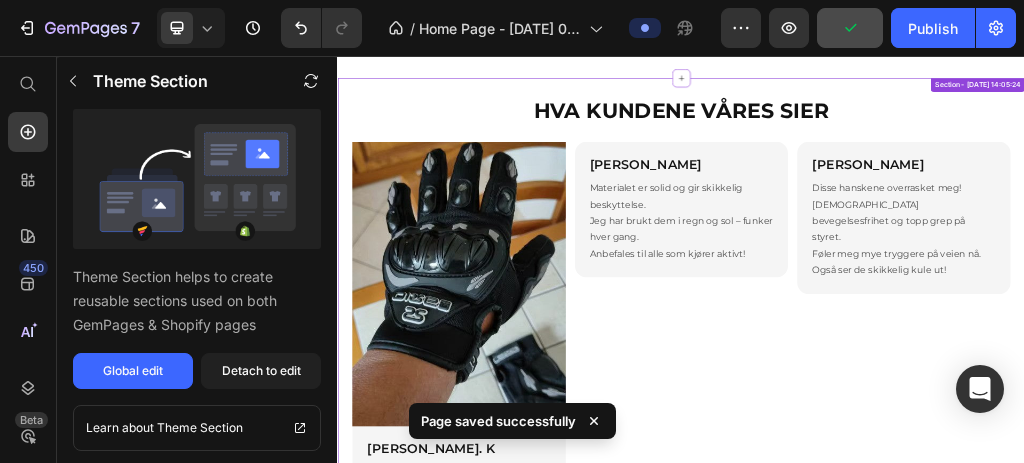 scroll, scrollTop: 2200, scrollLeft: 0, axis: vertical 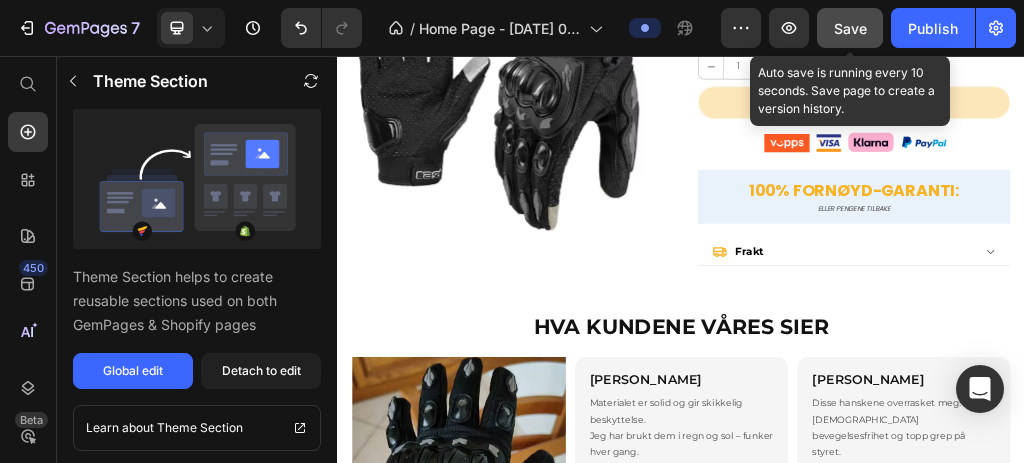 click on "Save" 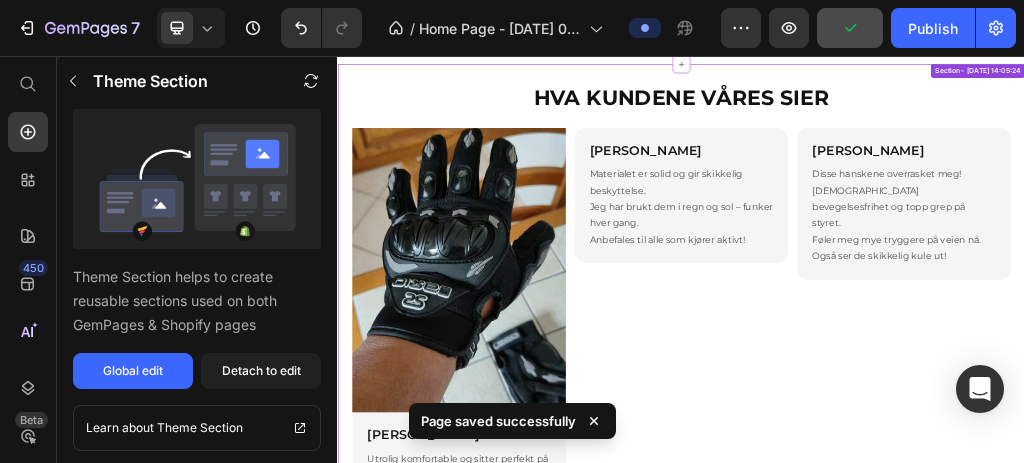scroll, scrollTop: 2000, scrollLeft: 0, axis: vertical 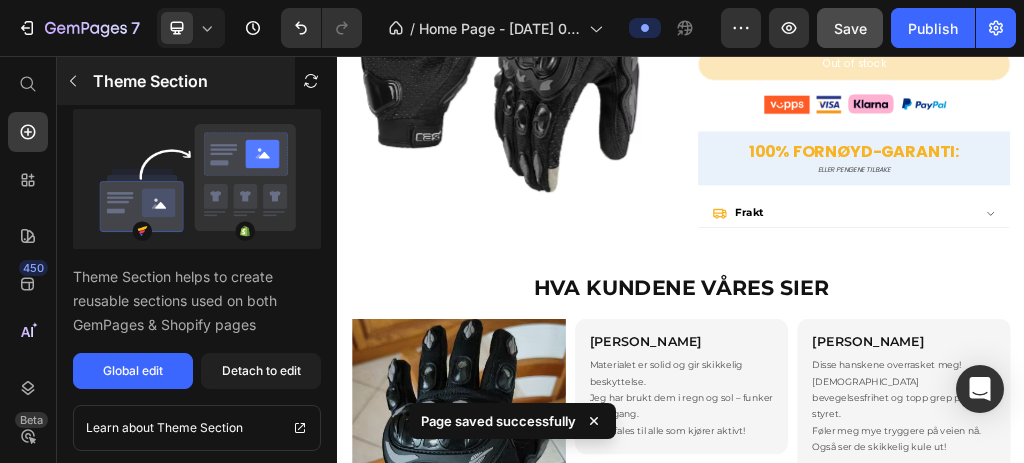 click 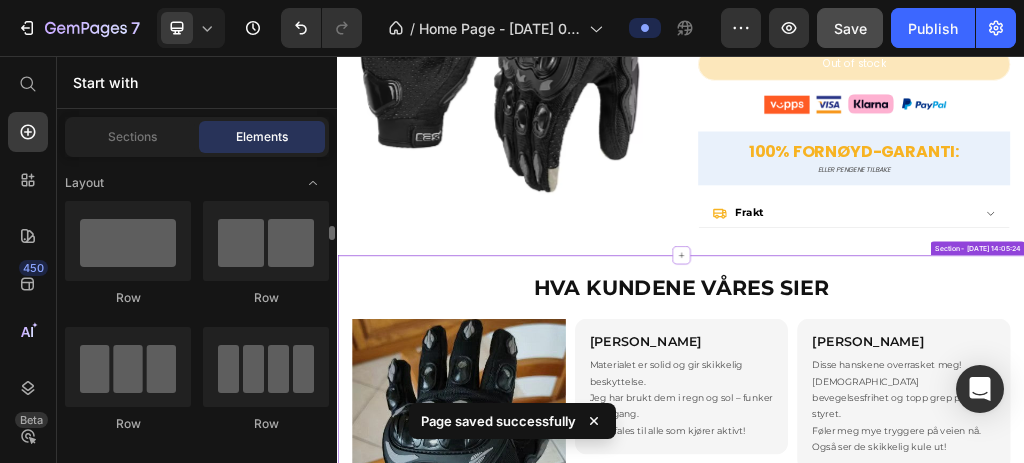 scroll, scrollTop: 66, scrollLeft: 0, axis: vertical 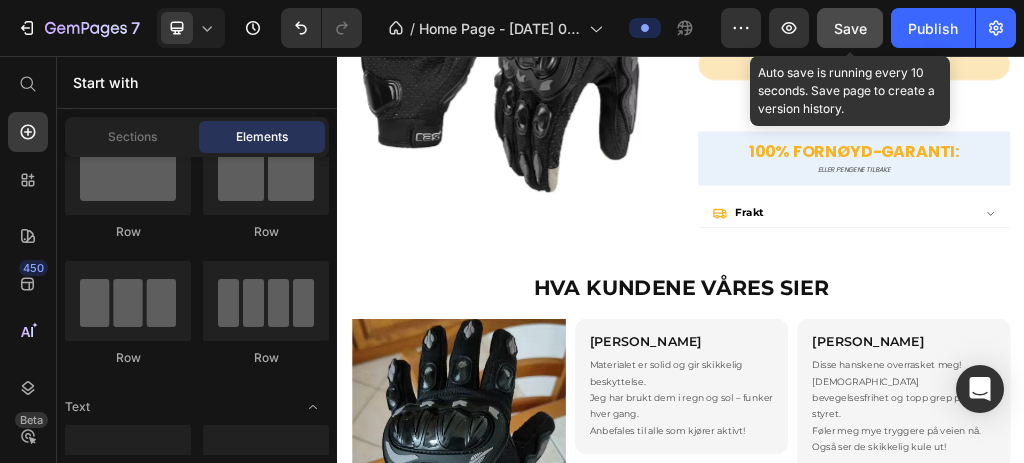 click on "Save" 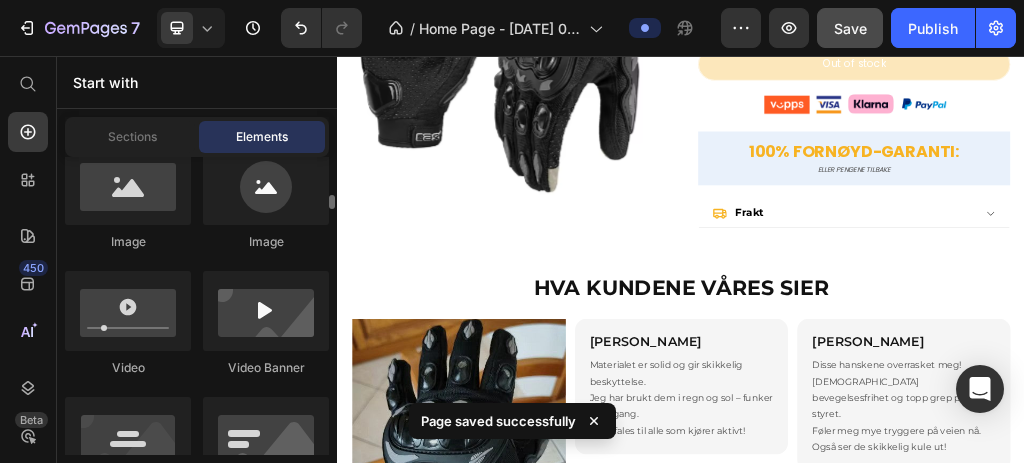 scroll, scrollTop: 933, scrollLeft: 0, axis: vertical 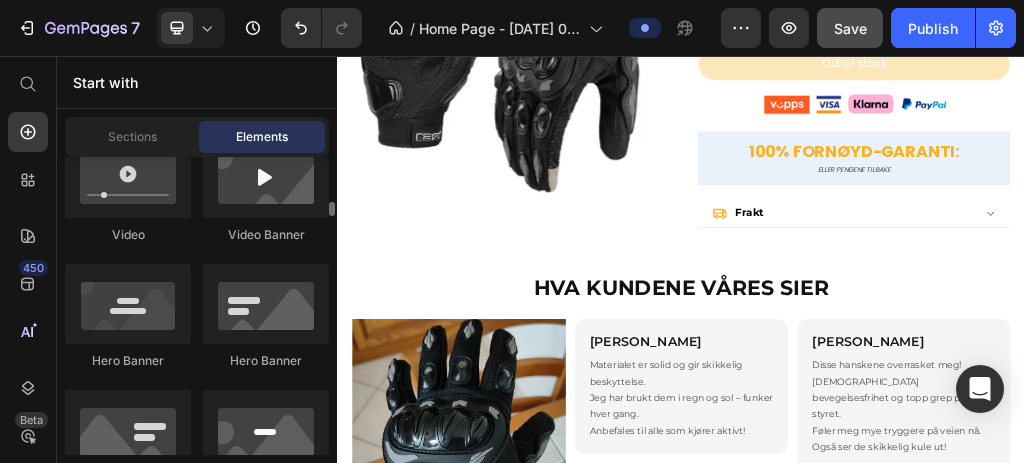 click on "Image
Image
Video
Video Banner
Hero Banner
Hero Banner
Hero Banner
Hero Banner Parallax
Image Comparison" 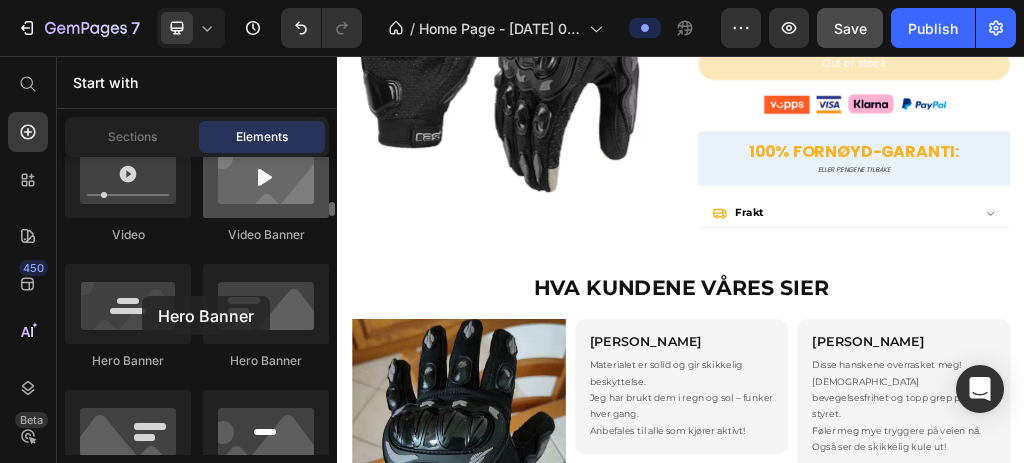 drag, startPoint x: 130, startPoint y: 296, endPoint x: 210, endPoint y: 208, distance: 118.92855 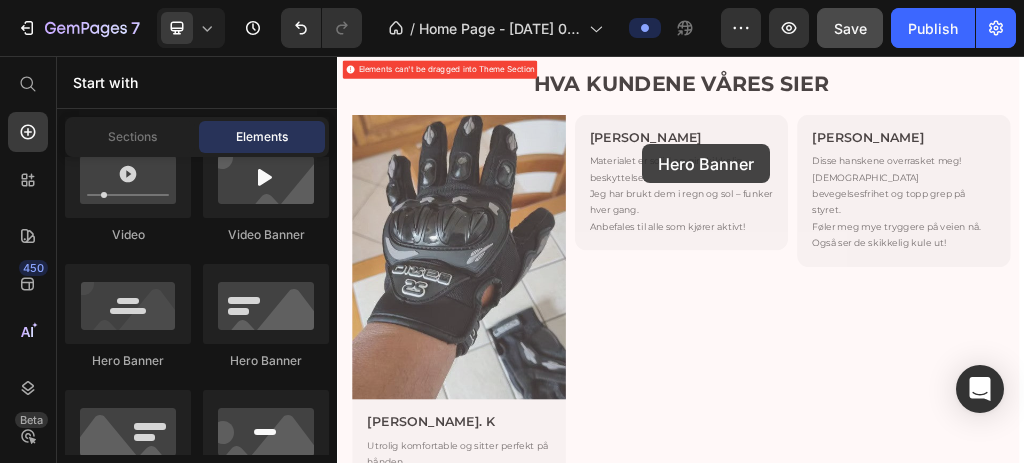 scroll, scrollTop: 2503, scrollLeft: 0, axis: vertical 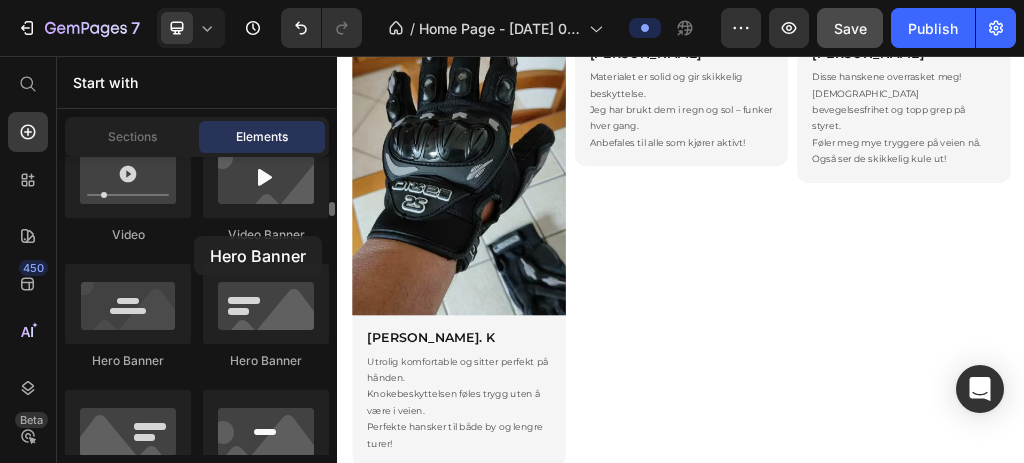 drag, startPoint x: 244, startPoint y: 308, endPoint x: 192, endPoint y: 236, distance: 88.814415 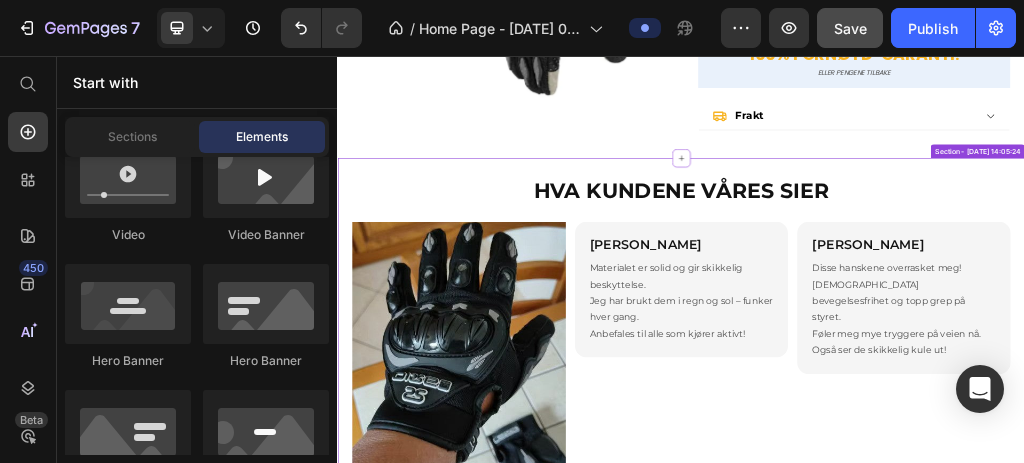scroll, scrollTop: 2103, scrollLeft: 0, axis: vertical 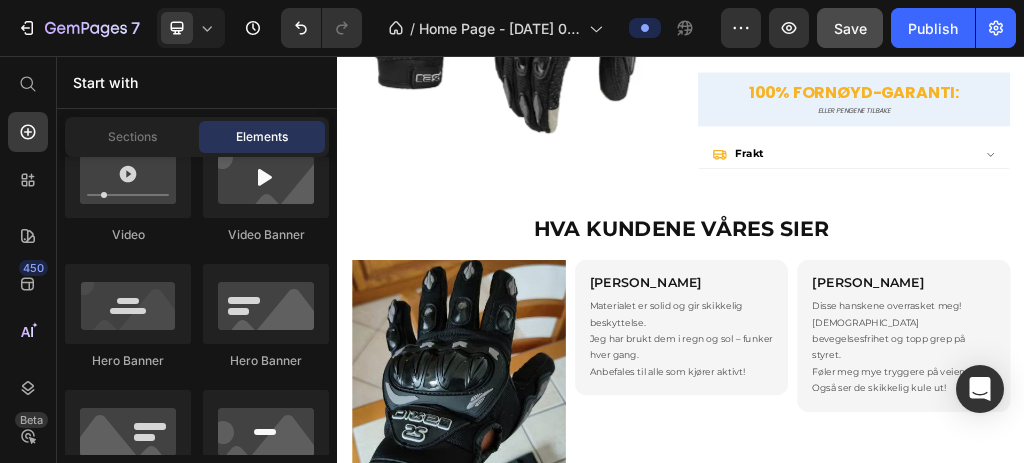 click at bounding box center (266, 304) 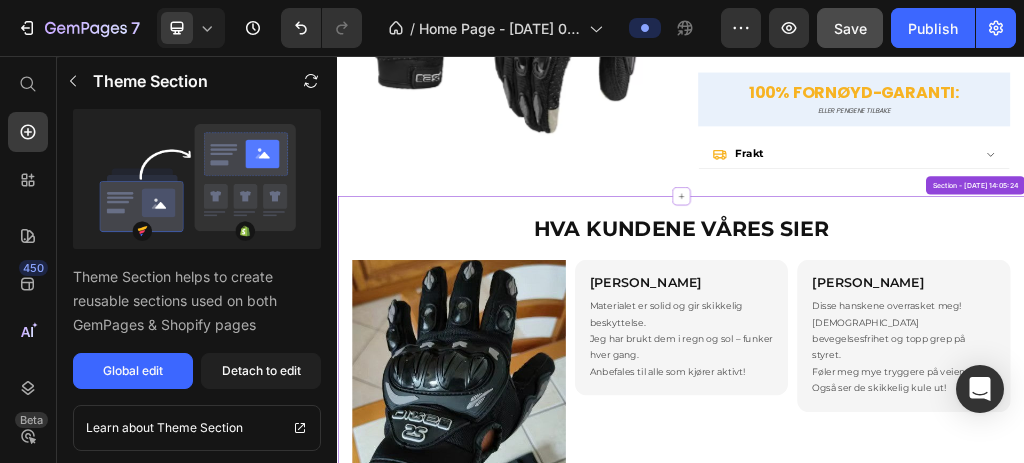 click on "HVA KUNDENE VÅRES SIER Heading HVA KUNDENE VÅRES SIER Heading Image [PERSON_NAME]. K Heading Utrolig komfortable og sitter perfekt på hånden. Knokebeskyttelsen føles trygg uten å være i veien. Perfekte hansker til både by og lengre turer! Text Block Row Row Image [PERSON_NAME] Heading Materialet er solid og gir skikkelig beskyttelse. Jeg har brukt dem i regn og sol – funker hver gang. Anbefales til alle som kjører aktivt! Text Block Row Row Image [PERSON_NAME] Heading Disse hanskene overrasket meg! God bevegelsesfrihet og topp grep på styret. Føler meg mye tryggere på veien nå. Også ser de skikkelig kule ut! Text Block Row Row Carousel Row Section - [DATE] 14:05:24" at bounding box center [937, 753] 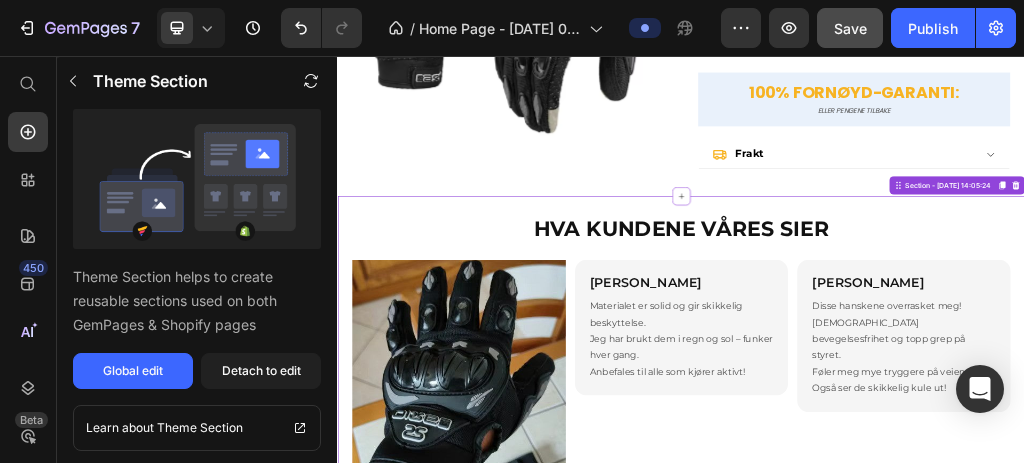 drag, startPoint x: 441, startPoint y: 358, endPoint x: 338, endPoint y: 361, distance: 103.04368 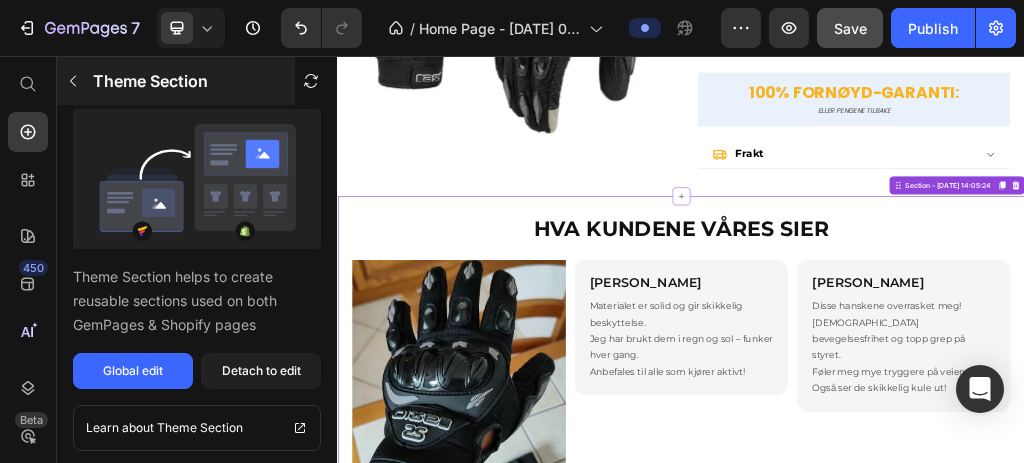 click 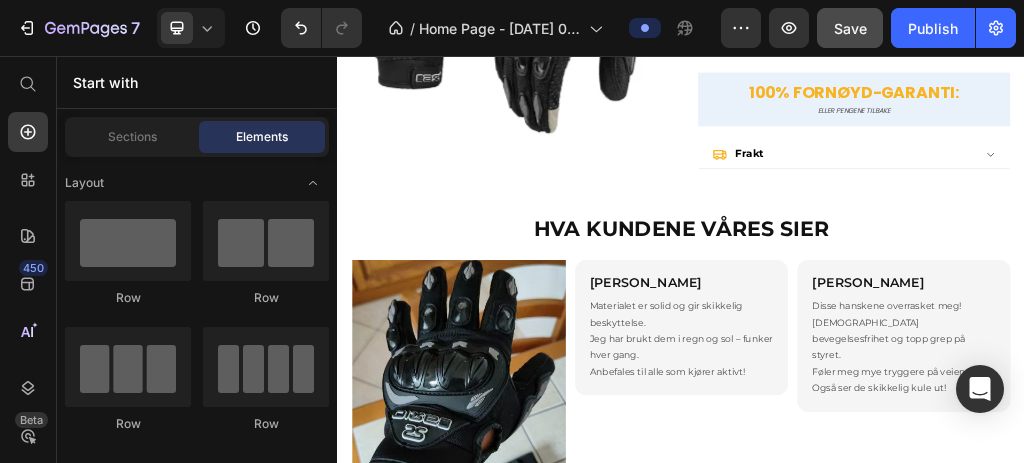 scroll, scrollTop: 933, scrollLeft: 0, axis: vertical 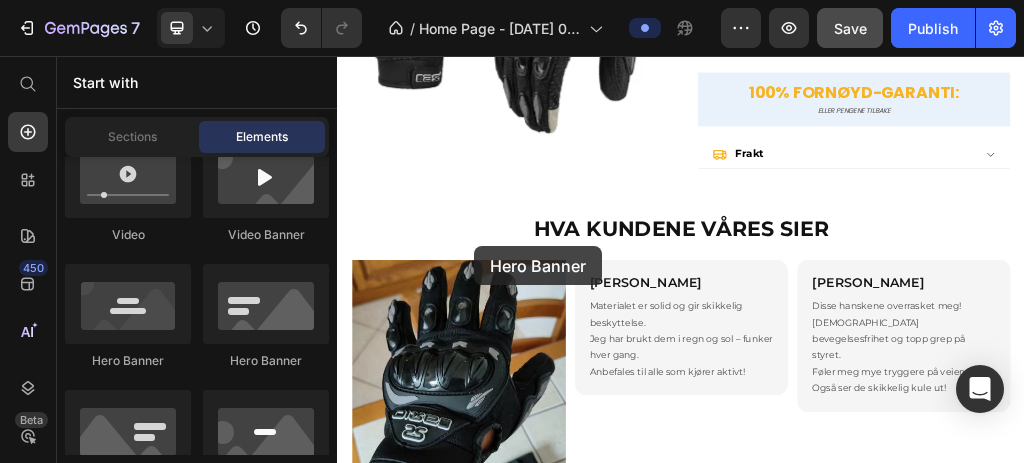 drag, startPoint x: 583, startPoint y: 354, endPoint x: 793, endPoint y: 282, distance: 222 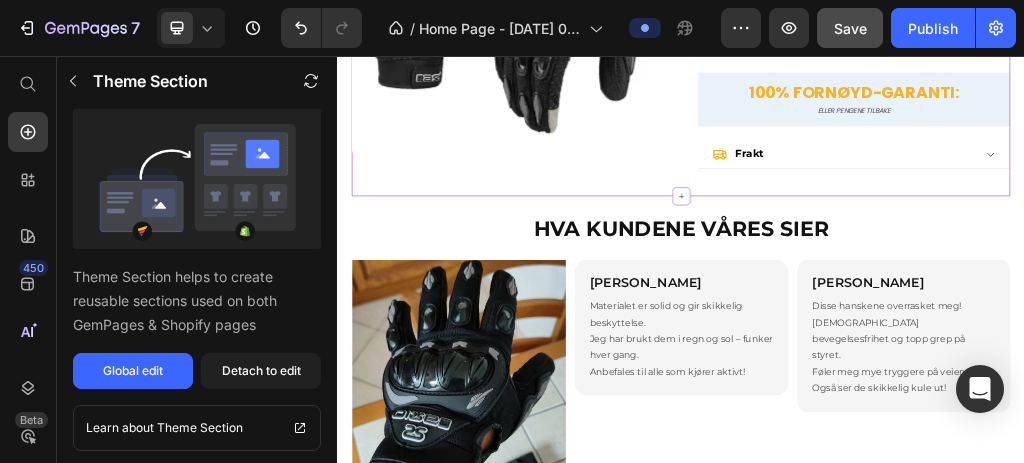 drag, startPoint x: 793, startPoint y: 282, endPoint x: 837, endPoint y: 297, distance: 46.486557 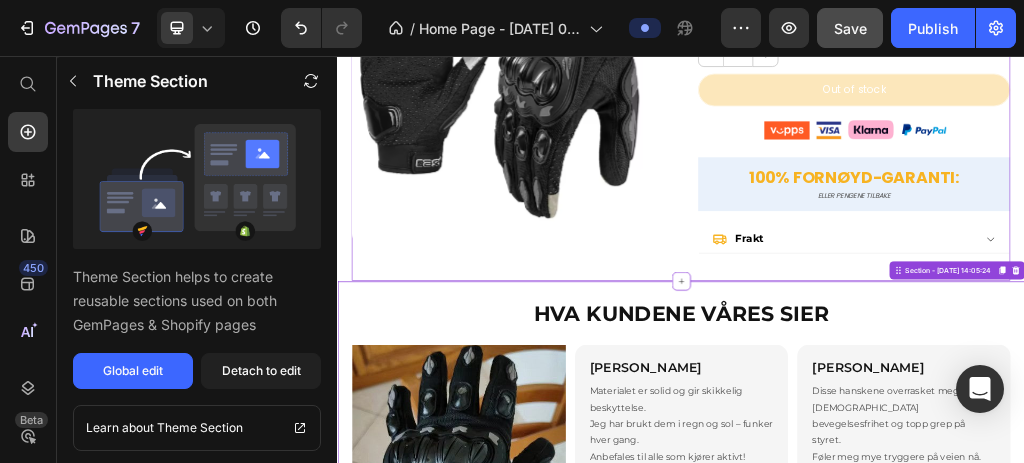 scroll, scrollTop: 1970, scrollLeft: 0, axis: vertical 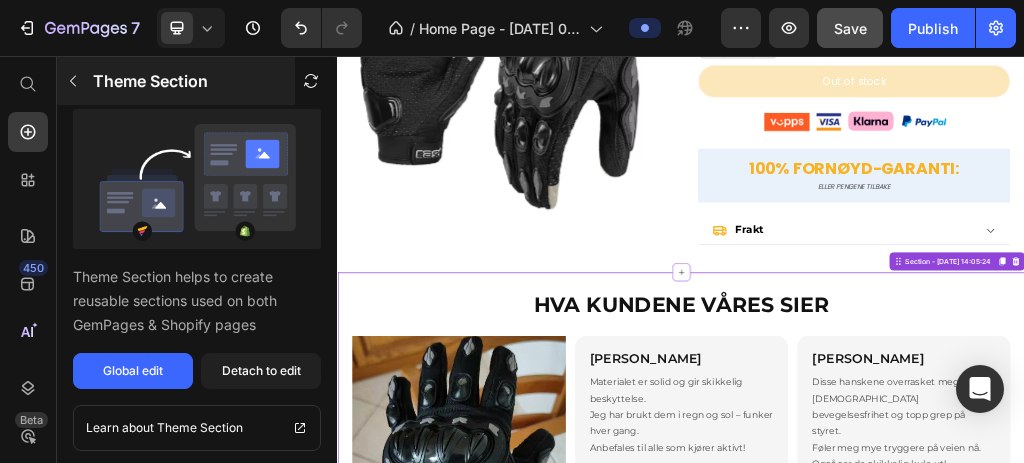 click on "Theme Section" at bounding box center [176, 81] 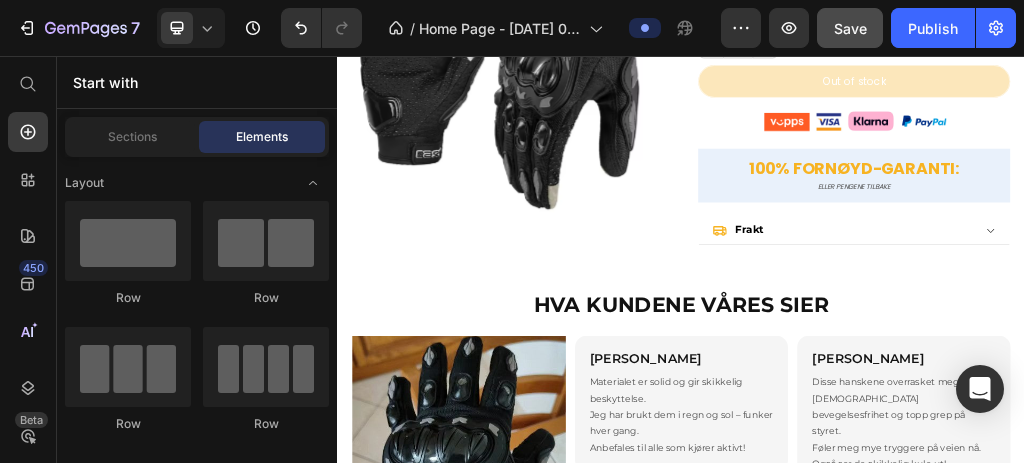 scroll, scrollTop: 933, scrollLeft: 0, axis: vertical 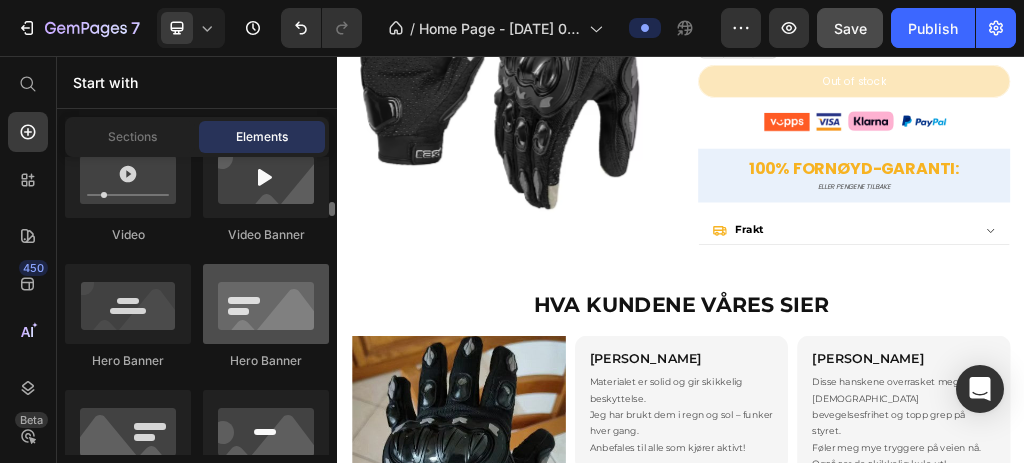 click at bounding box center [266, 304] 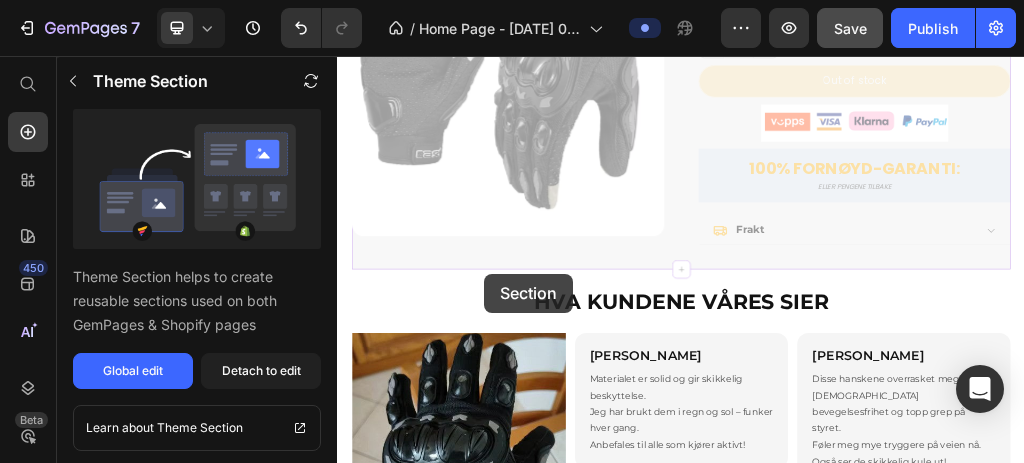 drag, startPoint x: 689, startPoint y: 404, endPoint x: 391, endPoint y: 443, distance: 300.54117 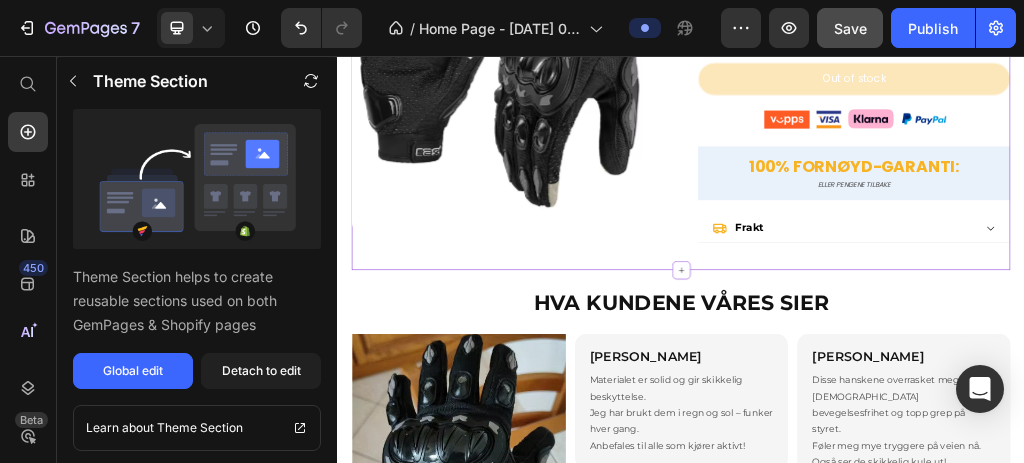 scroll, scrollTop: 1970, scrollLeft: 0, axis: vertical 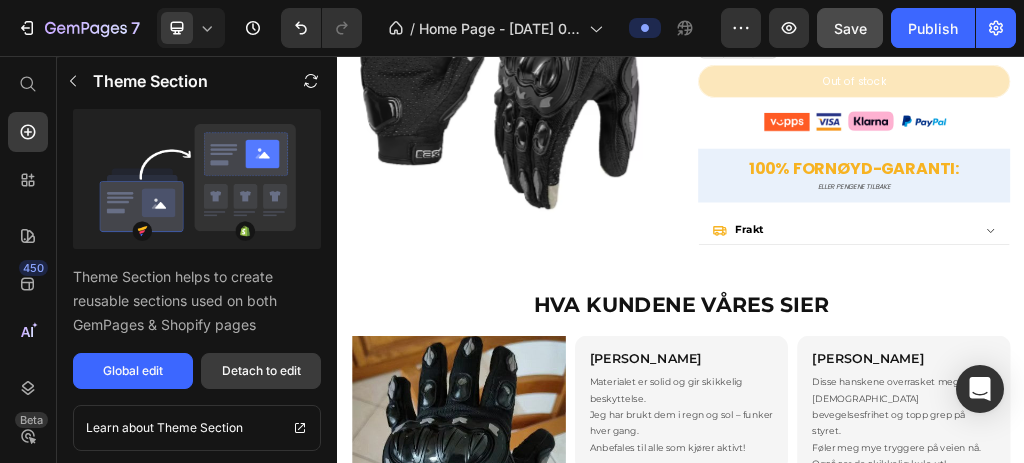 drag, startPoint x: 274, startPoint y: 380, endPoint x: 250, endPoint y: 358, distance: 32.55764 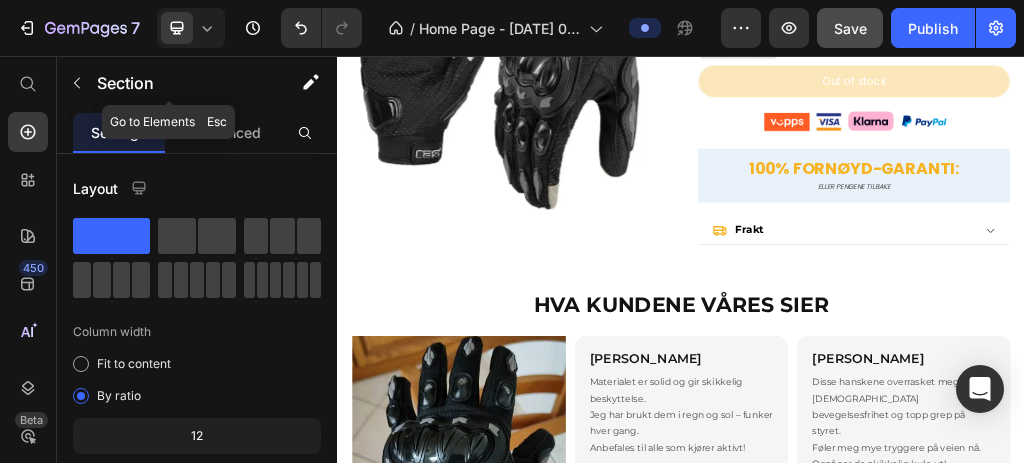 click at bounding box center [77, 83] 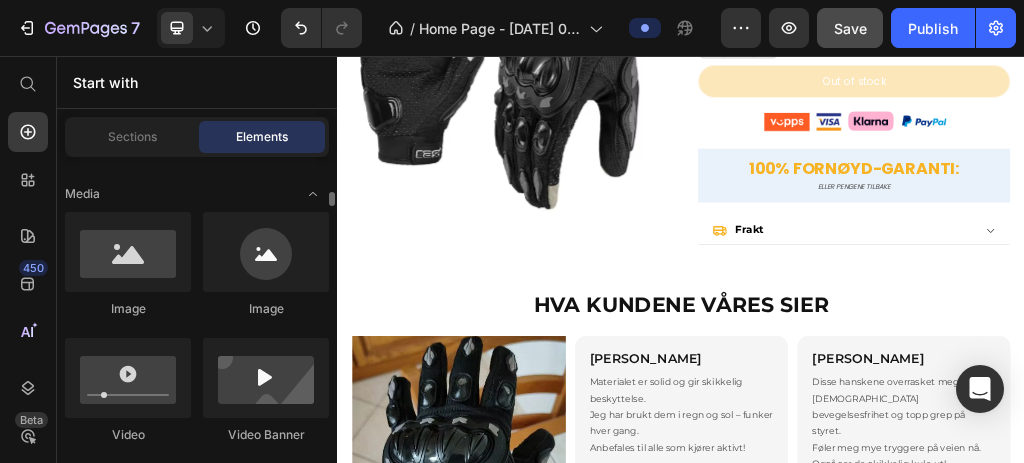 scroll, scrollTop: 866, scrollLeft: 0, axis: vertical 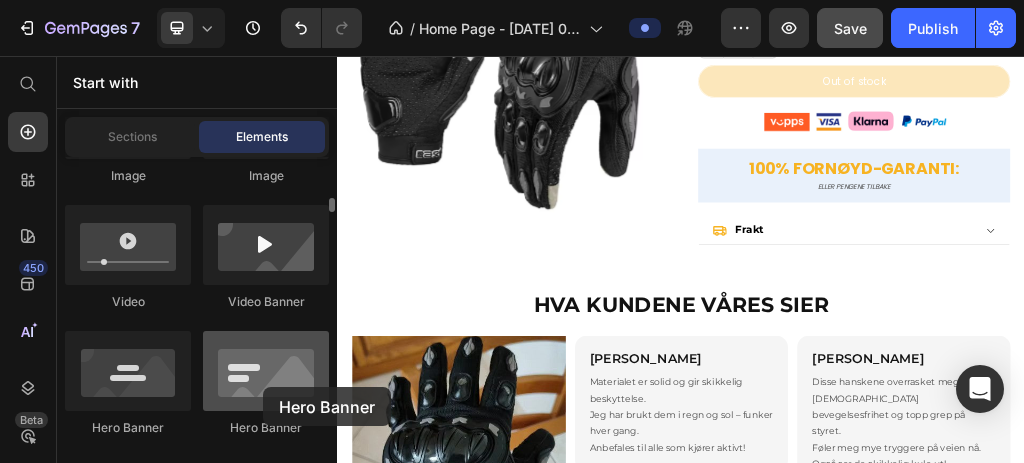 drag, startPoint x: 260, startPoint y: 386, endPoint x: 308, endPoint y: 375, distance: 49.24429 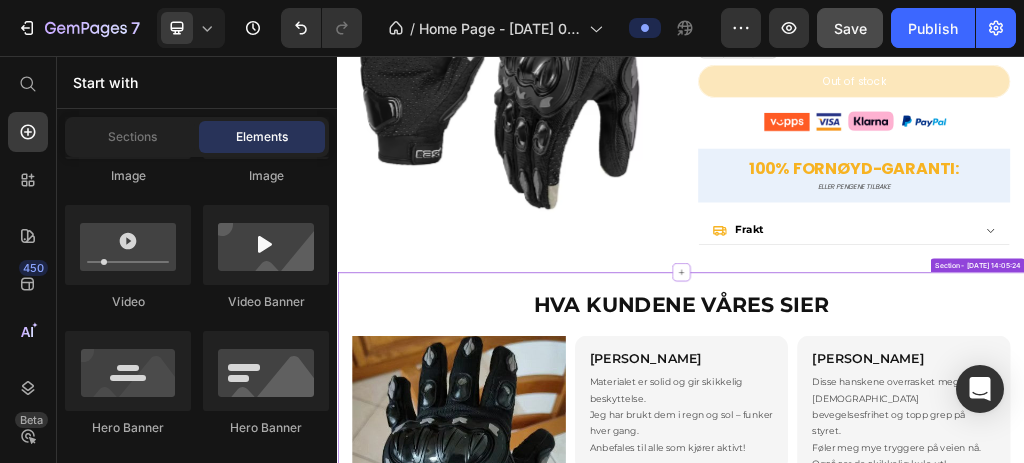 click on "HVA KUNDENE VÅRES SIER Heading Image [PERSON_NAME]. K Heading Utrolig komfortable og sitter perfekt på hånden. Knokebeskyttelsen føles trygg uten å være i veien. Perfekte hansker til både by og lengre turer! Text Block Row Row Image [PERSON_NAME] Heading Materialet er solid og gir skikkelig beskyttelse. Jeg har brukt dem i regn og sol – funker hver gang. Anbefales til alle som kjører aktivt! Text Block Row Row Image [PERSON_NAME] Heading Disse hanskene overrasket meg! God bevegelsesfrihet og topp grep på styret. Føler meg mye tryggere på veien nå. Også ser de skikkelig kule ut! Text Block Row Row Carousel" at bounding box center (937, 886) 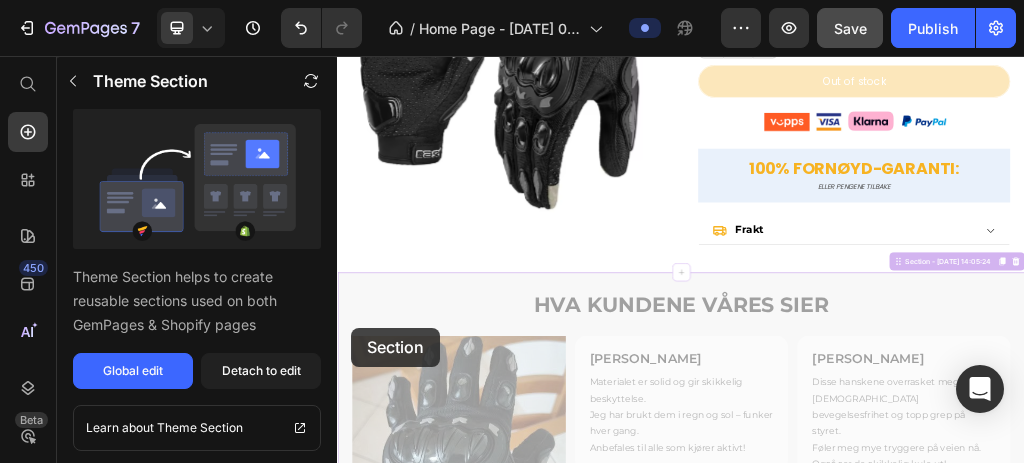 drag, startPoint x: 535, startPoint y: 500, endPoint x: 229, endPoint y: 537, distance: 308.22882 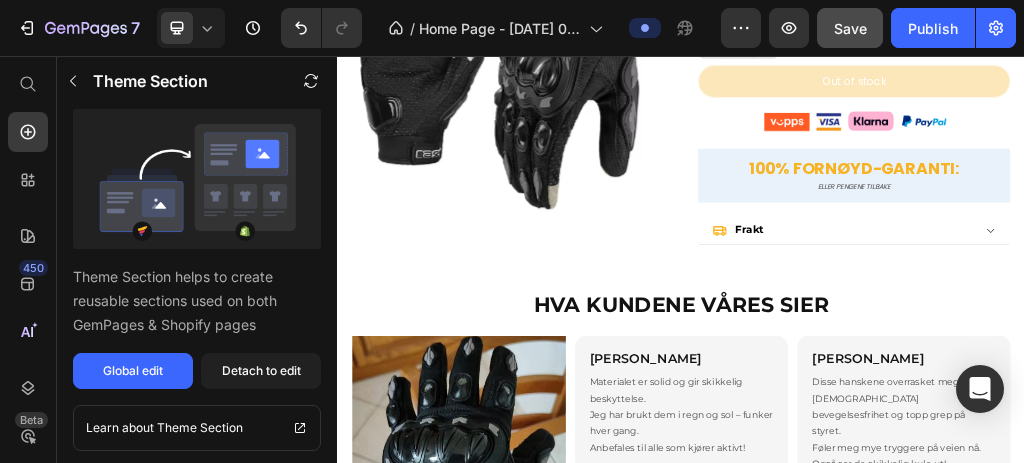 click on "Theme Section helps to create reusable sections used on both GemPages & Shopify pages" at bounding box center (197, 301) 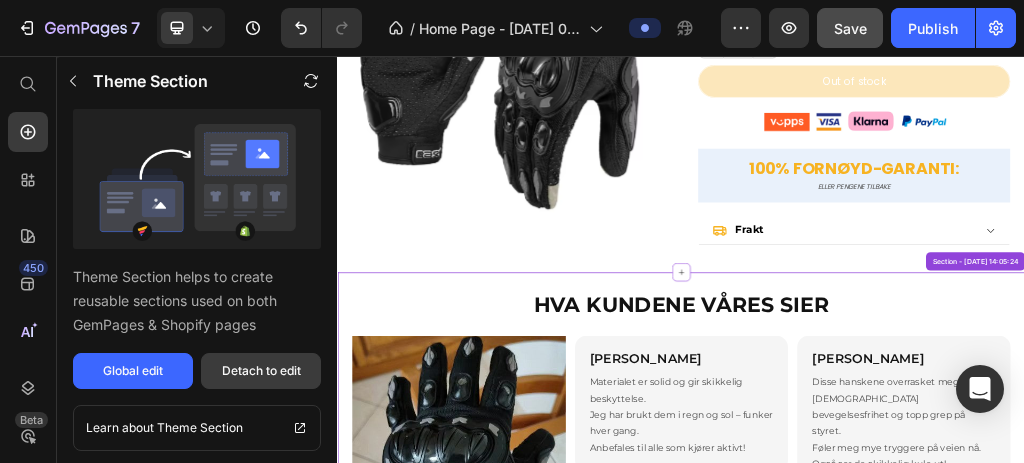 click on "Detach to edit" at bounding box center [261, 371] 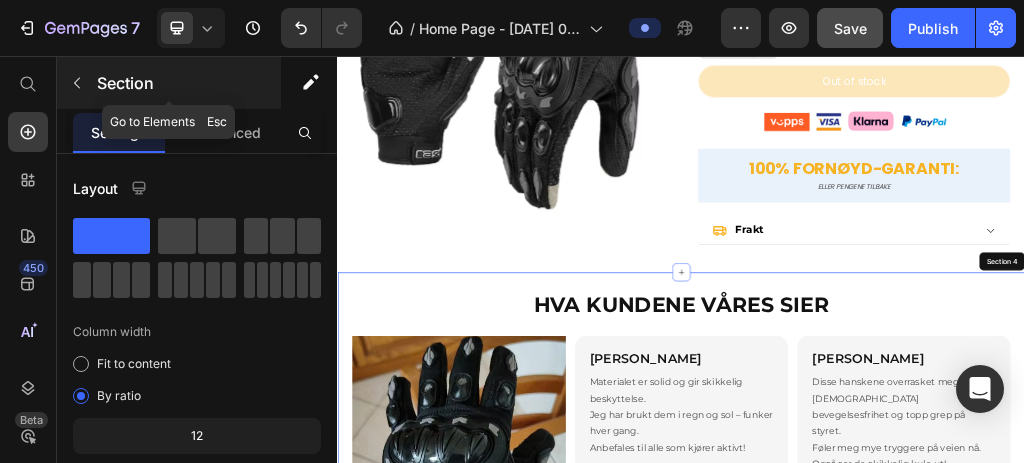 click 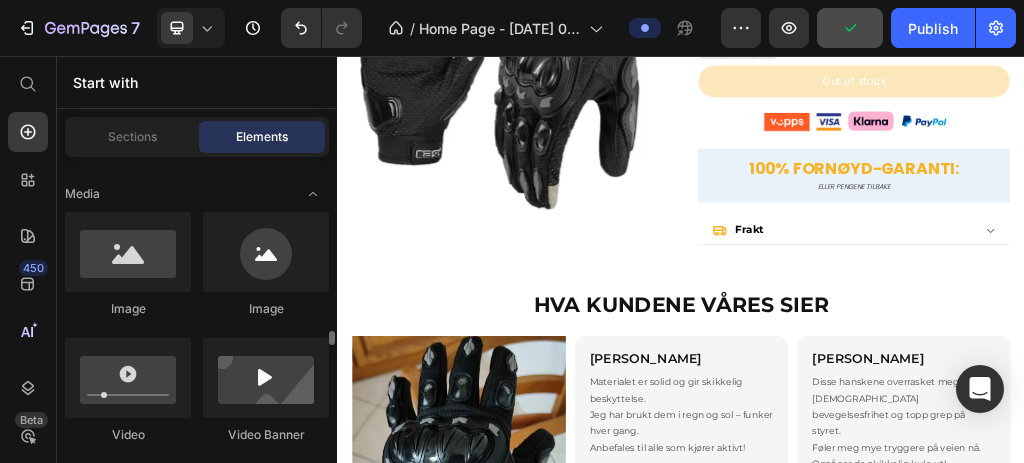 scroll, scrollTop: 933, scrollLeft: 0, axis: vertical 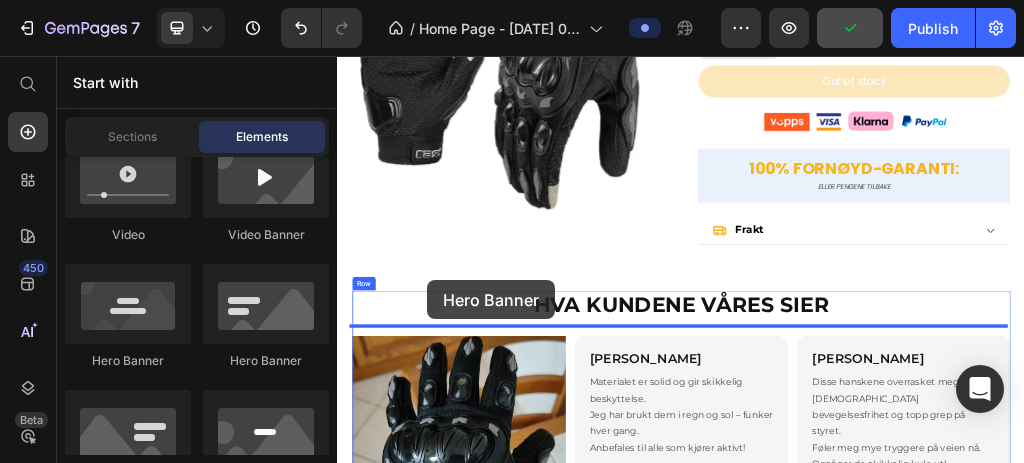 drag, startPoint x: 585, startPoint y: 366, endPoint x: 693, endPoint y: 315, distance: 119.43617 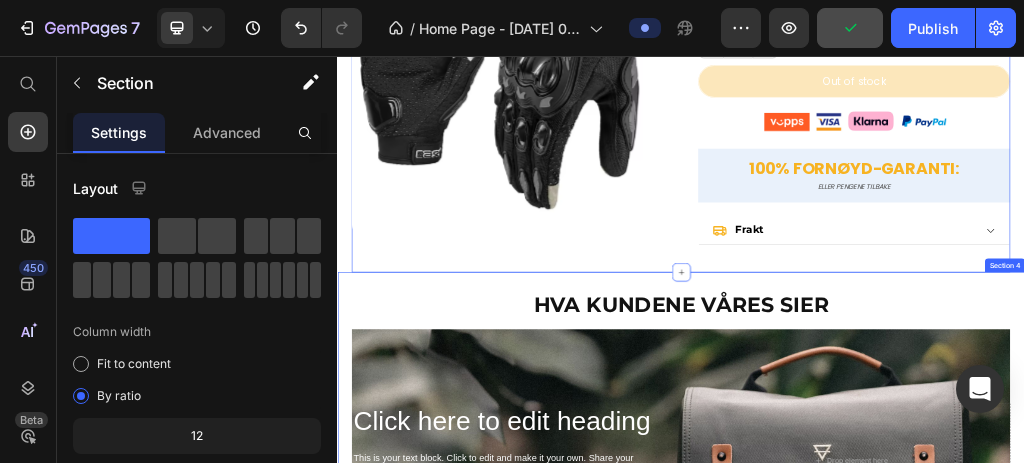 scroll, scrollTop: 2087, scrollLeft: 0, axis: vertical 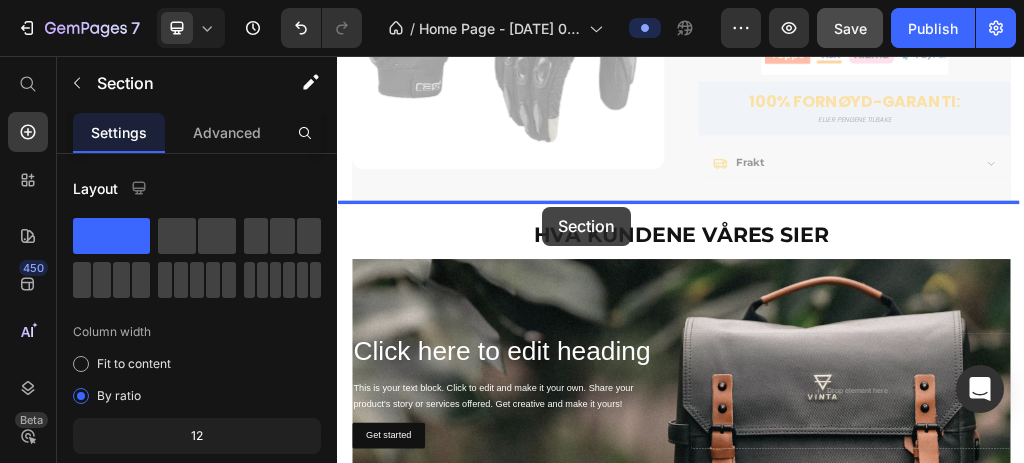 click on "Header Product Images AeroGrip™ Moto Hansker Product Title Icon Icon Icon Icon
Icon Icon List Over 10,000+ fornøyde kunder Text Block 0,00 kr Product Price 0,00 kr Product Price Row 0,00 kr Product Price 0,00 kr Product Price Row 🤝 100 DAGERS ÅPENT KJØP Heading (Eller pengene tilbake) Heading
Hard skall-beskyttelse
Sklisikker
Touch skjerm-kompatibel
God passform Item List 1 Product Quantity Out of stock Add to Cart Image 100% FORNØYD-GARANTI: Heading ELLER PENGENE TILBAKE Heading Row
Frakt Accordion Product Section 3   Create Theme Section AI Content Write with GemAI What would you like to describe here? Tone and Voice Persuasive Product AeroGrip™ Moto Hansker Show more Generate Product Images AeroGrip™ Moto Hansker Product Title Icon Icon Icon Icon
Icon Icon List Over 10,000+ fornøyde kunder Text Block 0,00 kr Product Price 0,00 kr Product Price Row 0,00 kr 0,00 kr Row" at bounding box center (937, 2544) 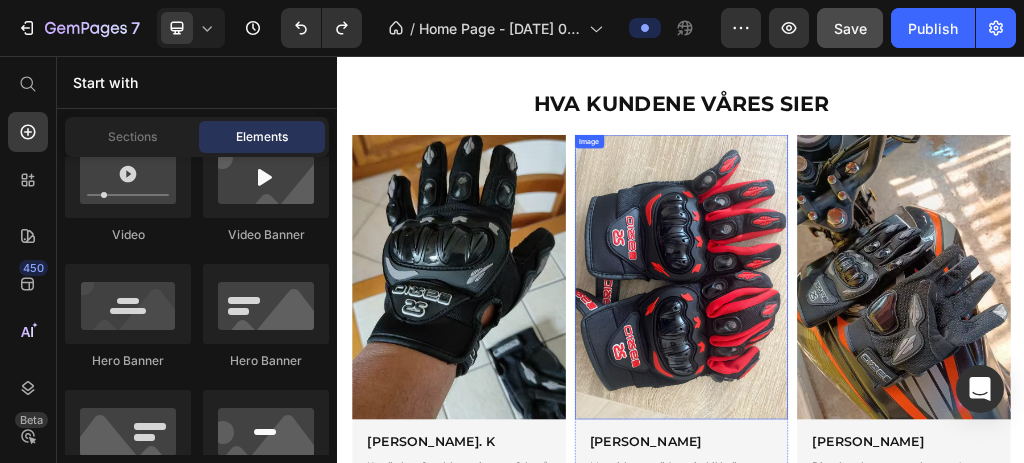 scroll, scrollTop: 2154, scrollLeft: 0, axis: vertical 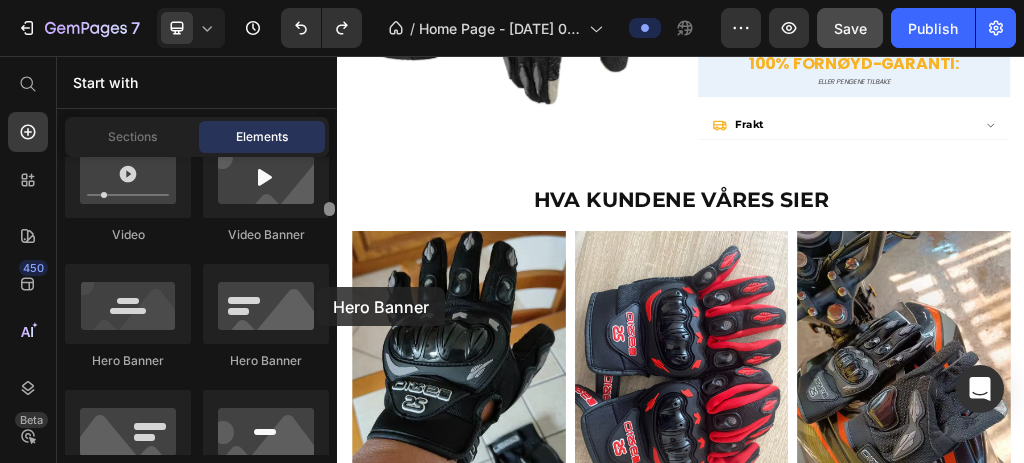 drag, startPoint x: 145, startPoint y: 258, endPoint x: 326, endPoint y: 278, distance: 182.10162 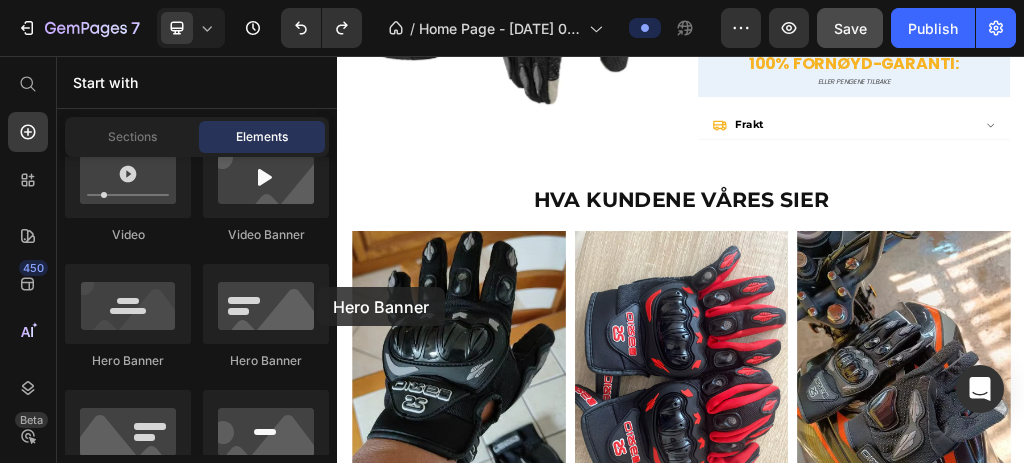 click on "HVA KUNDENE VÅRES SIER Heading HVA KUNDENE VÅRES SIER Heading Image [PERSON_NAME]. K Heading Utrolig komfortable og sitter perfekt på hånden. Knokebeskyttelsen føles trygg uten å være i veien. Perfekte hansker til både by og lengre turer! Text Block Row Row Image [PERSON_NAME] Heading Materialet er solid og gir skikkelig beskyttelse. Jeg har brukt dem i regn og sol – funker hver gang. Anbefales til alle som kjører aktivt! Text Block Row Row Image [PERSON_NAME] Heading Disse hanskene overrasket meg! God bevegelsesfrihet og topp grep på styret. Føler meg mye tryggere på veien nå. Også ser de skikkelig kule ut! Text Block Row Row Carousel Row" at bounding box center [937, 702] 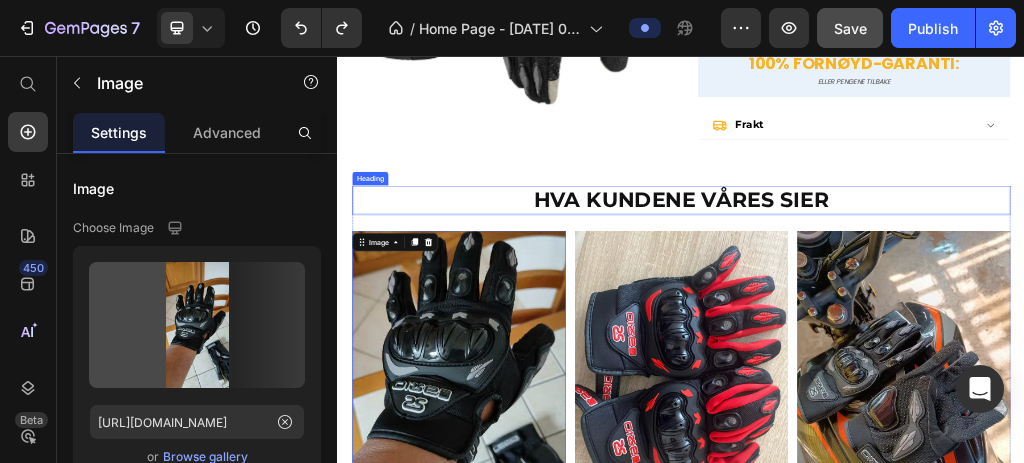 click on "HVA KUNDENE VÅRES SIER Heading Image   0 [PERSON_NAME]. K Heading Utrolig komfortable og sitter perfekt på hånden. Knokebeskyttelsen føles trygg uten å være i veien. Perfekte hansker til både by og lengre turer! Text Block Row Row Image [PERSON_NAME] Heading Materialet er solid og gir skikkelig beskyttelse. Jeg har brukt dem i regn og sol – funker hver gang. Anbefales til alle som kjører aktivt! Text Block Row Row Image [PERSON_NAME] Heading Disse hanskene overrasket meg! God bevegelsesfrihet og topp grep på styret. Føler meg mye tryggere på veien nå. Også ser de skikkelig kule ut! Text Block Row Row Carousel" at bounding box center (937, 702) 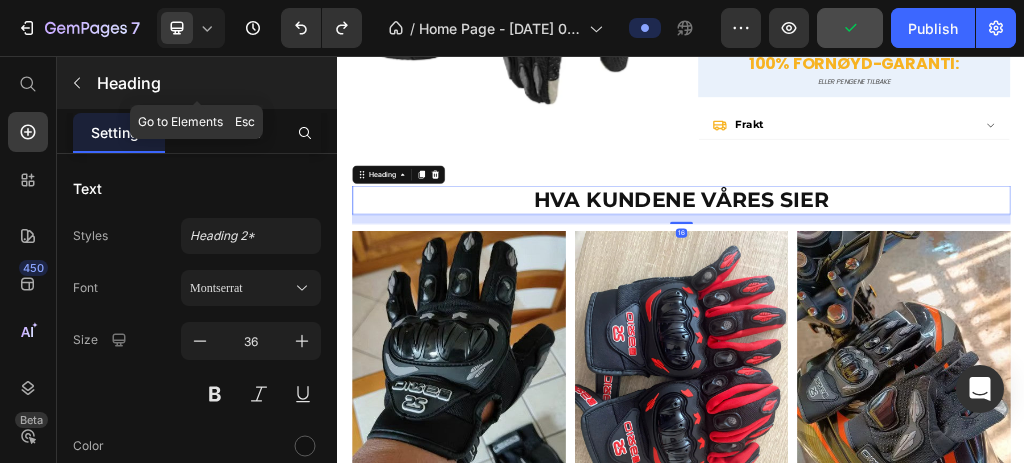 click at bounding box center [77, 83] 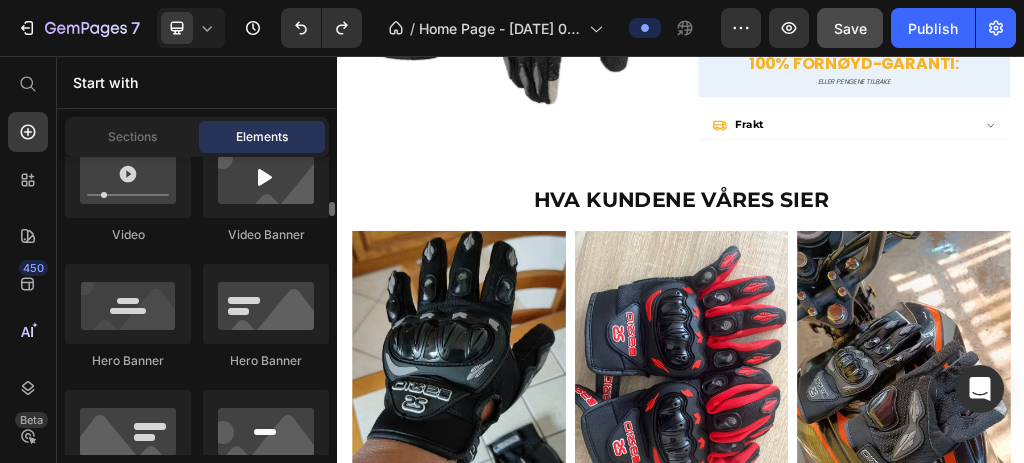 click on "Image
Image
Video
Video Banner
Hero Banner
Hero Banner
Hero Banner
Hero Banner Parallax
Image Comparison" 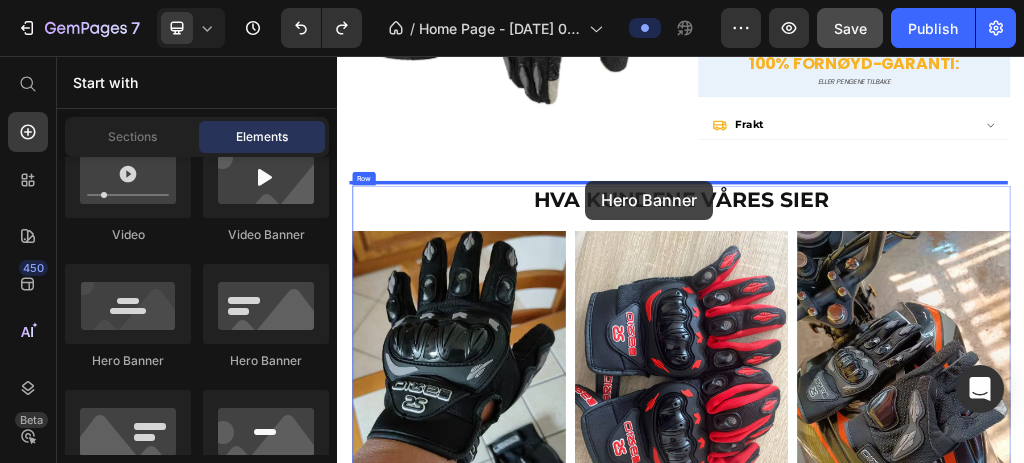 drag, startPoint x: 617, startPoint y: 374, endPoint x: 771, endPoint y: 274, distance: 183.61917 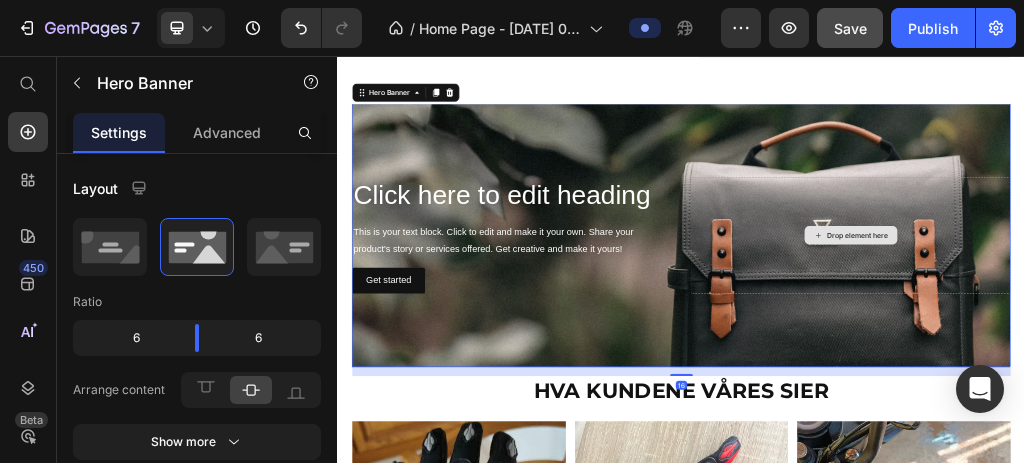 scroll, scrollTop: 2220, scrollLeft: 0, axis: vertical 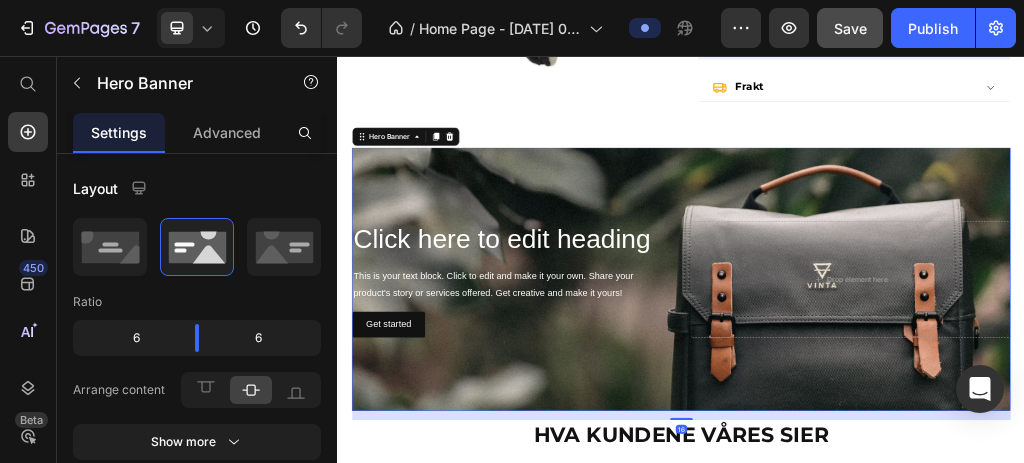 click at bounding box center (937, 446) 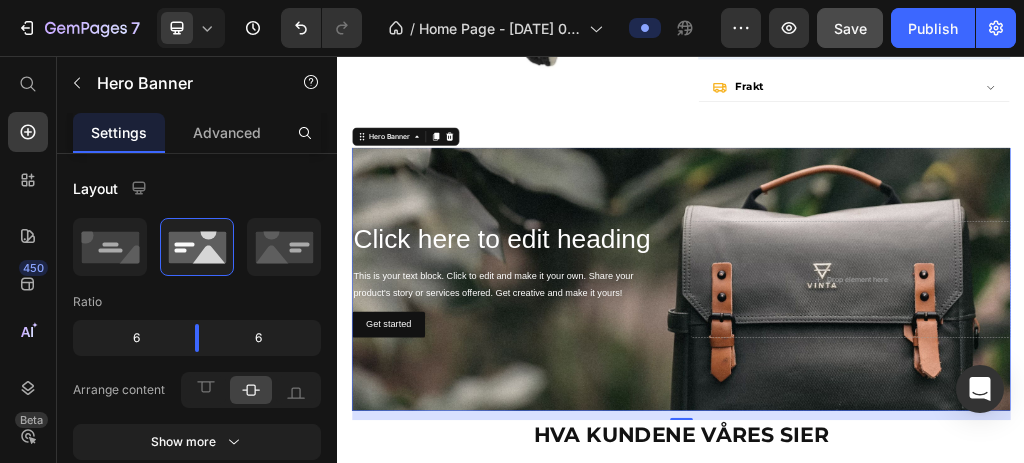 click at bounding box center (937, 446) 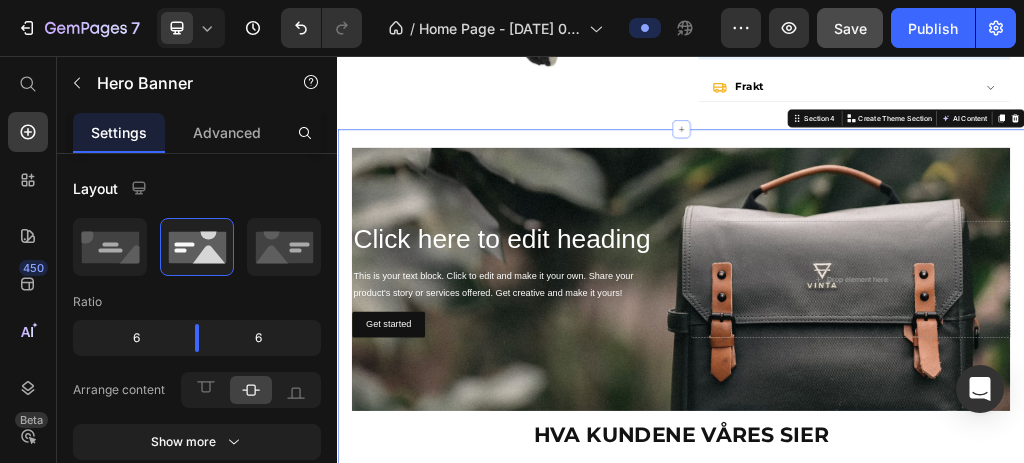 drag, startPoint x: 619, startPoint y: 208, endPoint x: 359, endPoint y: 212, distance: 260.03076 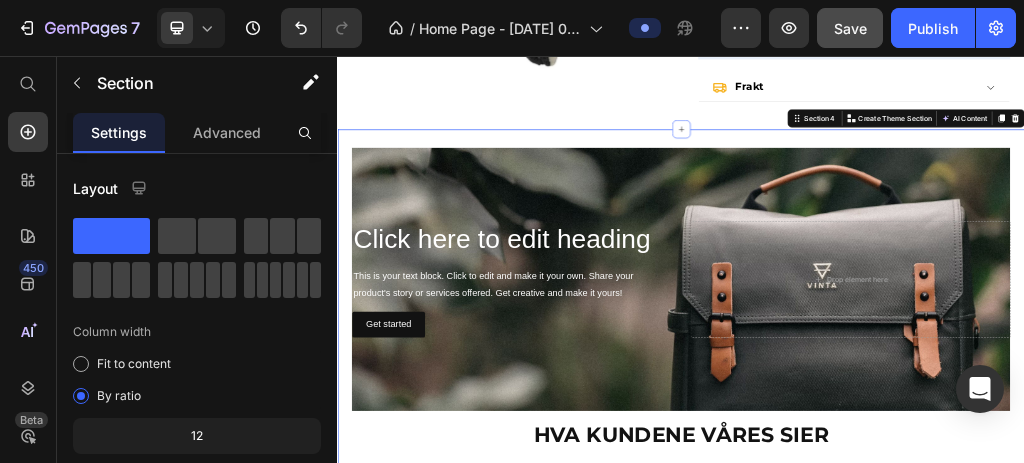 click at bounding box center [937, 446] 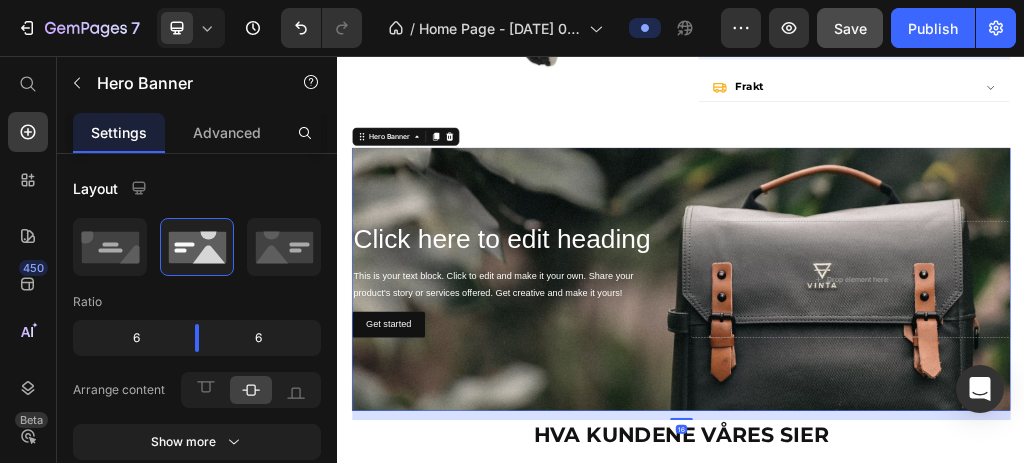 click at bounding box center (937, 446) 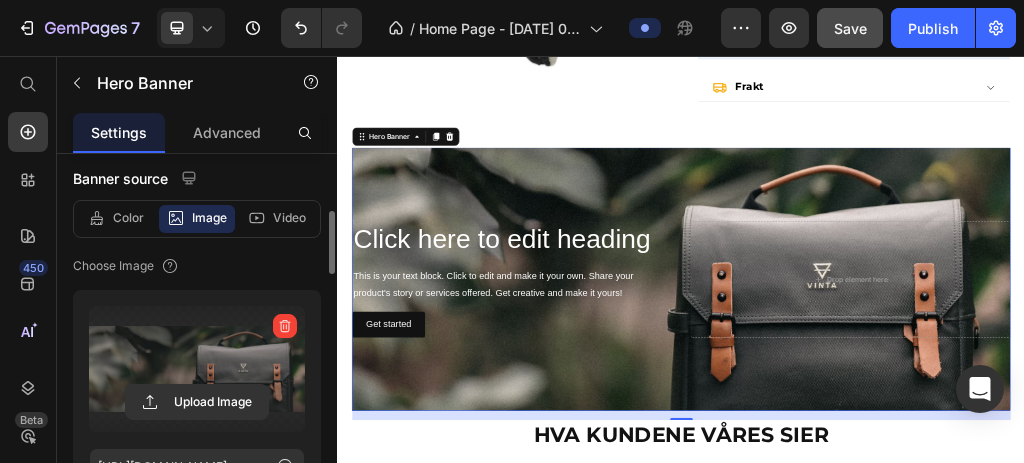 scroll, scrollTop: 400, scrollLeft: 0, axis: vertical 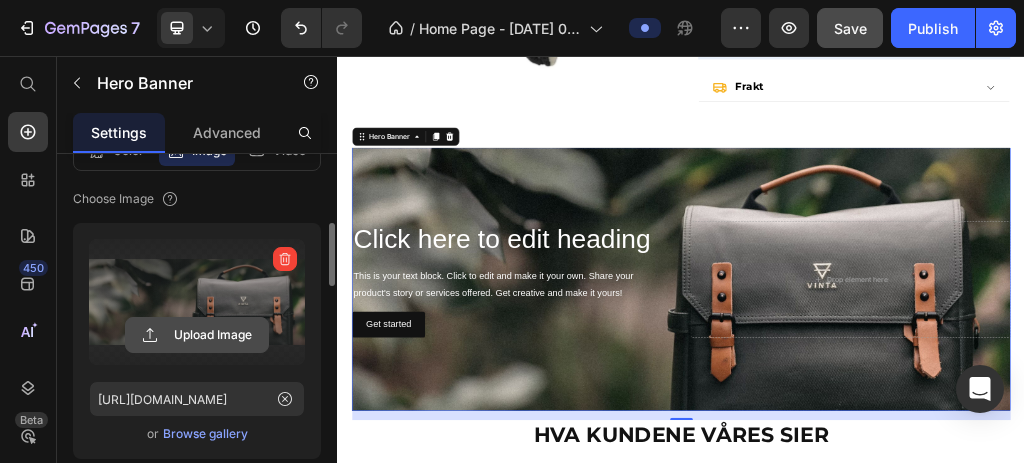 click 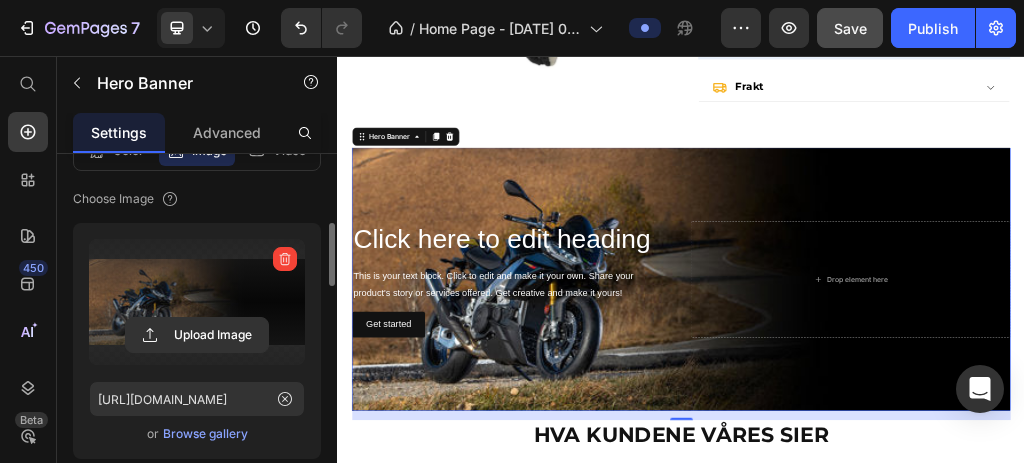 click at bounding box center (937, 446) 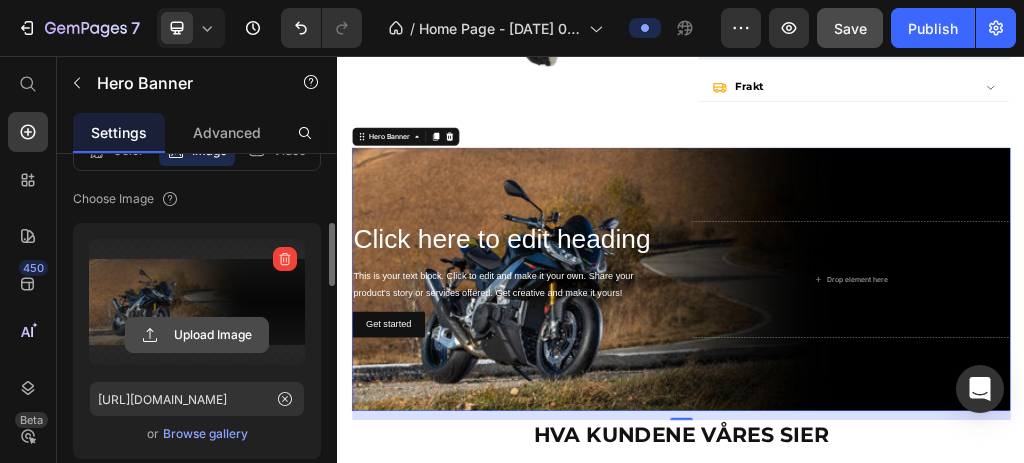 click 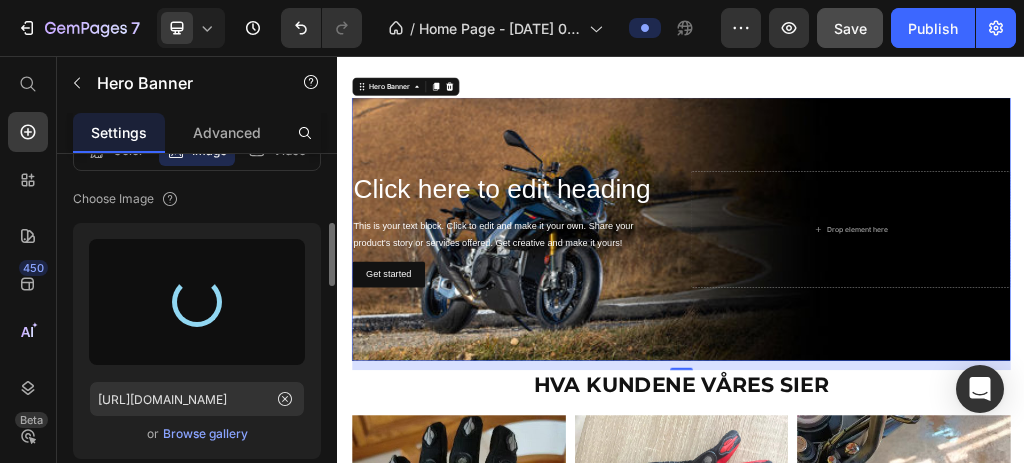 scroll, scrollTop: 2354, scrollLeft: 0, axis: vertical 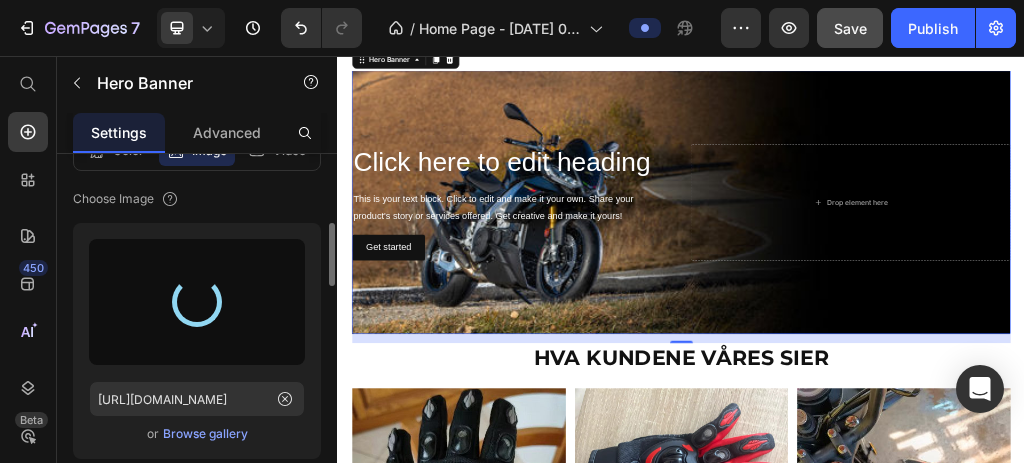 type on "[URL][DOMAIN_NAME]" 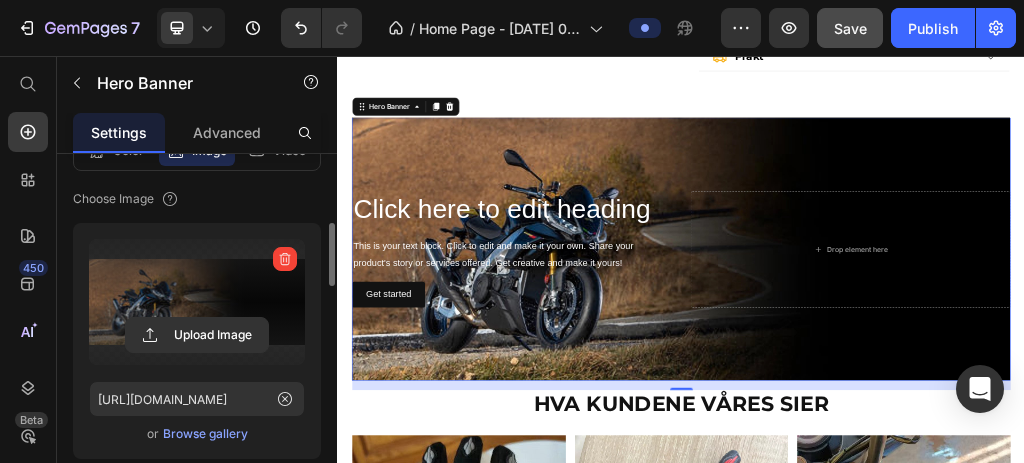 scroll, scrollTop: 2287, scrollLeft: 0, axis: vertical 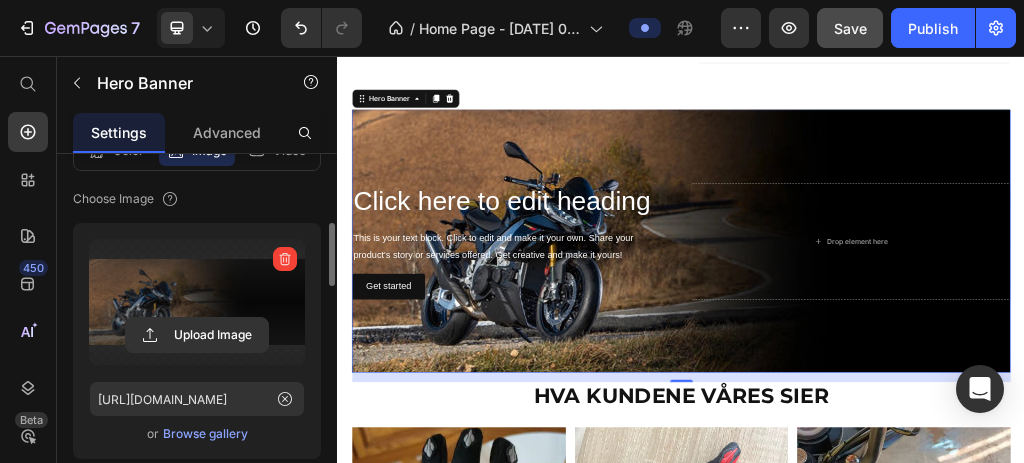 click at bounding box center [937, 379] 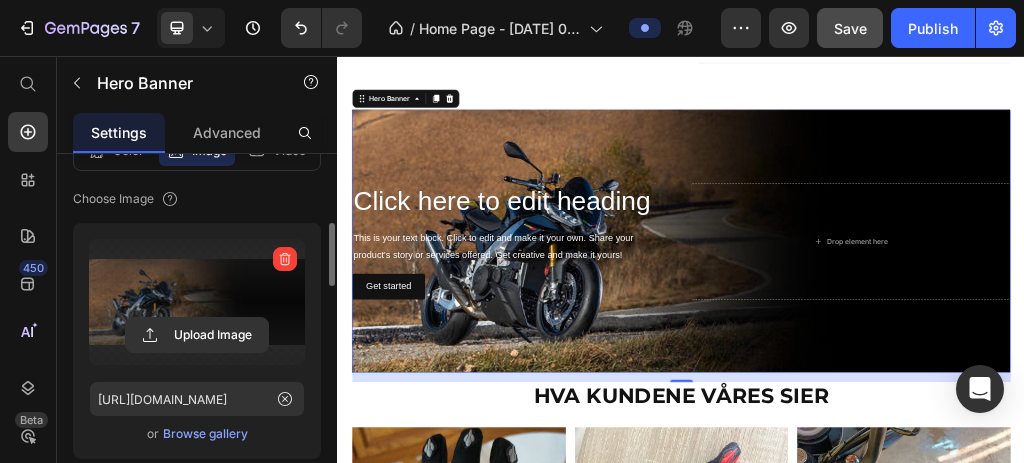 click at bounding box center (937, 379) 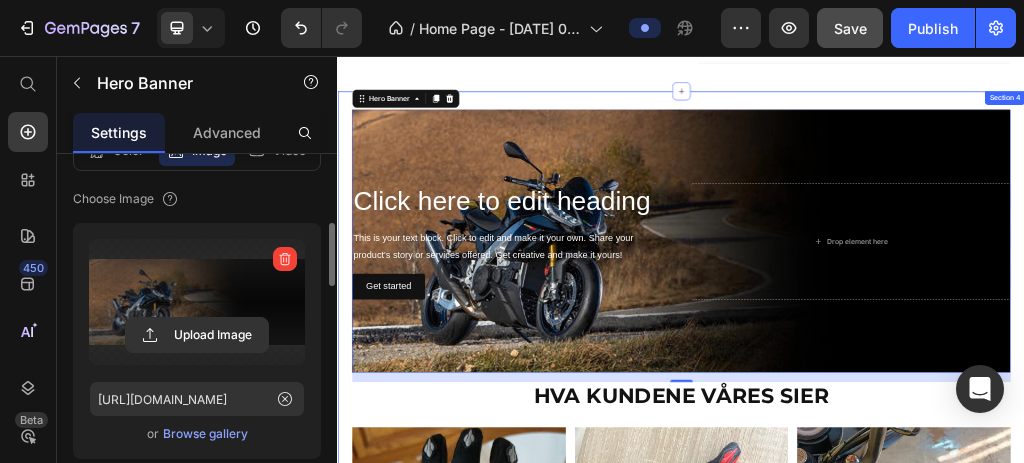 click on "HVA KUNDENE VÅRES SIER Heading Click here to edit heading Heading This is your text block. Click to edit and make it your own. Share your                       product's story or services offered. Get creative and make it yours! Text Block Get started Button
Drop element here Hero Banner   16 HVA KUNDENE VÅRES SIER Heading Image [PERSON_NAME]. K Heading Utrolig komfortable og sitter perfekt på hånden. Knokebeskyttelsen føles trygg uten å være i veien. Perfekte hansker til både by og lengre turer! Text Block Row Row Image [PERSON_NAME] Heading Materialet er solid og gir skikkelig beskyttelse. Jeg har brukt dem i regn og sol – funker hver gang. Anbefales til alle som kjører aktivt! Text Block Row Row Image [PERSON_NAME] Heading Disse hanskene overrasket meg! God bevegelsesfrihet og topp grep på styret. Føler meg mye tryggere på veien nå. Også ser de skikkelig kule ut! Text Block Row Row Carousel Row Section 4" at bounding box center [937, 807] 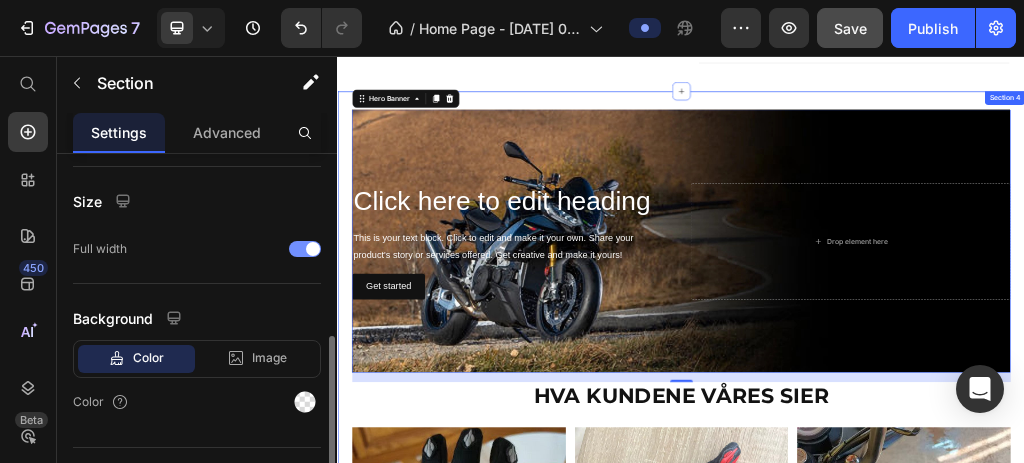 scroll, scrollTop: 0, scrollLeft: 0, axis: both 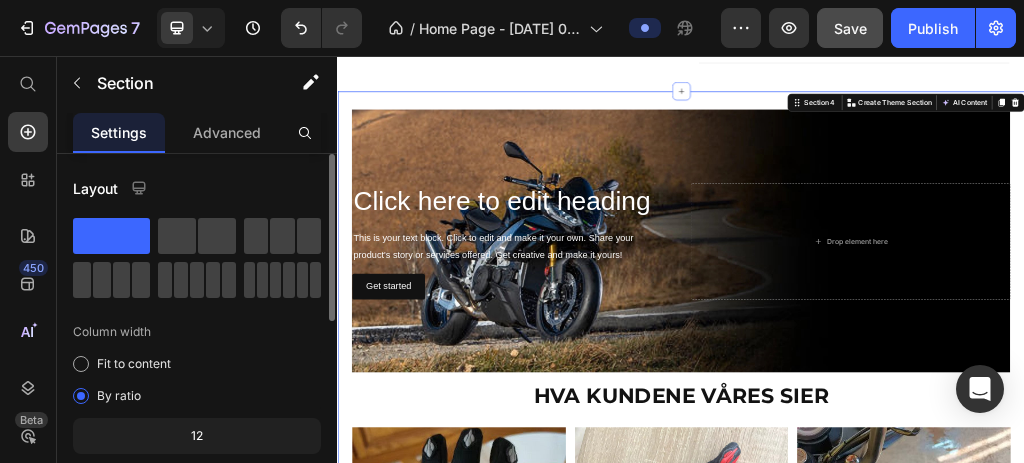 click 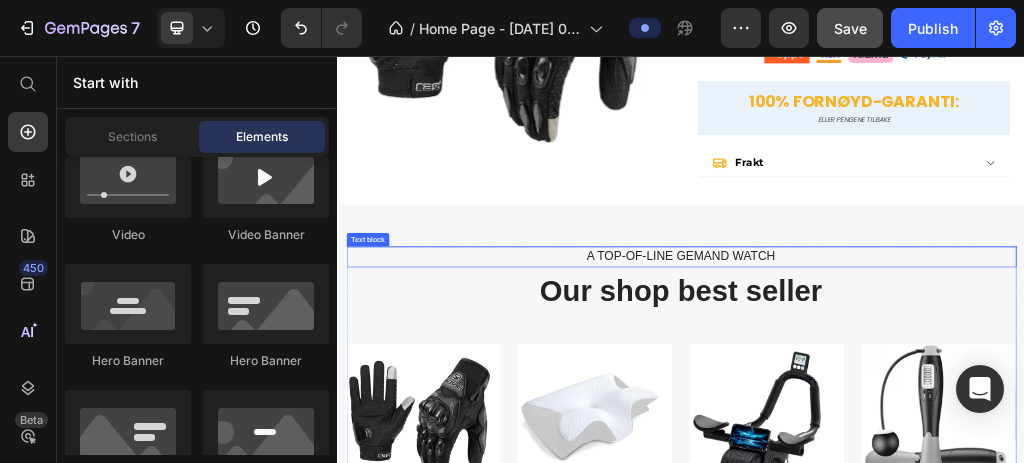 scroll, scrollTop: 2087, scrollLeft: 0, axis: vertical 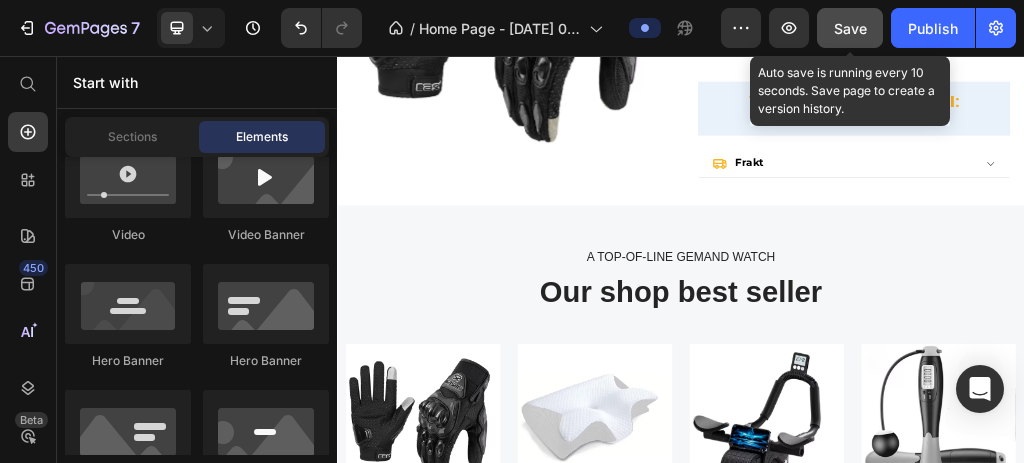 click on "Save" at bounding box center [850, 28] 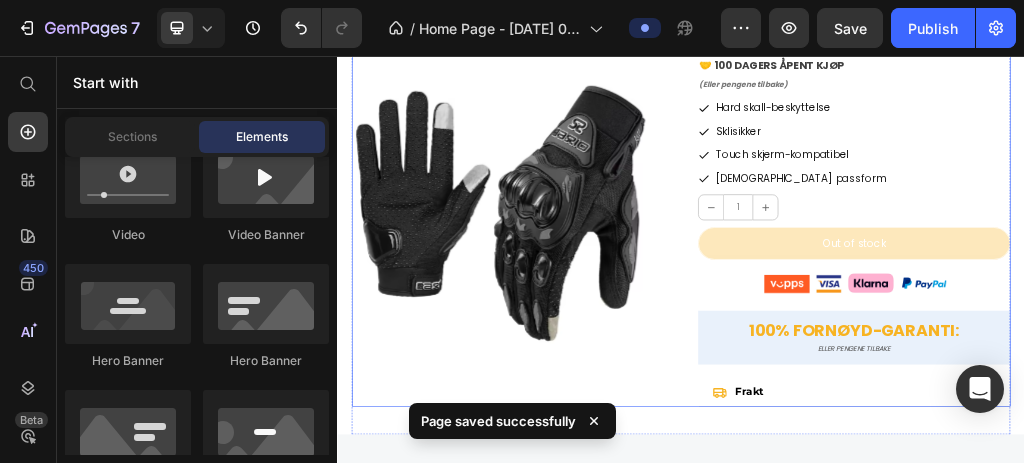 scroll, scrollTop: 1754, scrollLeft: 0, axis: vertical 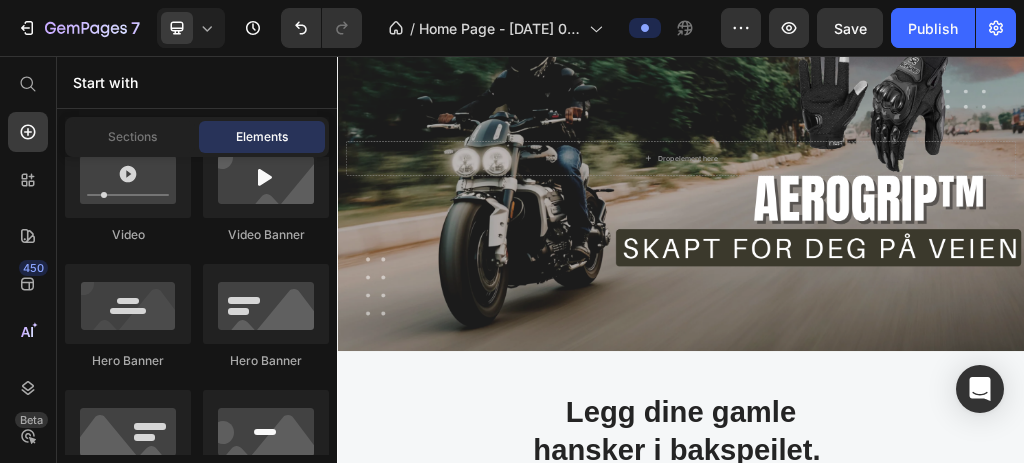 click on "Save" at bounding box center (850, 28) 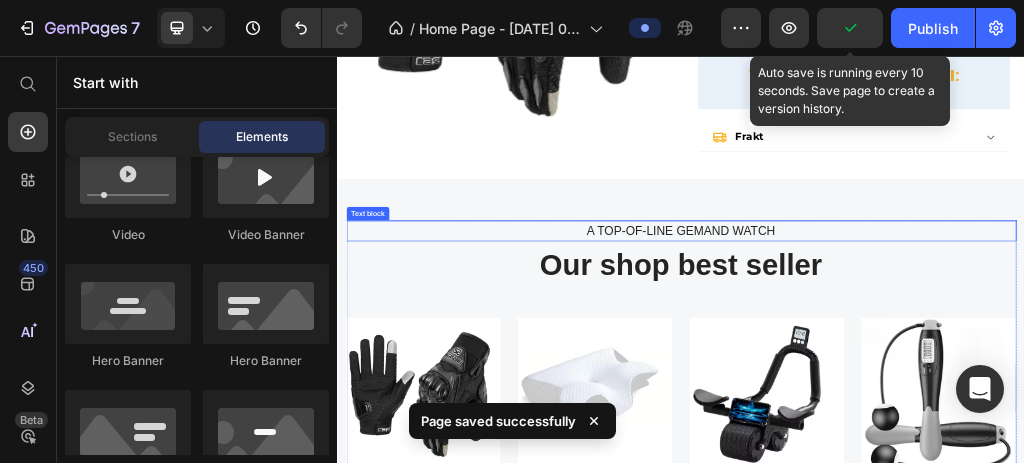 scroll, scrollTop: 2200, scrollLeft: 0, axis: vertical 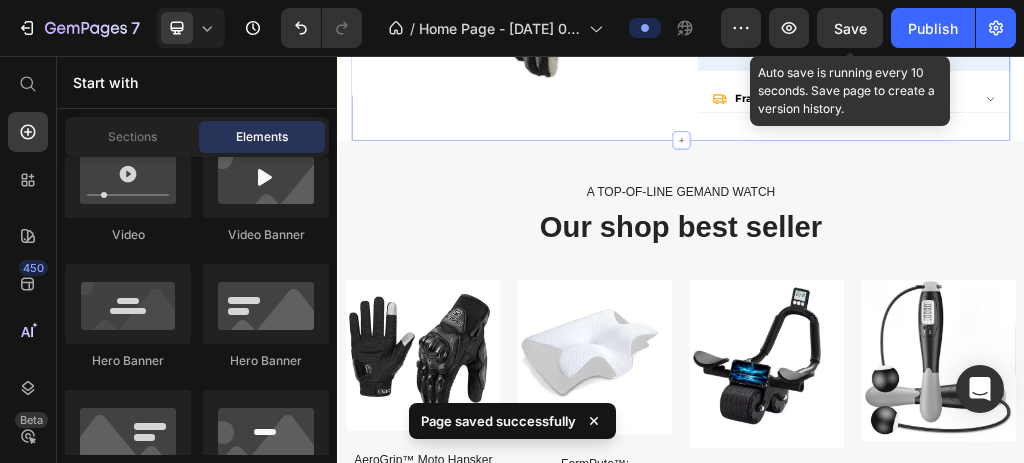click on "Product Images AeroGrip™ Moto Hansker Product Title Icon Icon Icon Icon
Icon Icon List Over 10,000+ fornøyde kunder Text Block 0,00 kr Product Price 0,00 kr Product Price Row 0,00 kr Product Price 0,00 kr Product Price Row 🤝 100 DAGERS ÅPENT KJØP Heading (Eller pengene tilbake) Heading
Hard skall-beskyttelse
Sklisikker
Touch skjerm-kompatibel
God passform Item List 1 Product Quantity Out of stock Add to Cart Image 100% FORNØYD-GARANTI: Heading ELLER PENGENE TILBAKE Heading Row
Frakt Accordion Product Section 3" at bounding box center (937, -227) 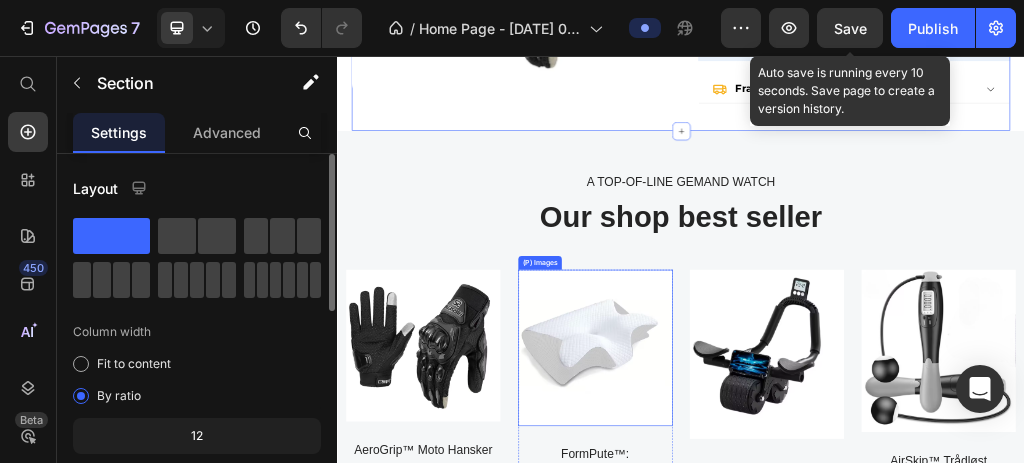 scroll, scrollTop: 2133, scrollLeft: 0, axis: vertical 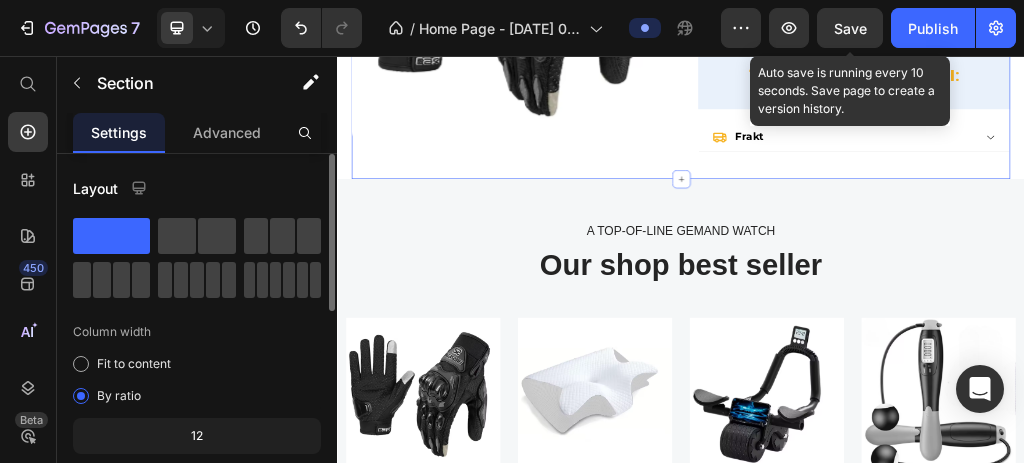 click on "Save" at bounding box center (850, 28) 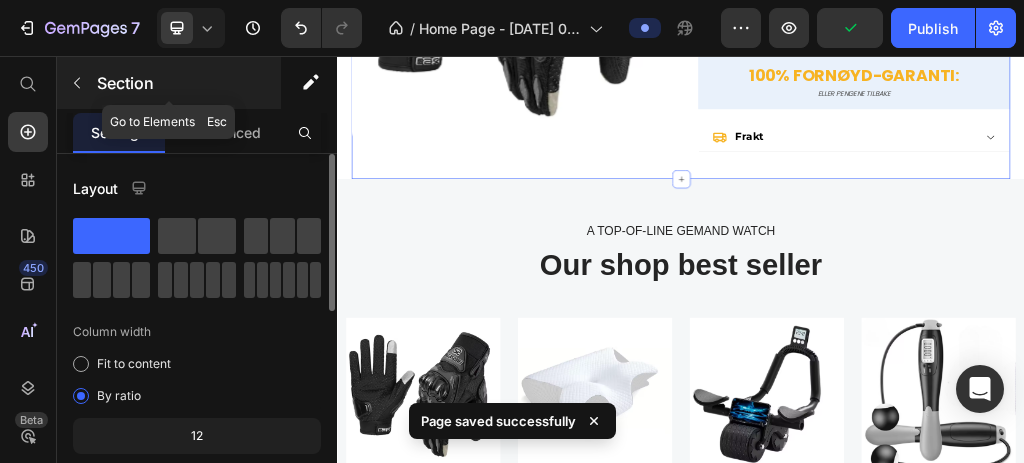 click 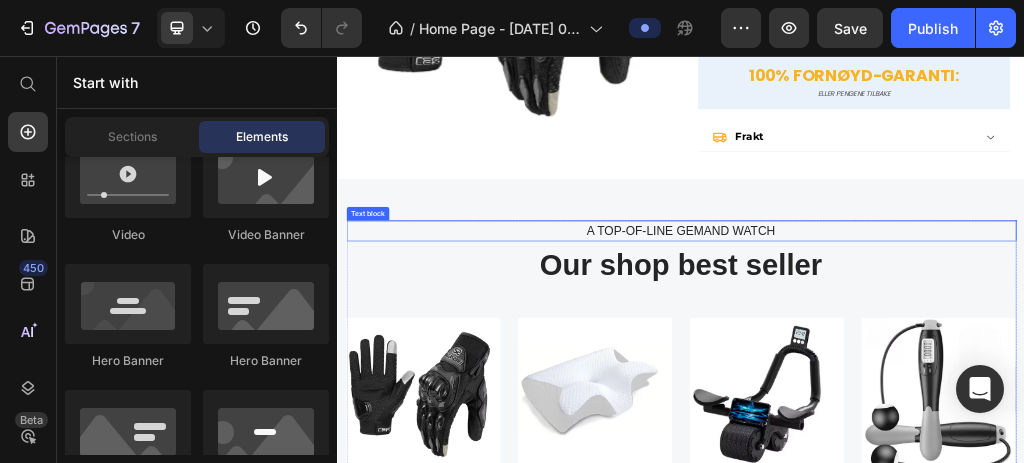 scroll, scrollTop: 2000, scrollLeft: 0, axis: vertical 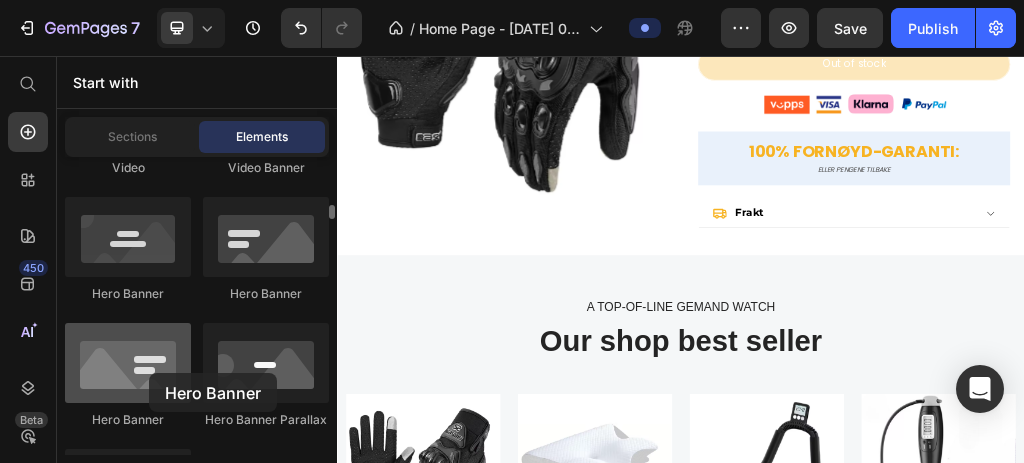 drag, startPoint x: 141, startPoint y: 373, endPoint x: 172, endPoint y: 368, distance: 31.400637 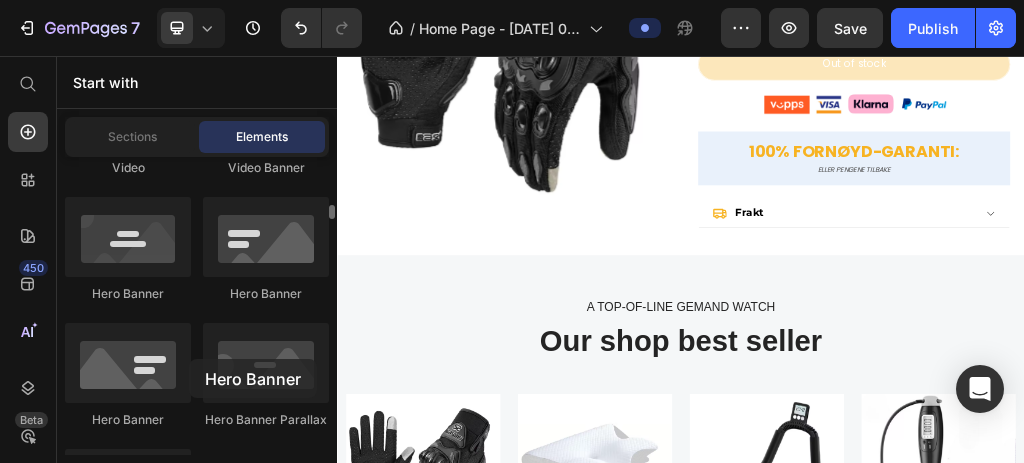 drag, startPoint x: 172, startPoint y: 368, endPoint x: 201, endPoint y: 354, distance: 32.202484 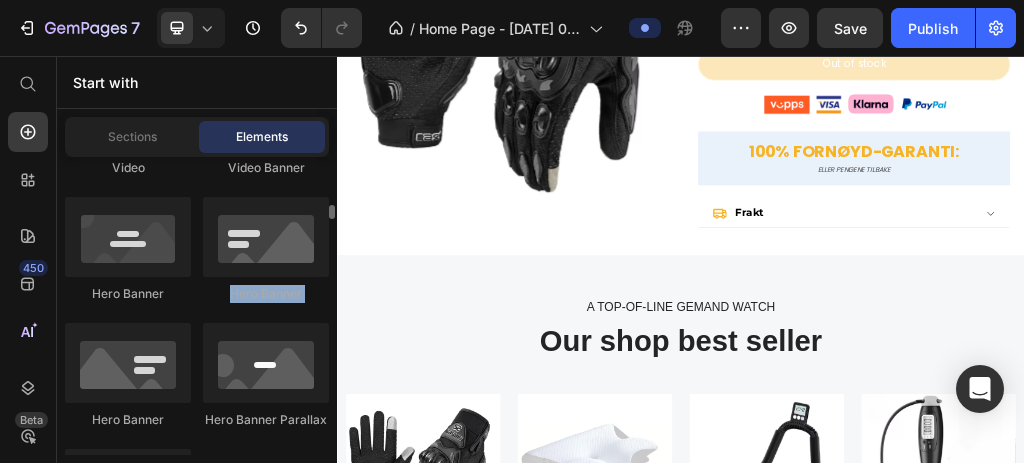drag, startPoint x: 201, startPoint y: 354, endPoint x: 194, endPoint y: 310, distance: 44.553337 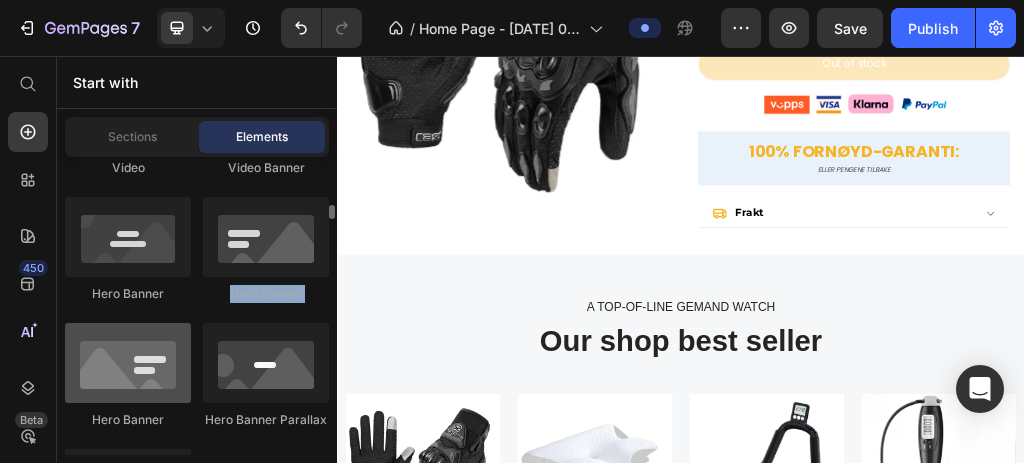 click at bounding box center (128, 363) 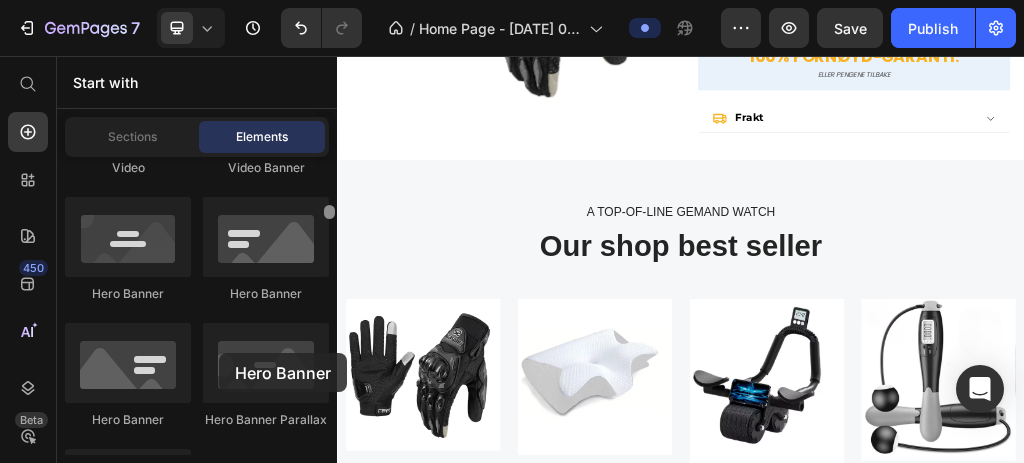 scroll, scrollTop: 2248, scrollLeft: 0, axis: vertical 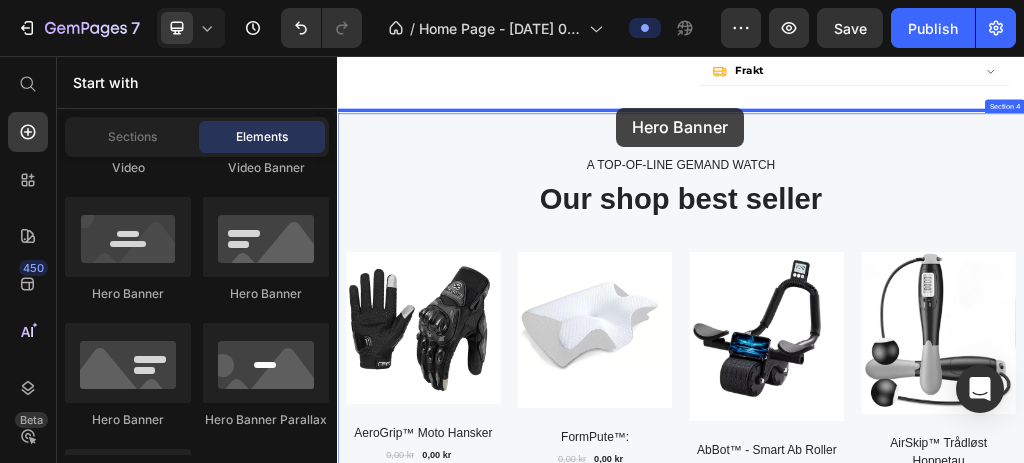 drag, startPoint x: 477, startPoint y: 420, endPoint x: 825, endPoint y: 146, distance: 442.92212 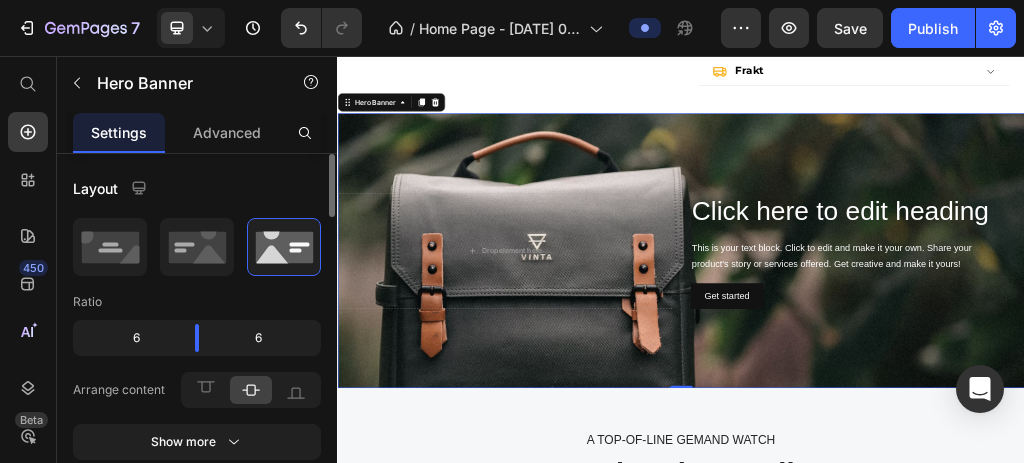 click at bounding box center (937, 396) 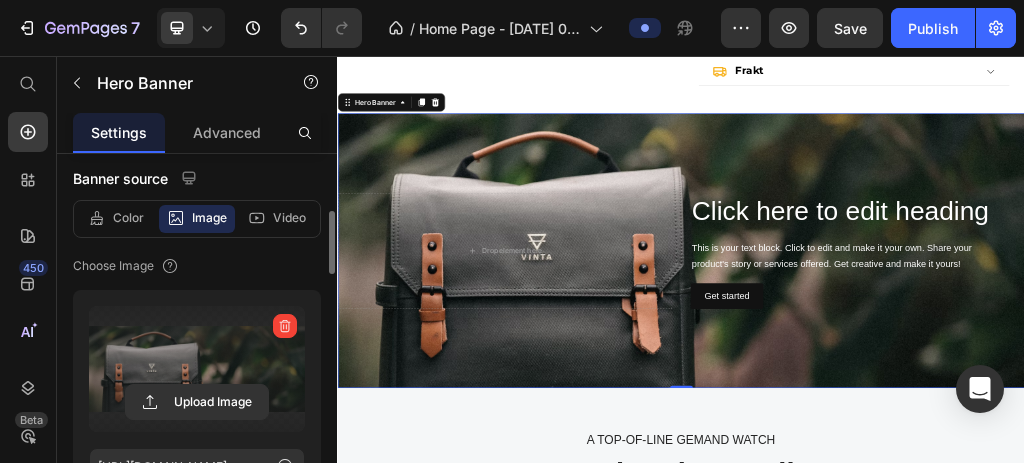 scroll, scrollTop: 466, scrollLeft: 0, axis: vertical 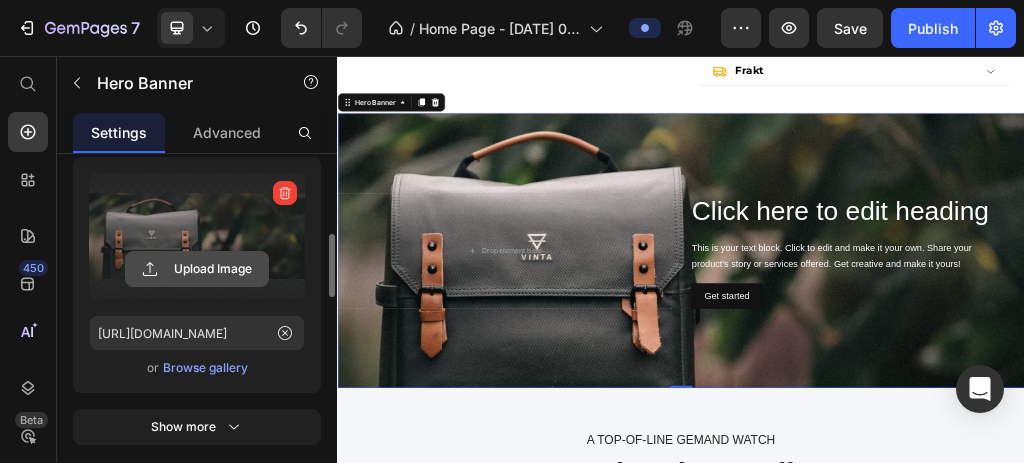 click 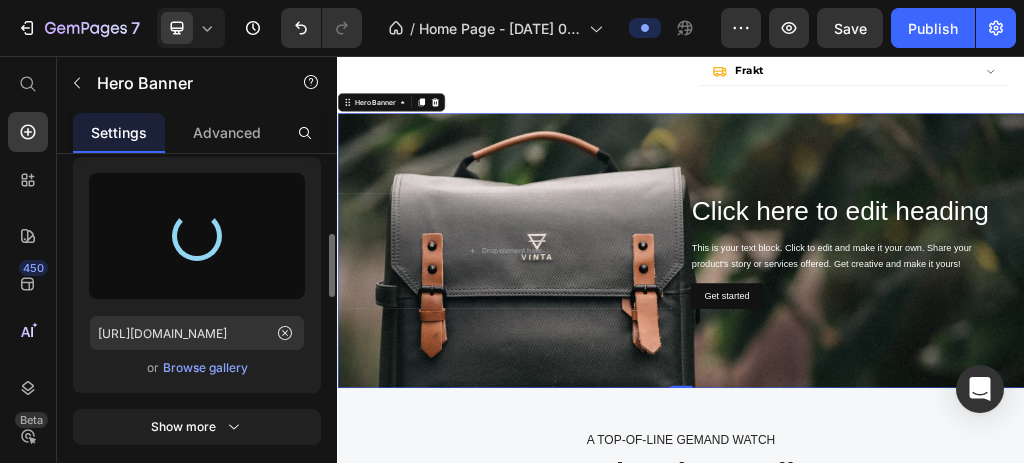 type on "[URL][DOMAIN_NAME]" 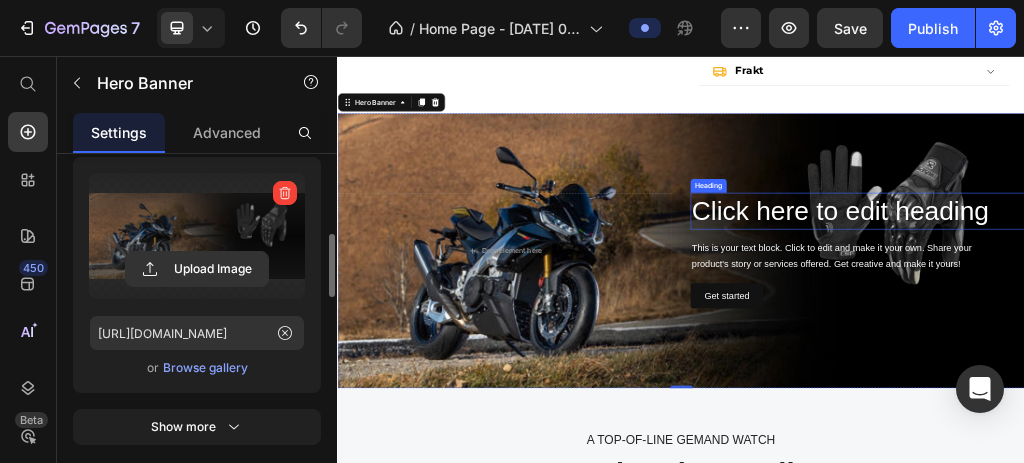 click on "Click here to edit heading" at bounding box center [1245, 327] 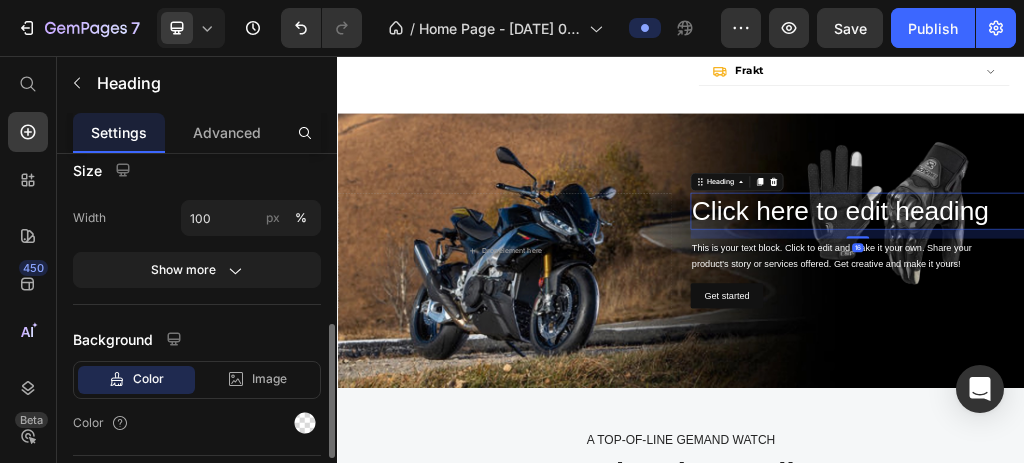 scroll, scrollTop: 0, scrollLeft: 0, axis: both 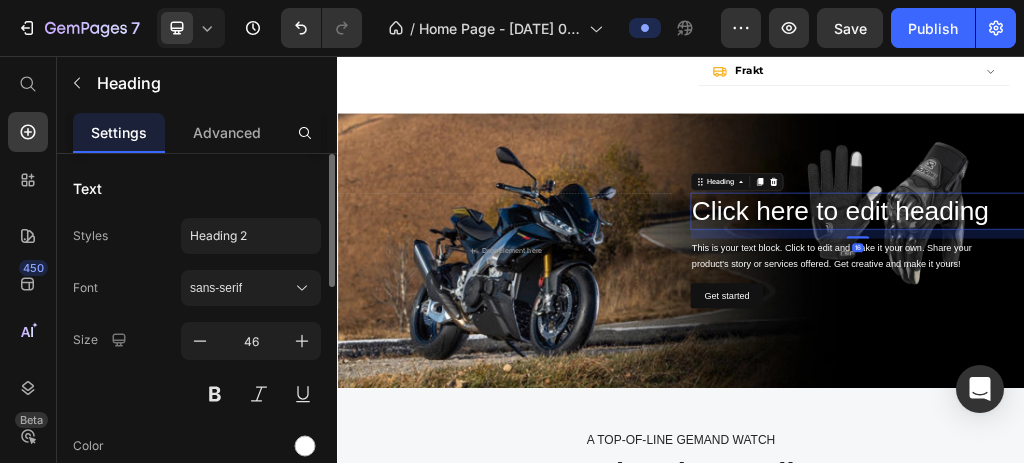 click 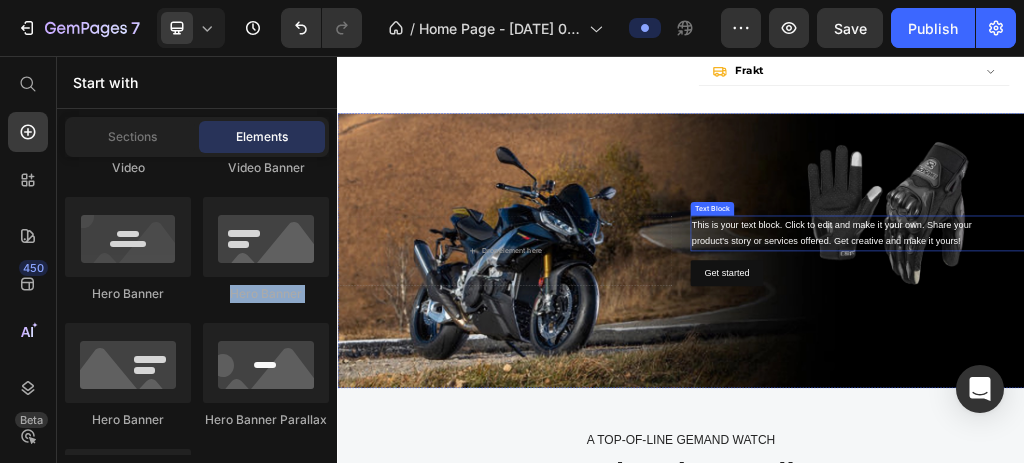 click on "This is your text block. Click to edit and make it your own. Share your                       product's story or services offered. Get creative and make it yours!" at bounding box center (1245, 366) 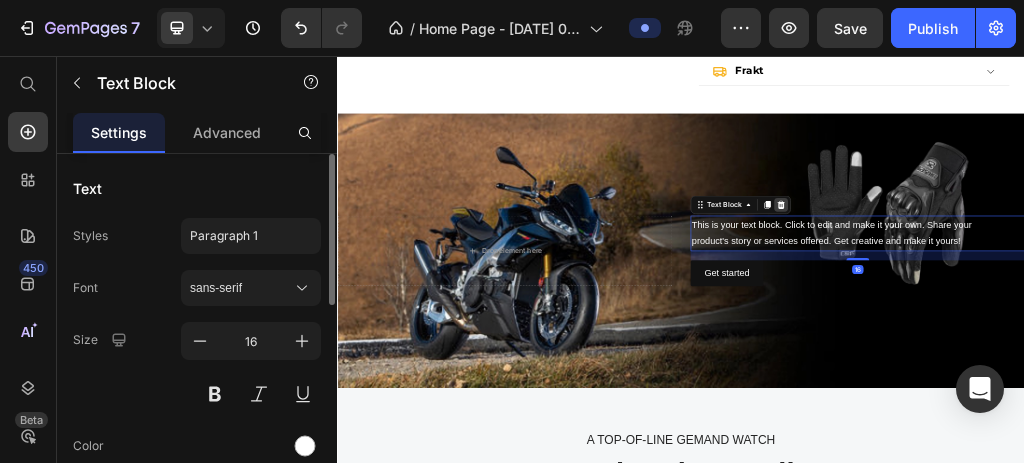 click 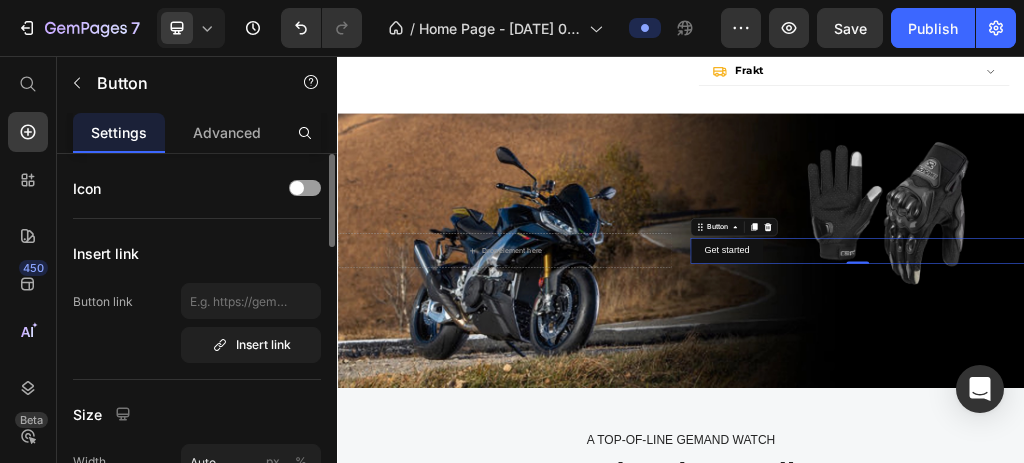 click on "Get started Button   0" at bounding box center [1245, 396] 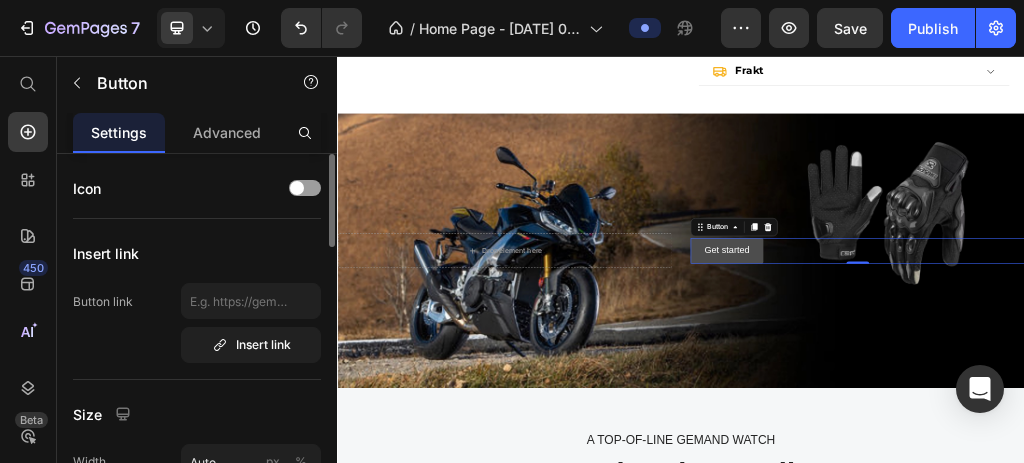 drag, startPoint x: 1091, startPoint y: 383, endPoint x: 1056, endPoint y: 367, distance: 38.483765 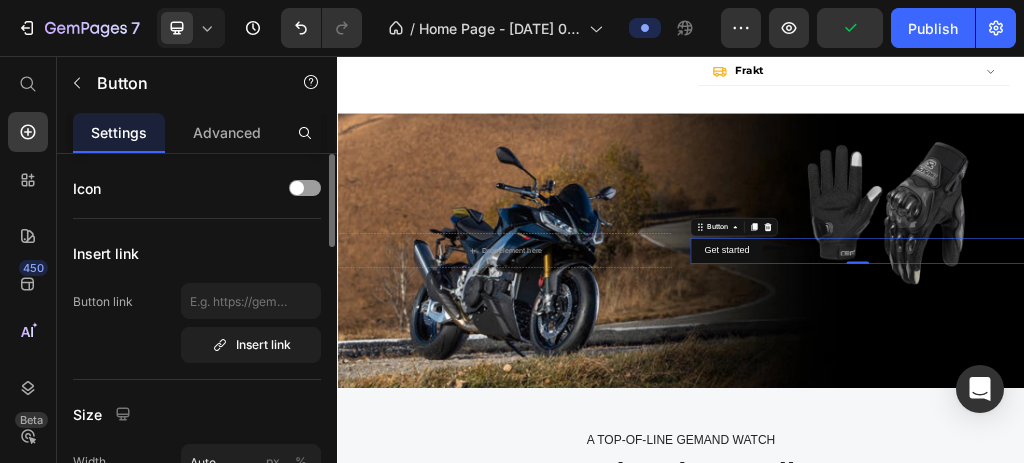 drag, startPoint x: 963, startPoint y: 349, endPoint x: 978, endPoint y: 359, distance: 18.027756 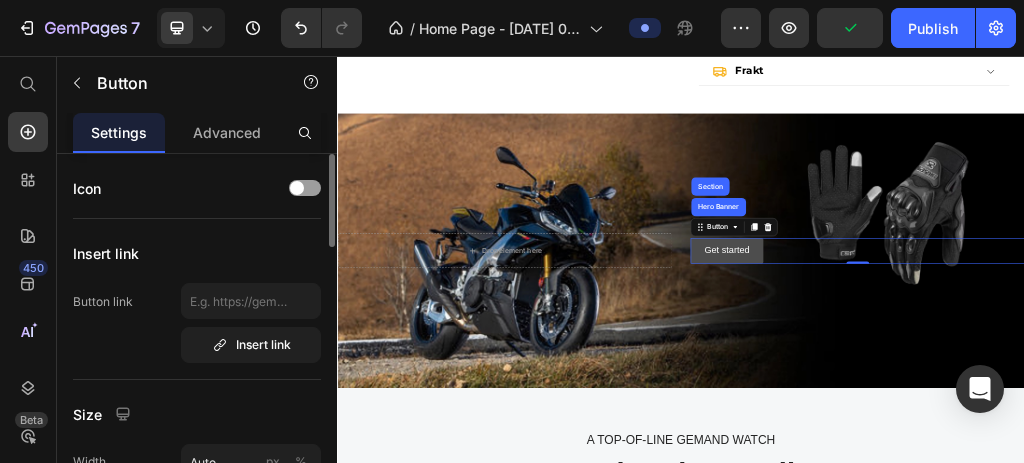 drag, startPoint x: 978, startPoint y: 359, endPoint x: 989, endPoint y: 366, distance: 13.038404 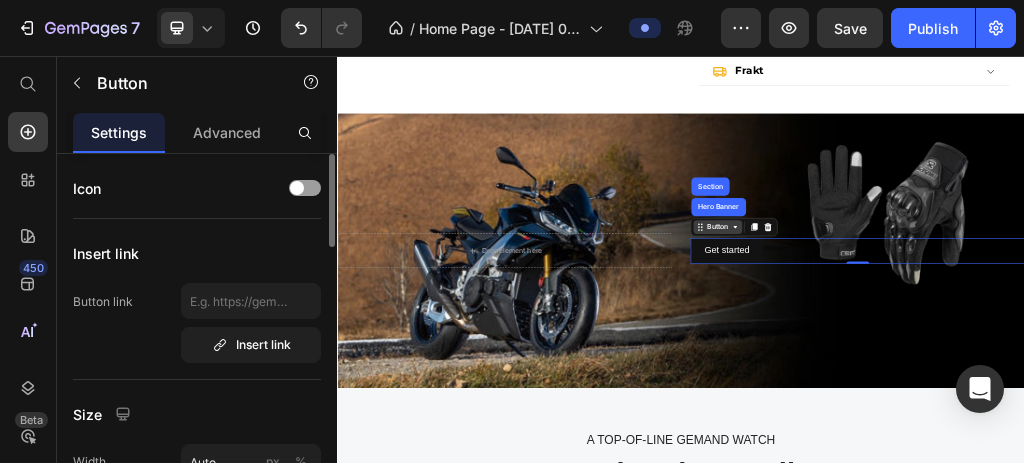 click on "Button" at bounding box center (1000, 355) 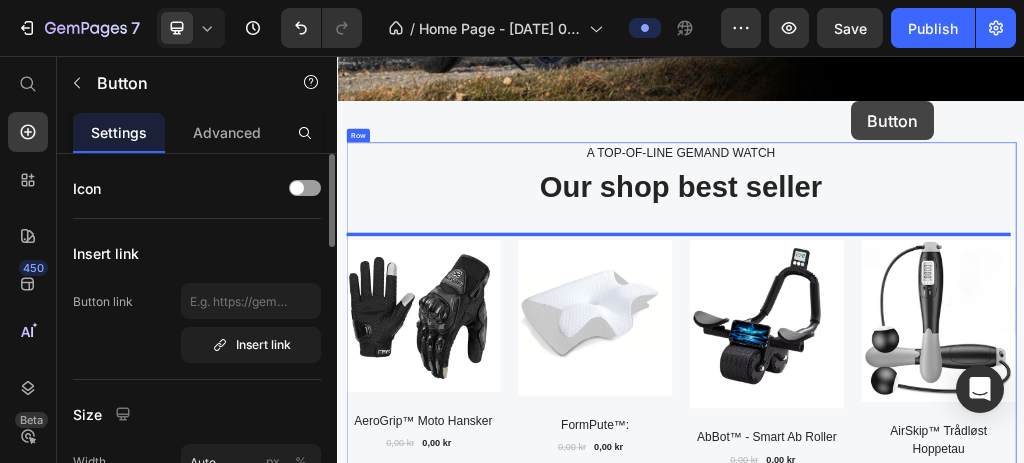 scroll, scrollTop: 2705, scrollLeft: 0, axis: vertical 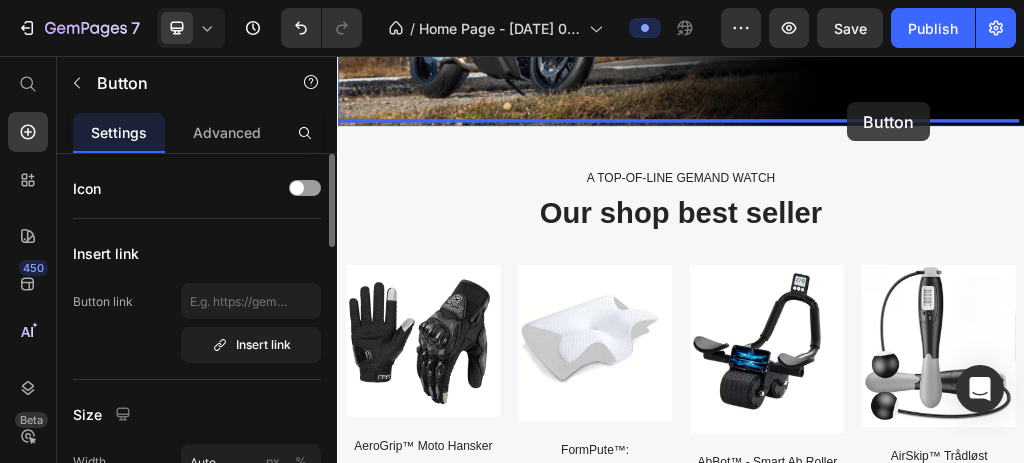 drag, startPoint x: 967, startPoint y: 358, endPoint x: 1228, endPoint y: 136, distance: 342.64413 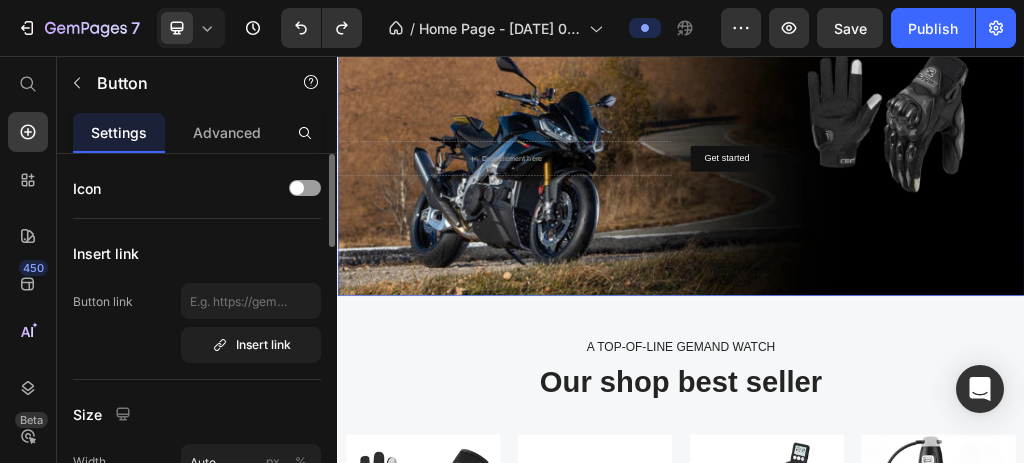 scroll, scrollTop: 2305, scrollLeft: 0, axis: vertical 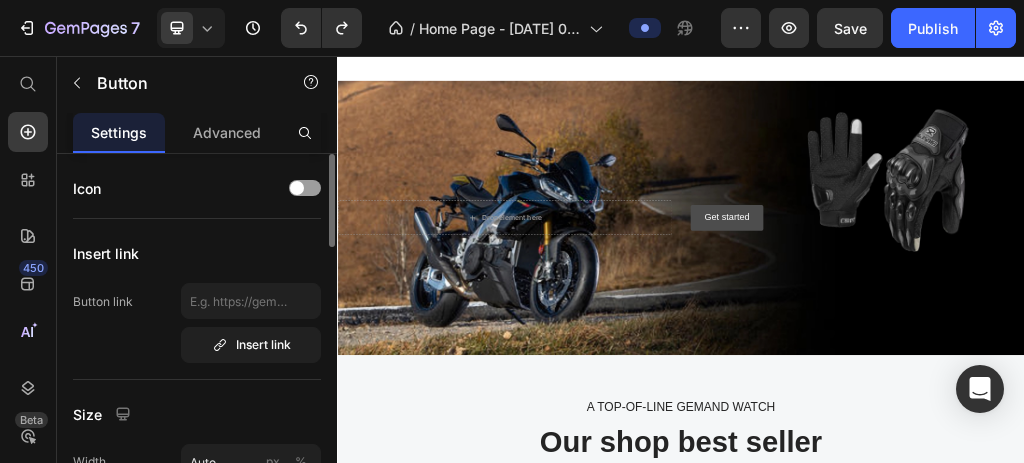 click on "Get started" at bounding box center (1016, 339) 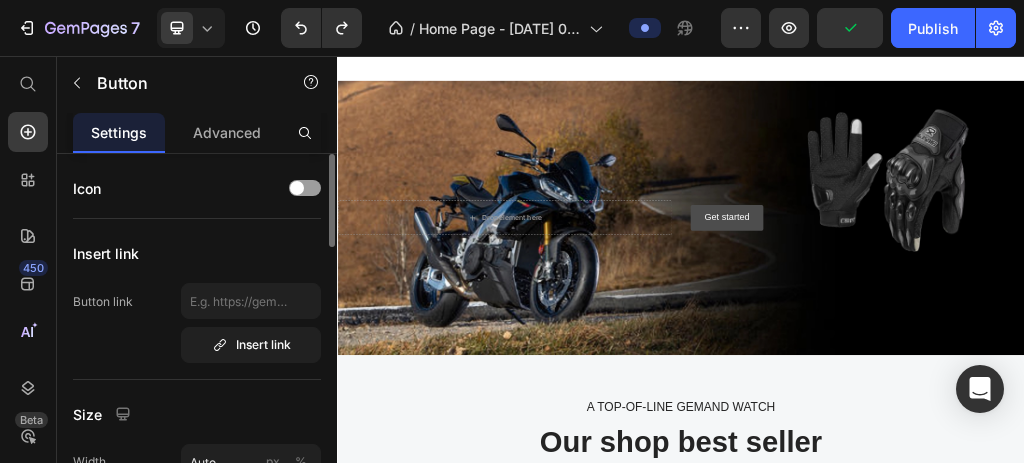 click on "Get started" at bounding box center [1016, 339] 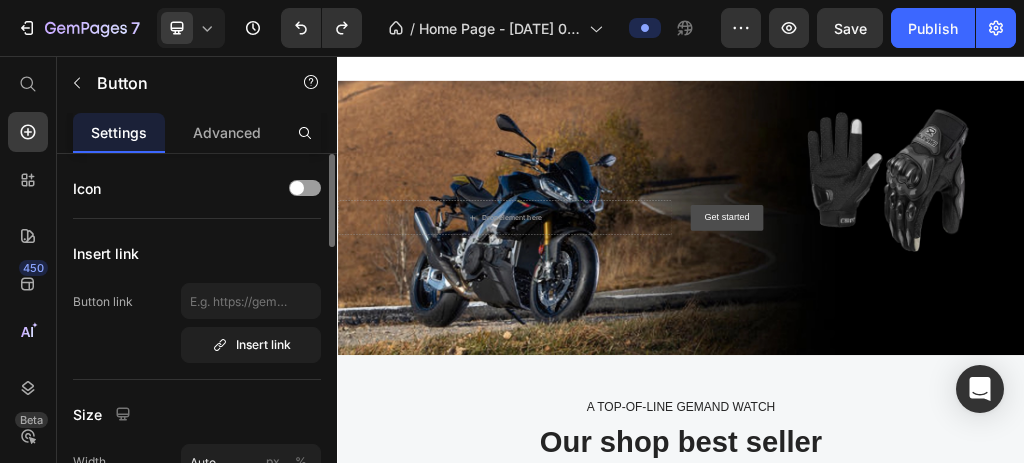 click on "Get started" at bounding box center (1016, 339) 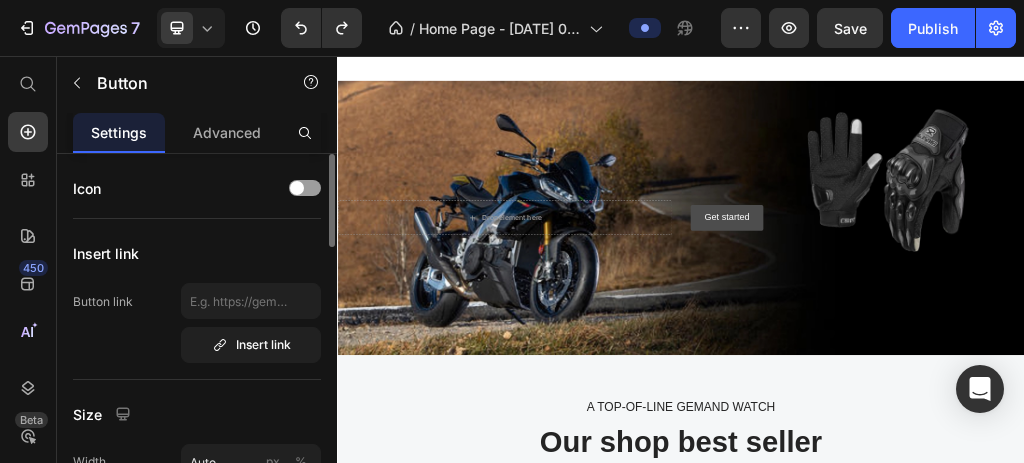 click on "Get started" at bounding box center (1016, 339) 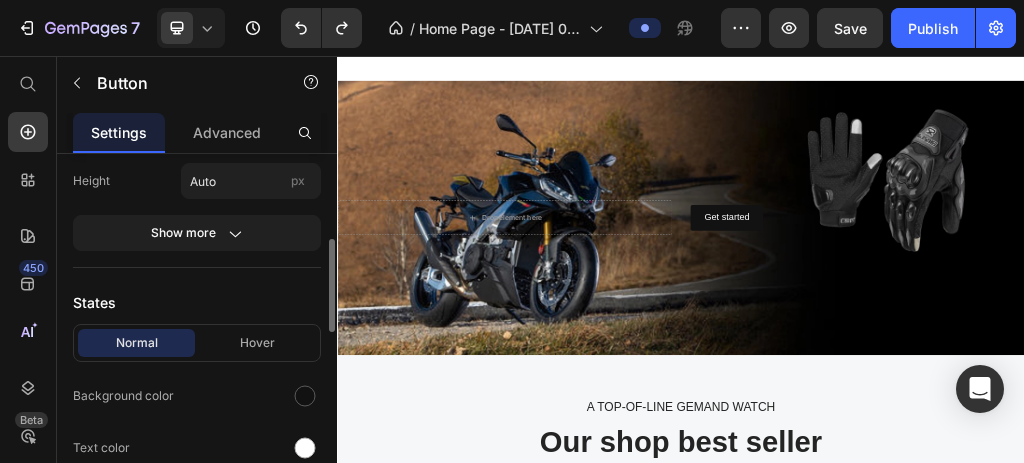 scroll, scrollTop: 466, scrollLeft: 0, axis: vertical 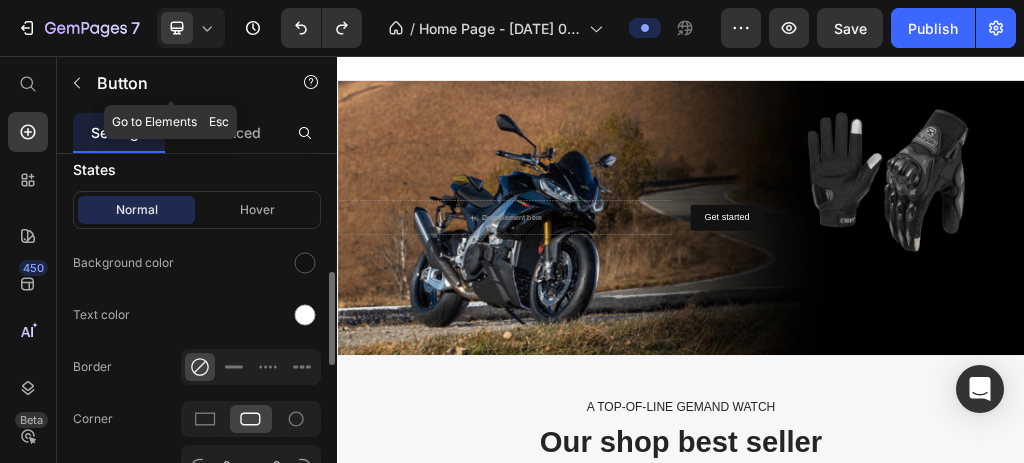 click 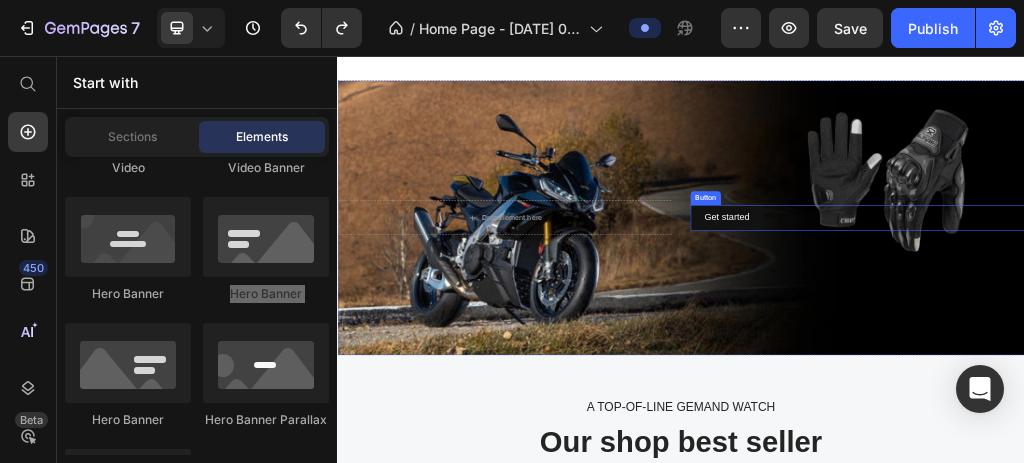 click on "Button" at bounding box center (979, 305) 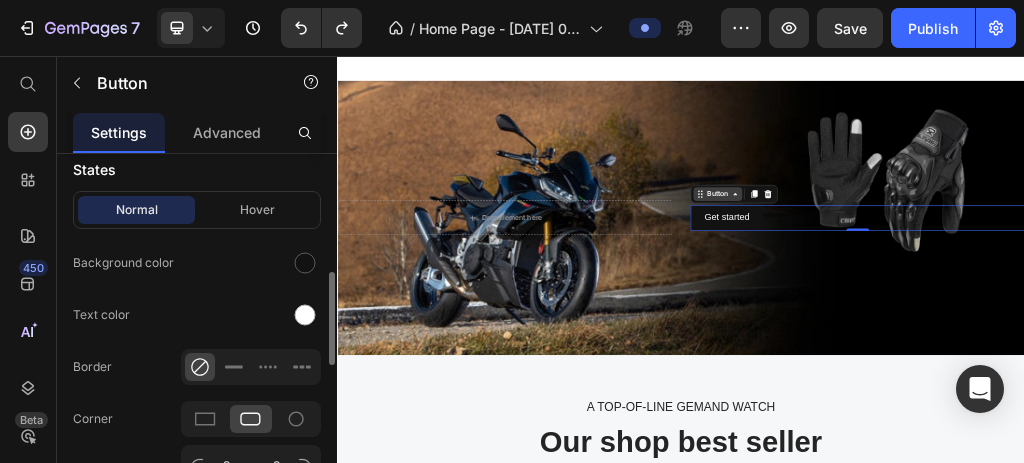 click 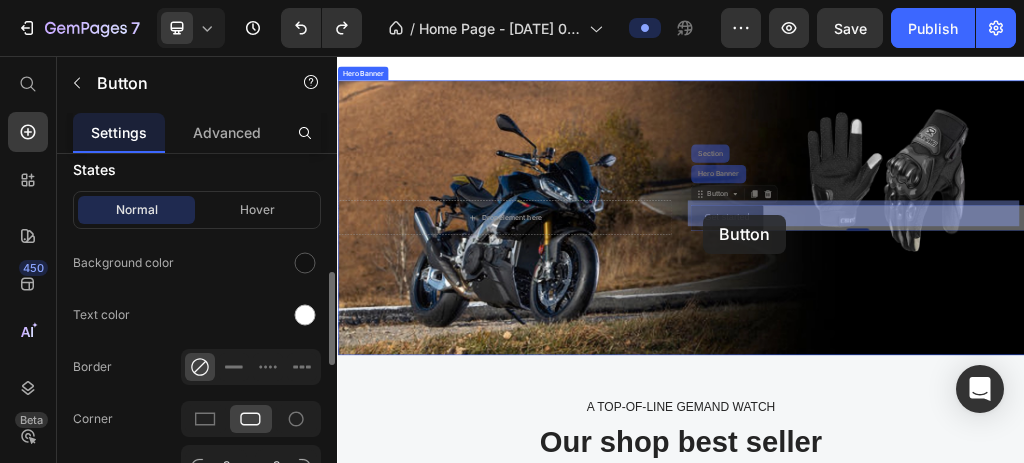 drag, startPoint x: 1008, startPoint y: 297, endPoint x: 970, endPoint y: 335, distance: 53.740116 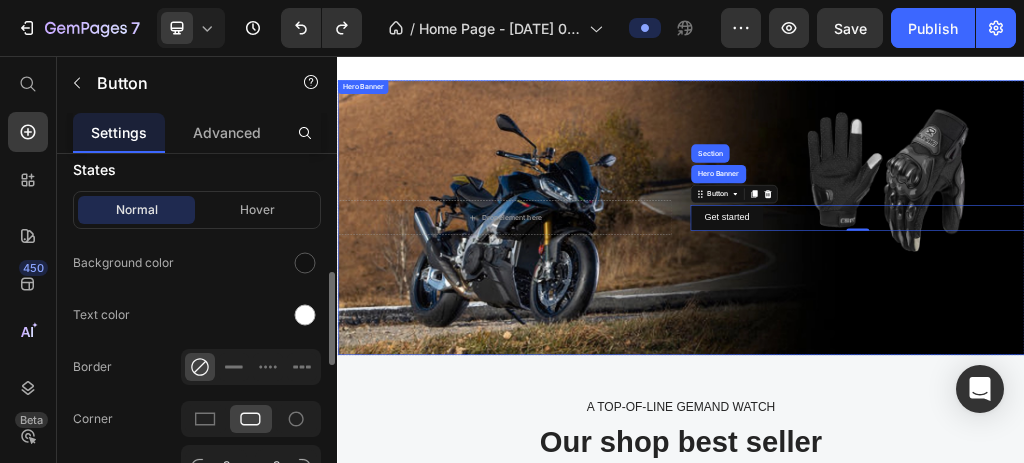 click at bounding box center [937, 339] 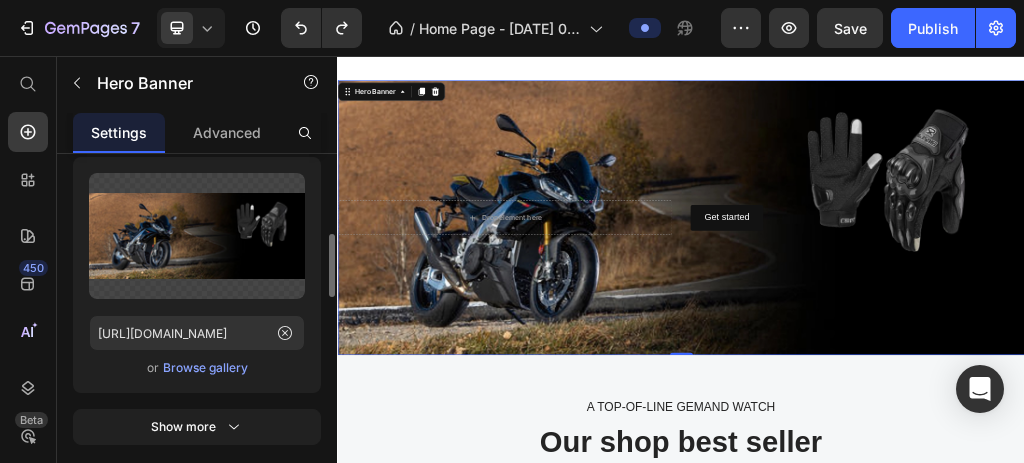 scroll, scrollTop: 0, scrollLeft: 0, axis: both 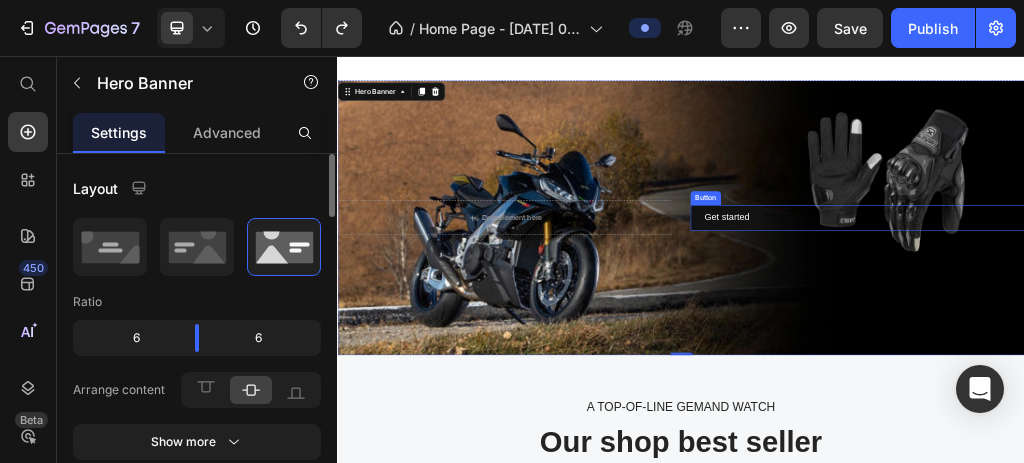 click on "Get started Button" at bounding box center [1245, 339] 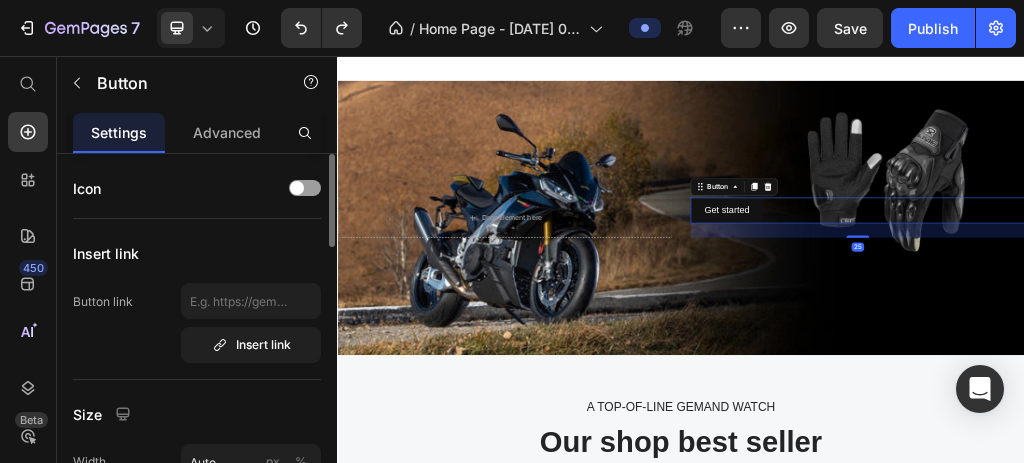 drag, startPoint x: 1234, startPoint y: 351, endPoint x: 1211, endPoint y: 253, distance: 100.6628 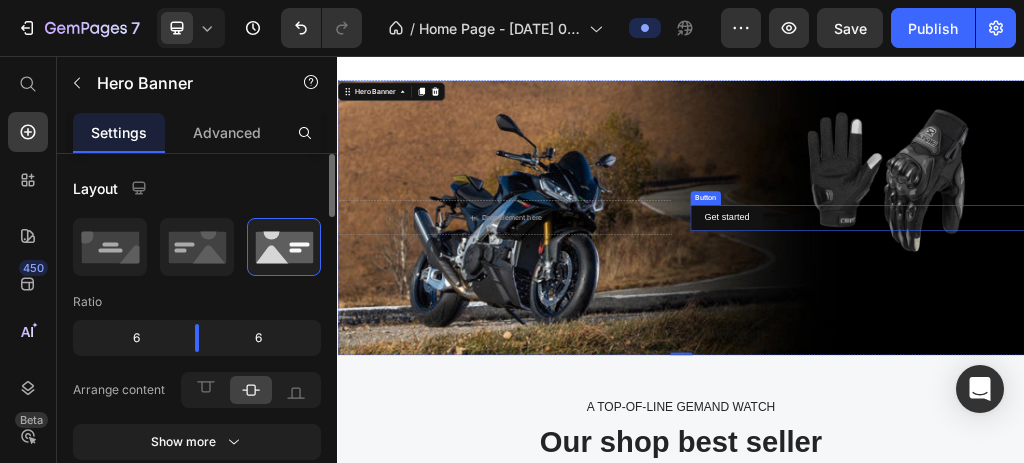 click on "Get started Button" at bounding box center (1245, 339) 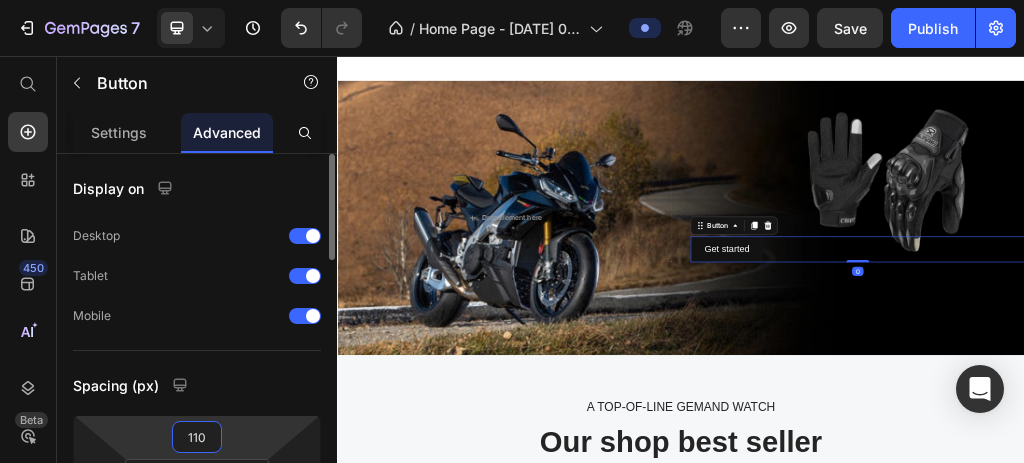 drag, startPoint x: 241, startPoint y: 427, endPoint x: 243, endPoint y: 388, distance: 39.051247 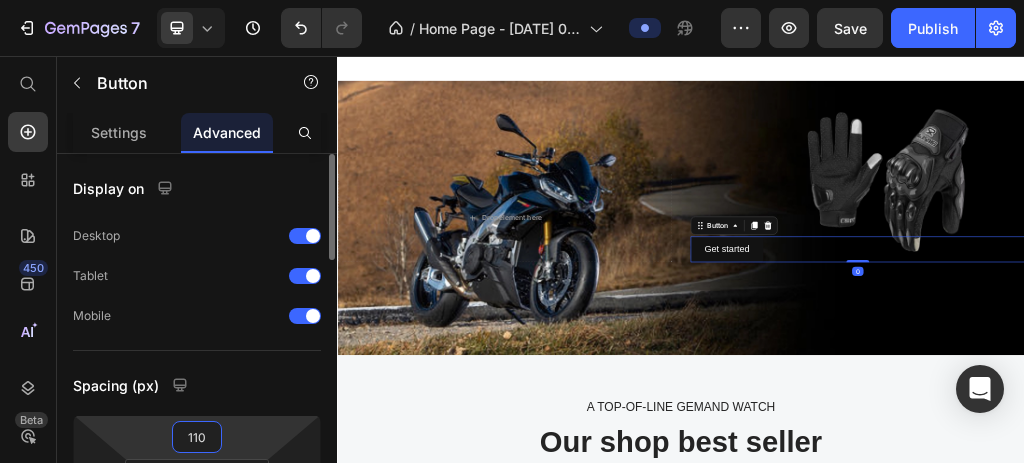 drag, startPoint x: 243, startPoint y: 387, endPoint x: 245, endPoint y: 370, distance: 17.117243 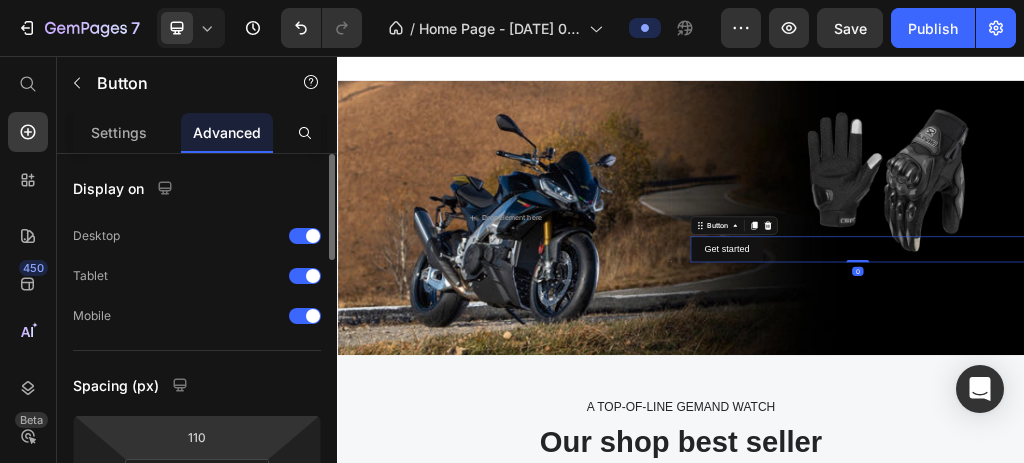 drag, startPoint x: 246, startPoint y: 370, endPoint x: 250, endPoint y: 414, distance: 44.181442 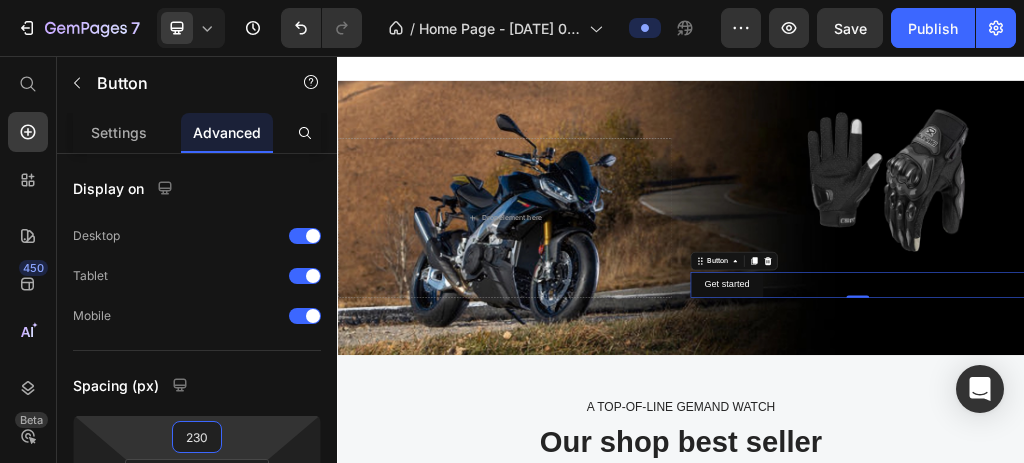 type on "226" 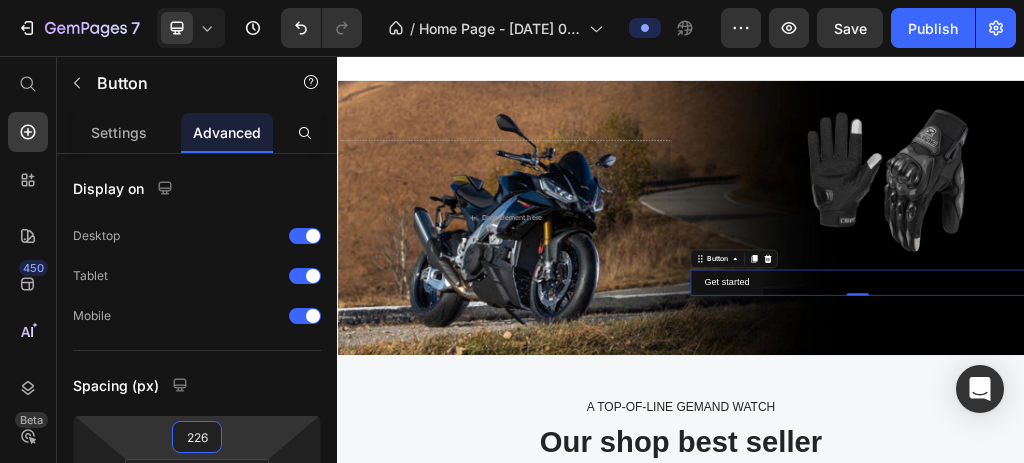 drag, startPoint x: 246, startPoint y: 435, endPoint x: 255, endPoint y: 396, distance: 40.024994 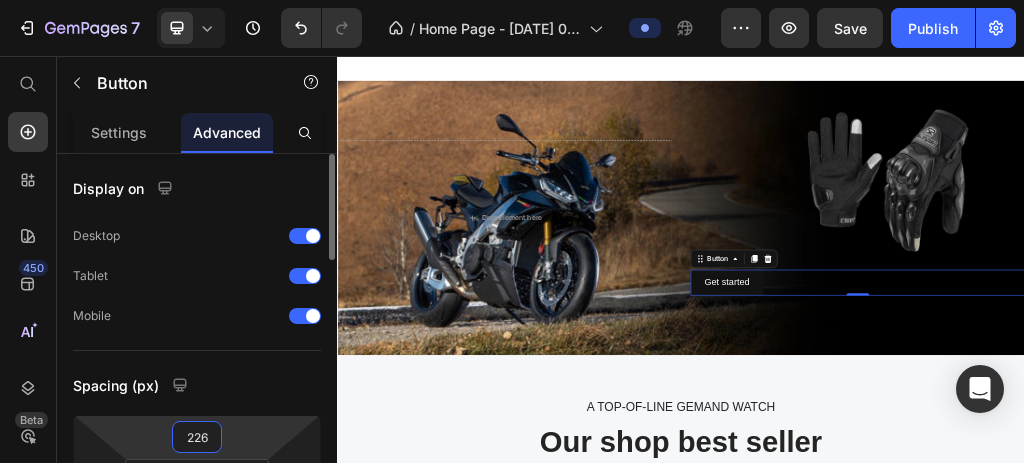 scroll, scrollTop: 133, scrollLeft: 0, axis: vertical 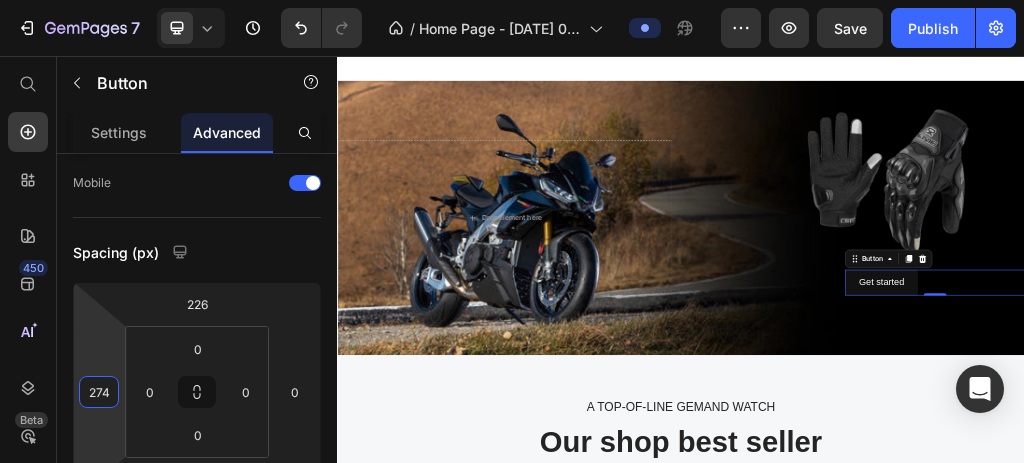 type on "276" 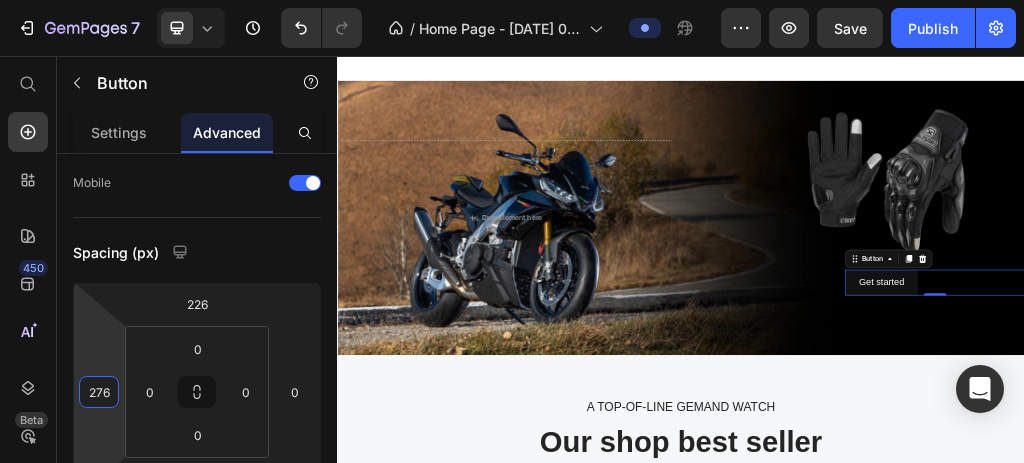 drag, startPoint x: 108, startPoint y: 336, endPoint x: 104, endPoint y: 252, distance: 84.095184 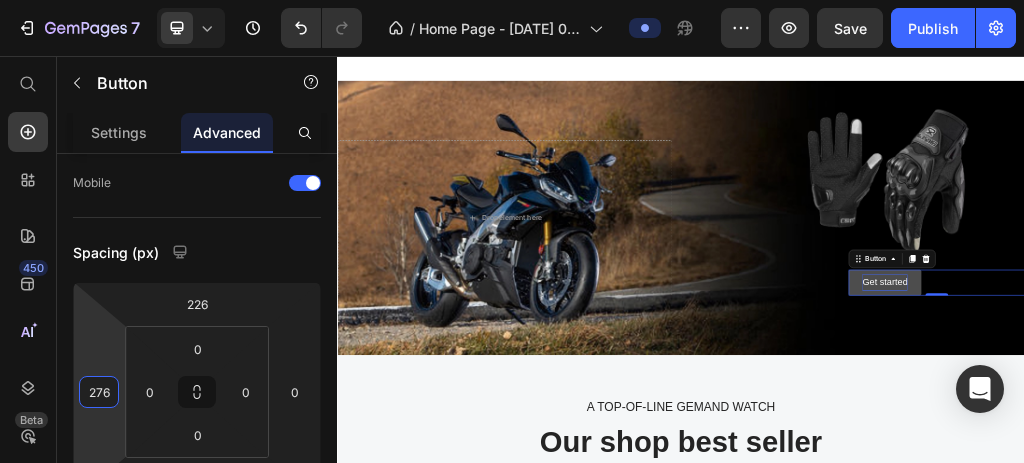 click on "Get started" at bounding box center (1292, 452) 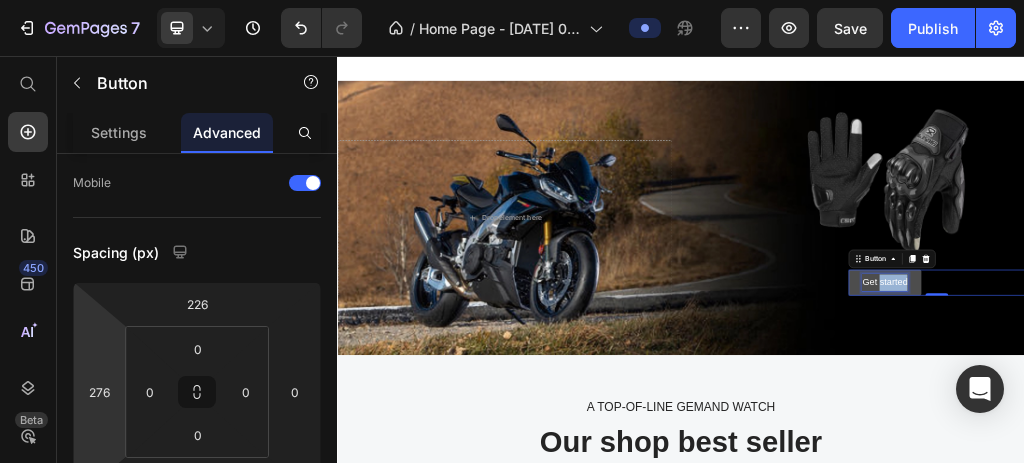 click on "Get started" at bounding box center (1292, 452) 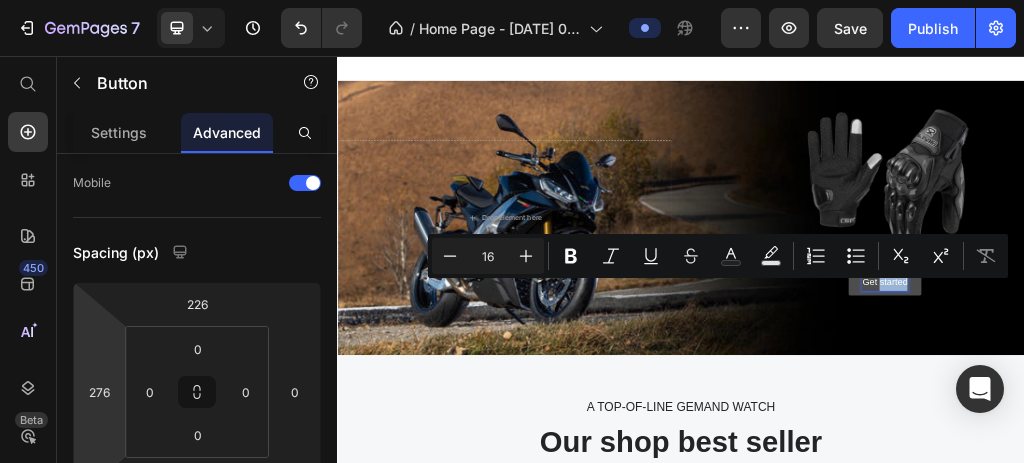 click on "Minus 16 Plus Bold Italic Underline       Strikethrough
Text Color
Text Background Color Numbered List Bulleted List Subscript Superscript Remove Format" at bounding box center [718, 256] 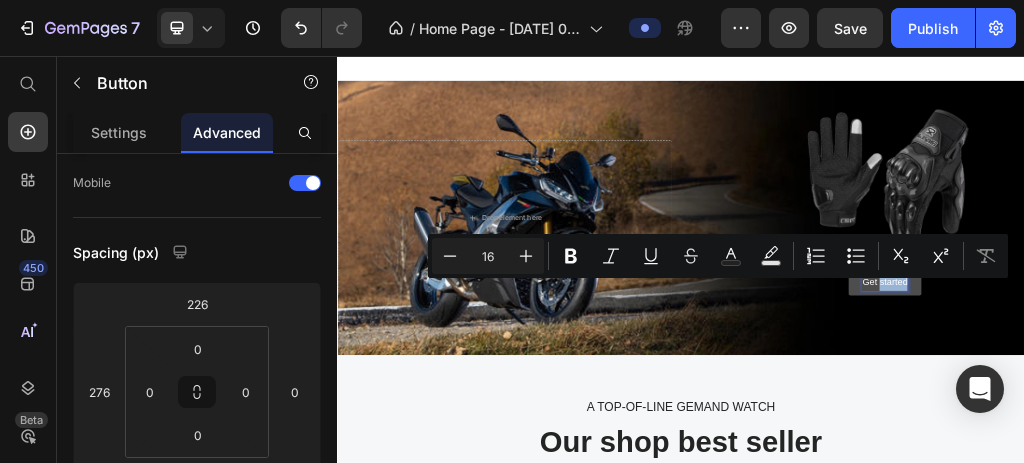 click on "Get started" at bounding box center (1292, 452) 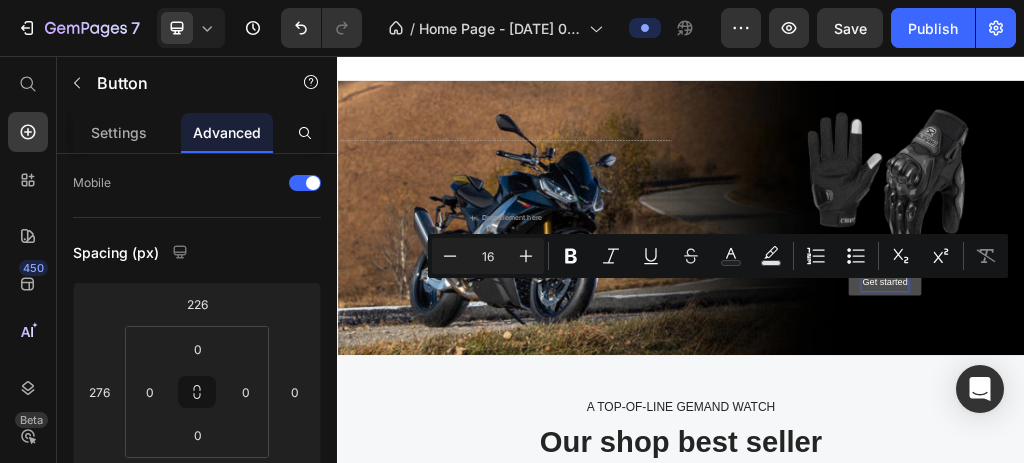 click on "Get started" at bounding box center (1292, 452) 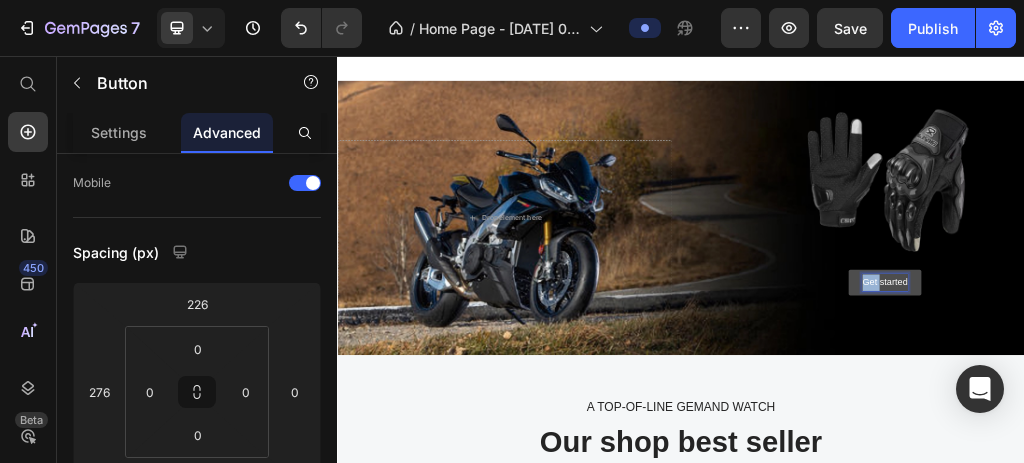 click on "Get started" at bounding box center (1292, 452) 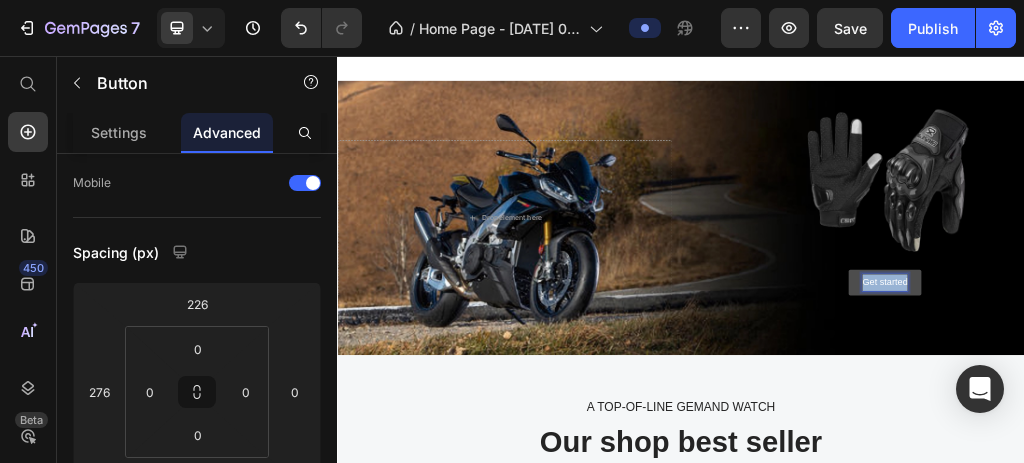 click on "Get started" at bounding box center (1292, 452) 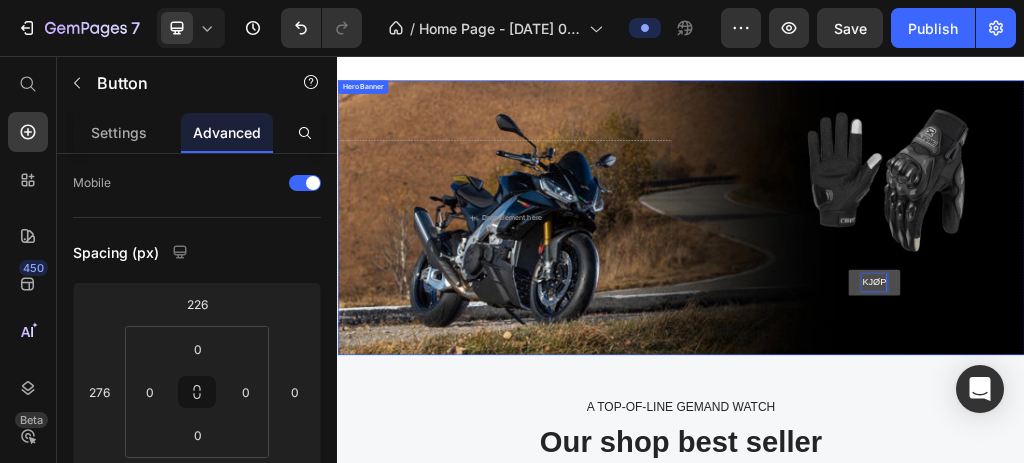 click on "KJØP" at bounding box center [1274, 452] 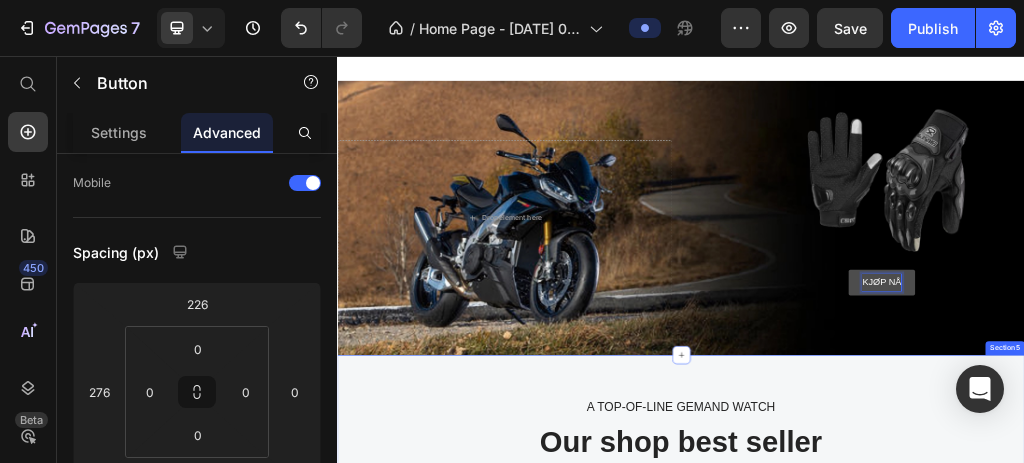click on "A TOP-OF-LINE GEMAND WATCH Text block Our shop best seller Heading (P) Images AeroGrip™ Moto Hansker (P) Title 0,00 kr (P) Price 0,00 kr (P) Price Row Row (P) Images FormPute™: (P) Title 0,00 kr (P) Price 0,00 kr (P) Price Row Row (P) Images AbBot™ - Smart Ab Roller (P) Title 0,00 kr (P) Price 0,00 kr (P) Price Row Row (P) Images AirSkip™ Trådløst Hoppetau (P) Title 0,00 kr (P) Price 599,00 kr (P) Price Row Row Product List Row Section 5" at bounding box center [937, 945] 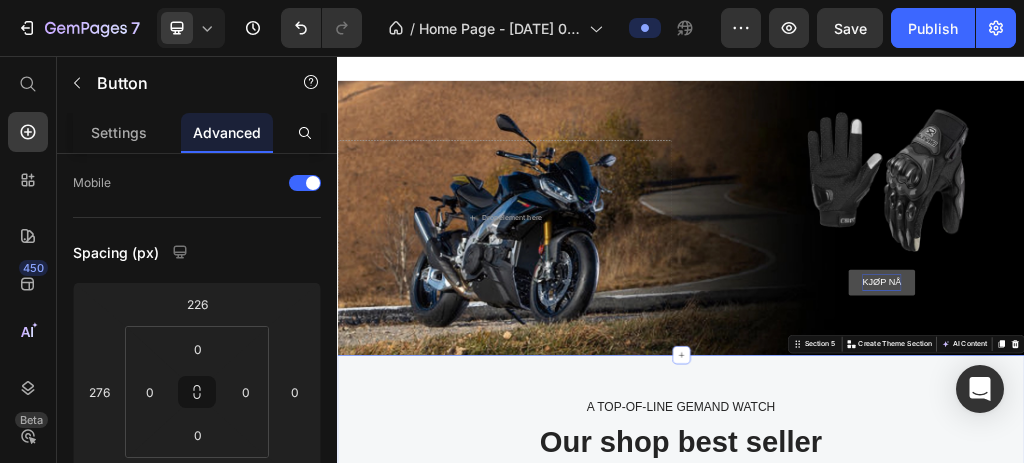 scroll, scrollTop: 0, scrollLeft: 0, axis: both 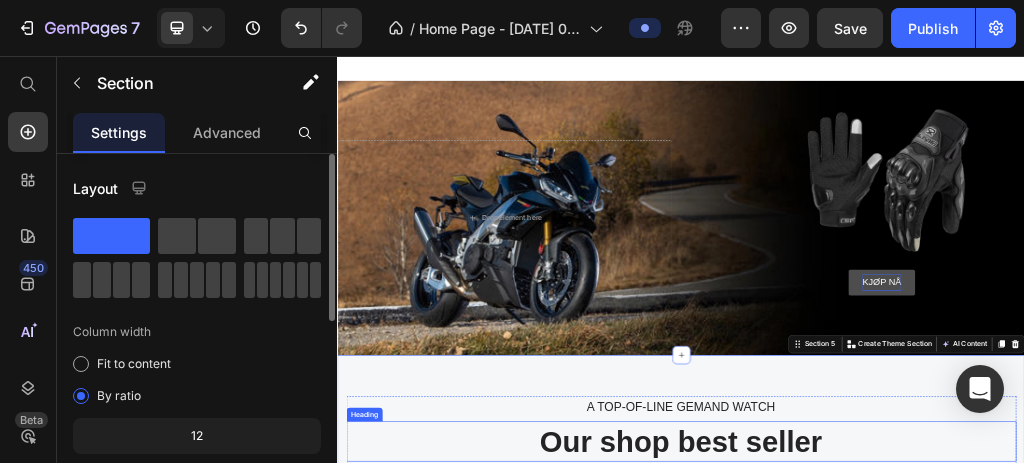 click on "A TOP-OF-LINE GEMAND WATCH" at bounding box center (937, 669) 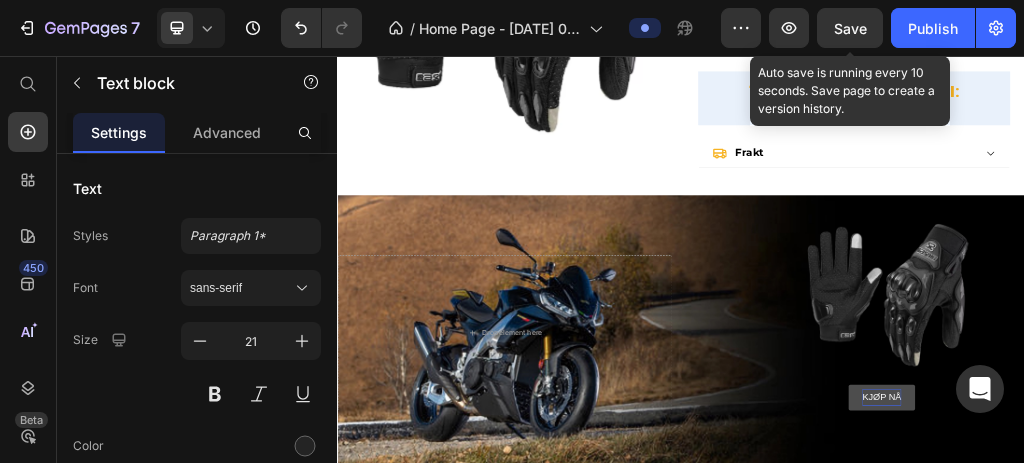 drag, startPoint x: 835, startPoint y: 20, endPoint x: 829, endPoint y: 113, distance: 93.193344 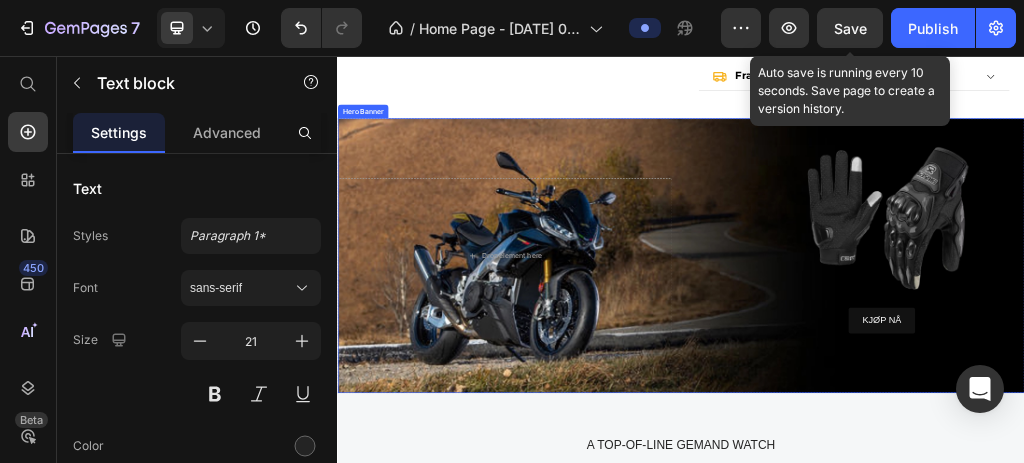 scroll, scrollTop: 2133, scrollLeft: 0, axis: vertical 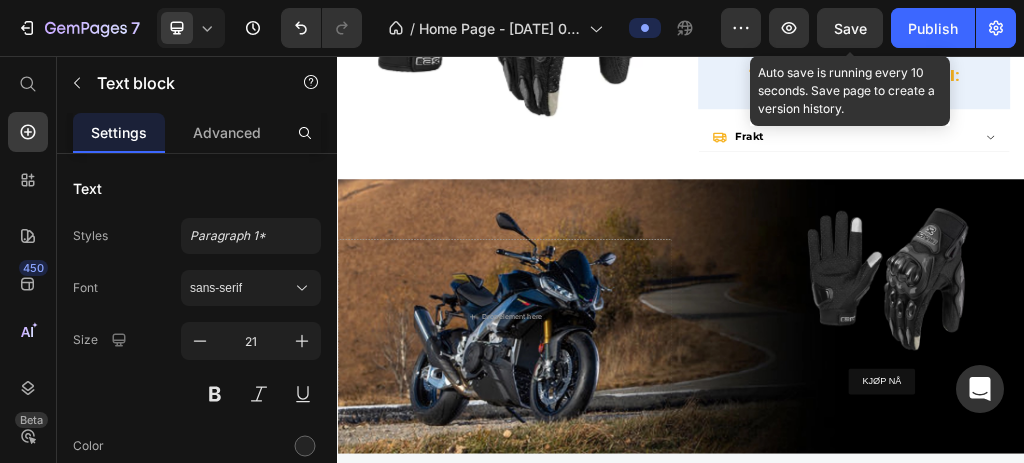 click on "Save" at bounding box center [850, 28] 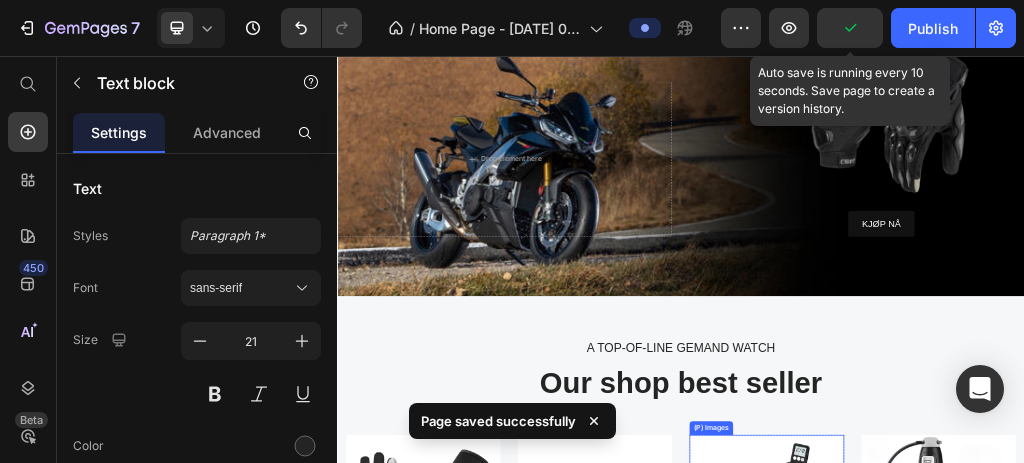scroll, scrollTop: 2400, scrollLeft: 0, axis: vertical 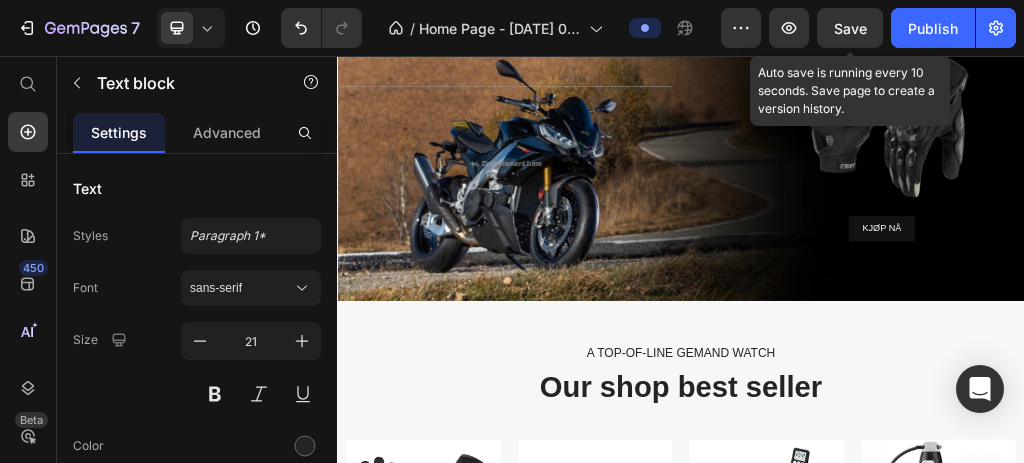 click on "Save" at bounding box center (850, 28) 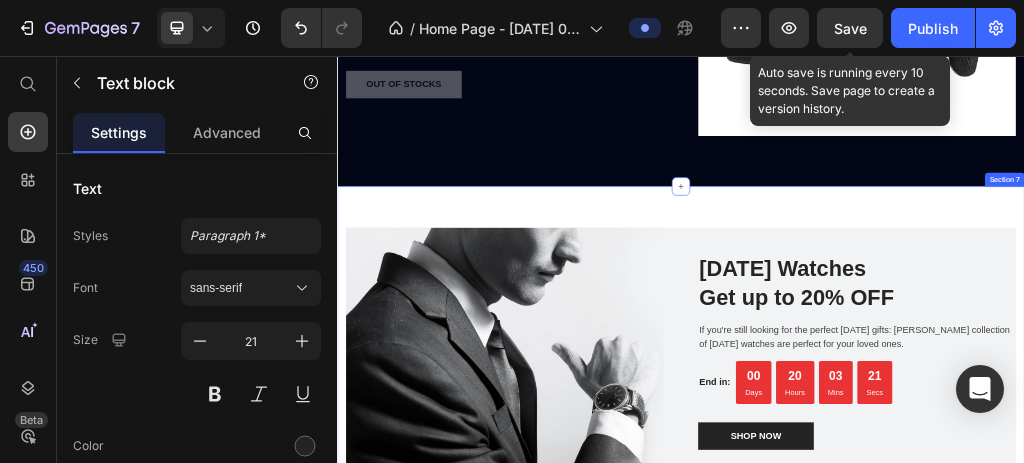 scroll, scrollTop: 4333, scrollLeft: 0, axis: vertical 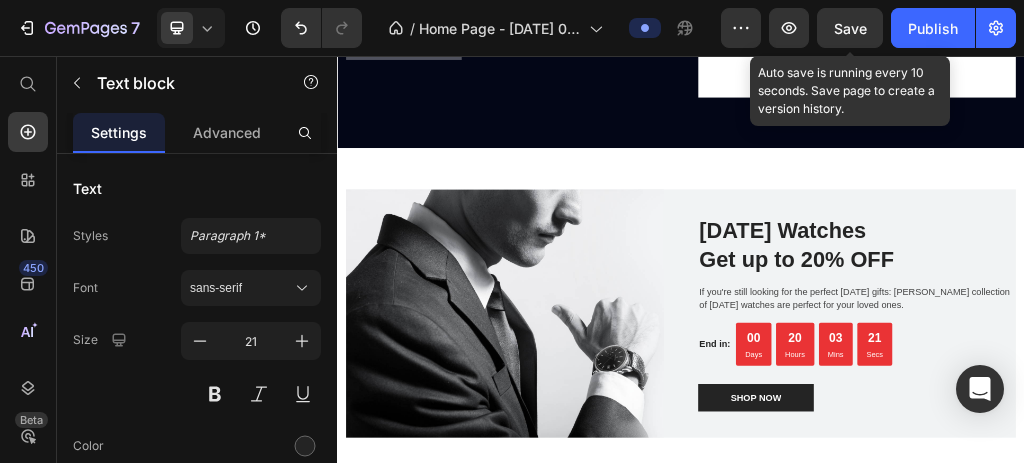 click on "Save" at bounding box center (850, 28) 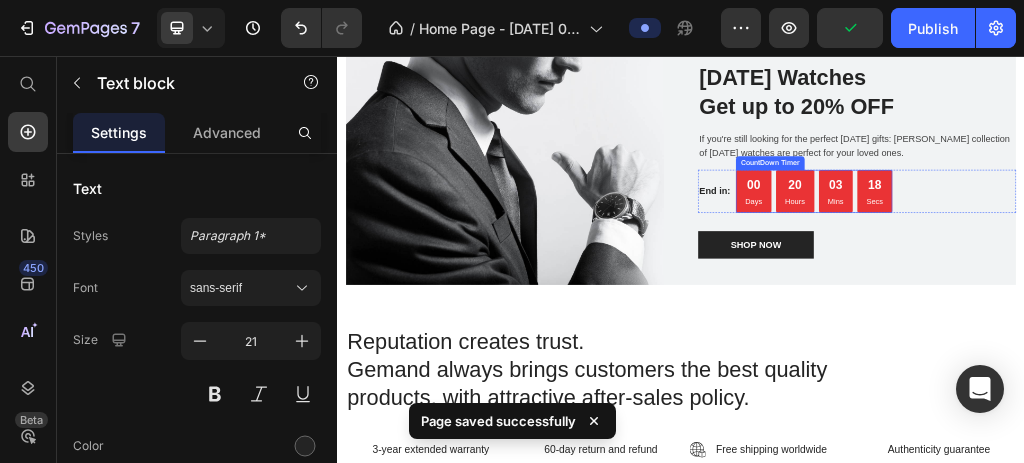scroll, scrollTop: 4533, scrollLeft: 0, axis: vertical 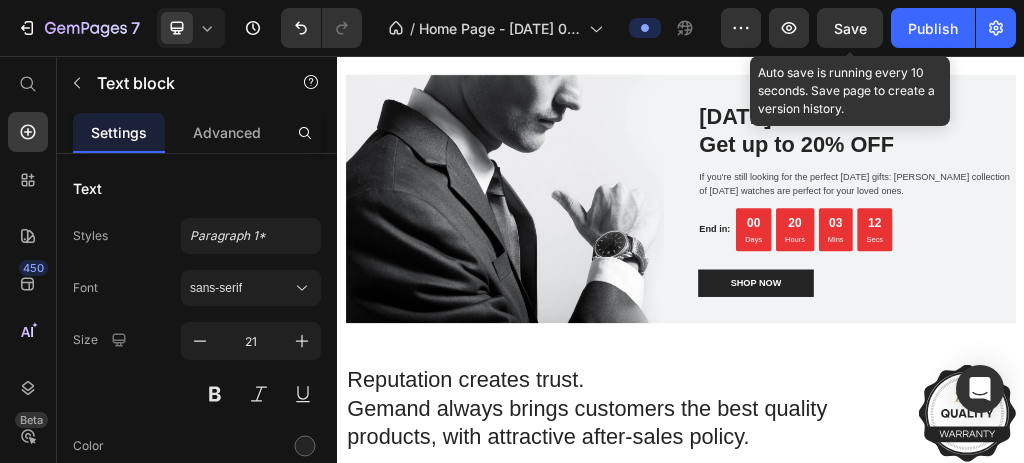 click on "Save" at bounding box center (850, 28) 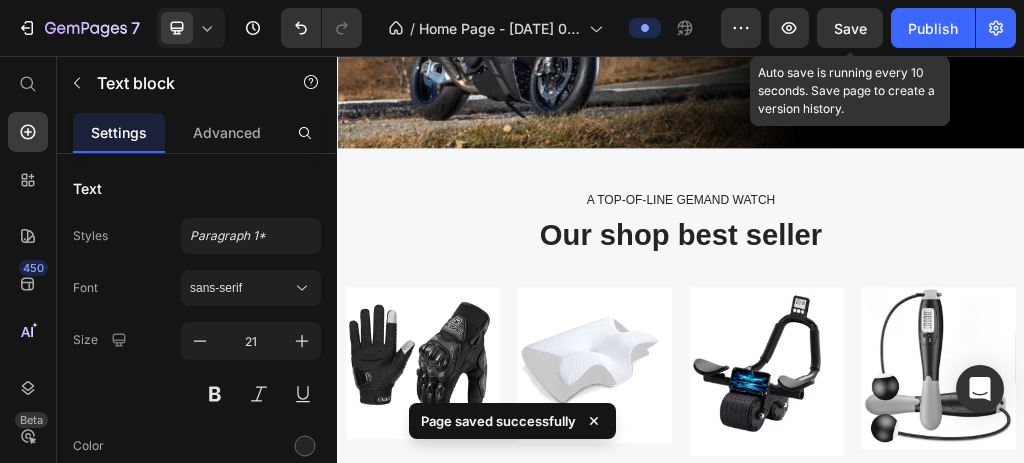 click on "Save" 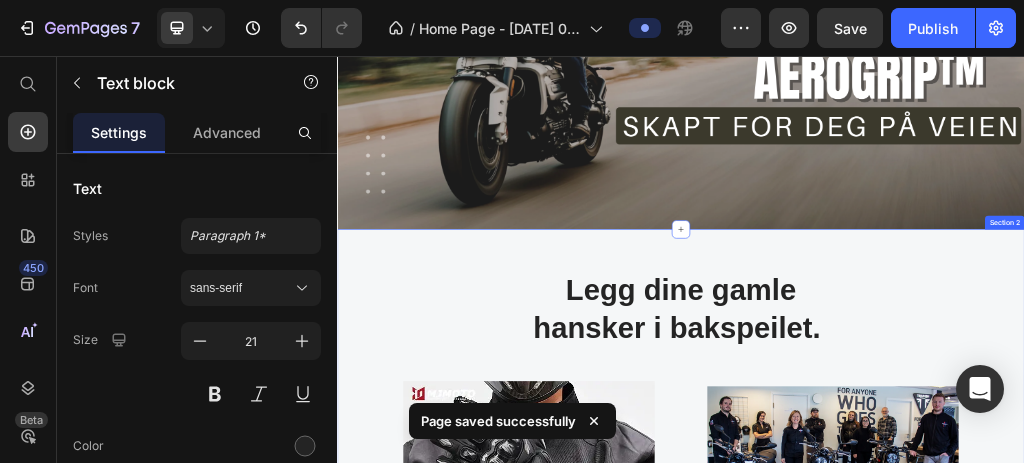 scroll, scrollTop: 132, scrollLeft: 0, axis: vertical 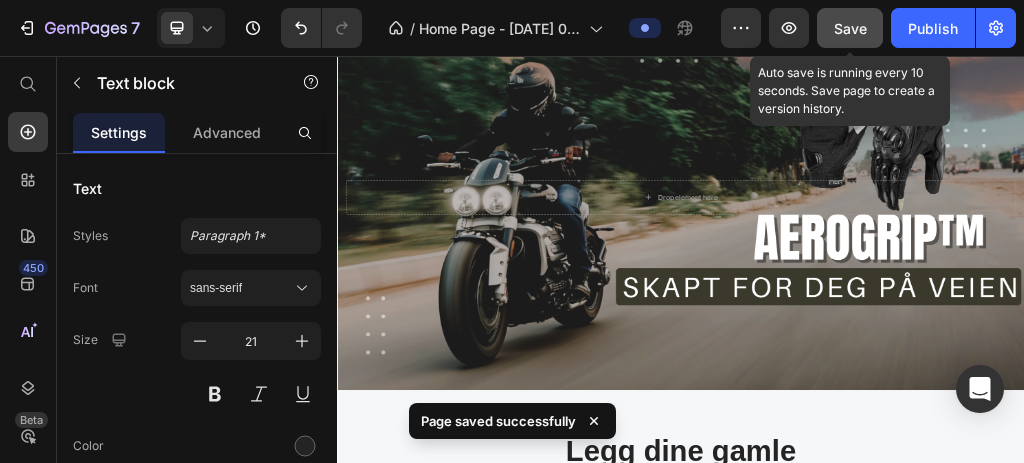 drag, startPoint x: 870, startPoint y: 31, endPoint x: 908, endPoint y: 20, distance: 39.56008 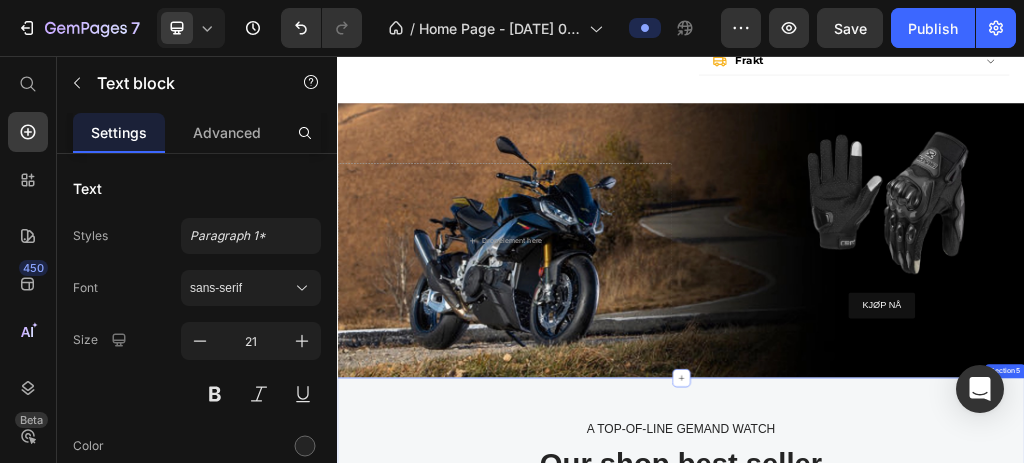 scroll, scrollTop: 2466, scrollLeft: 0, axis: vertical 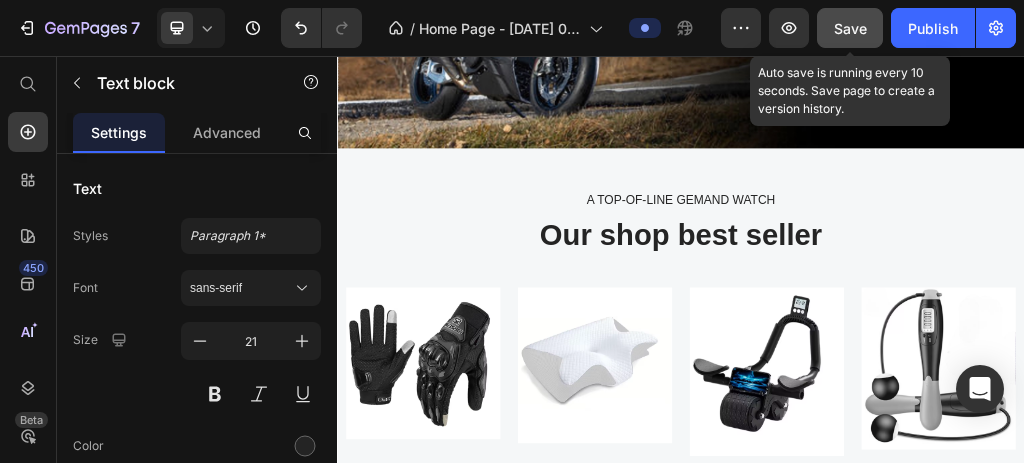 click on "Save" at bounding box center [850, 28] 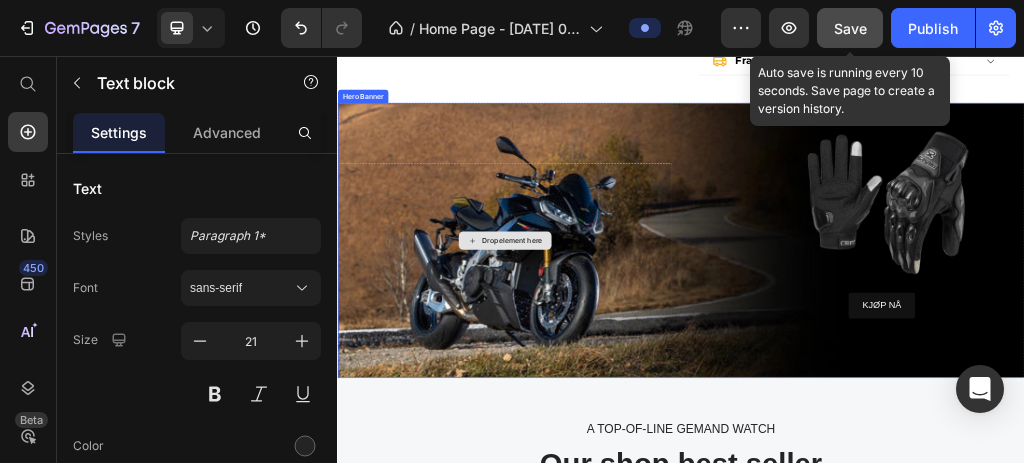 scroll, scrollTop: 2066, scrollLeft: 0, axis: vertical 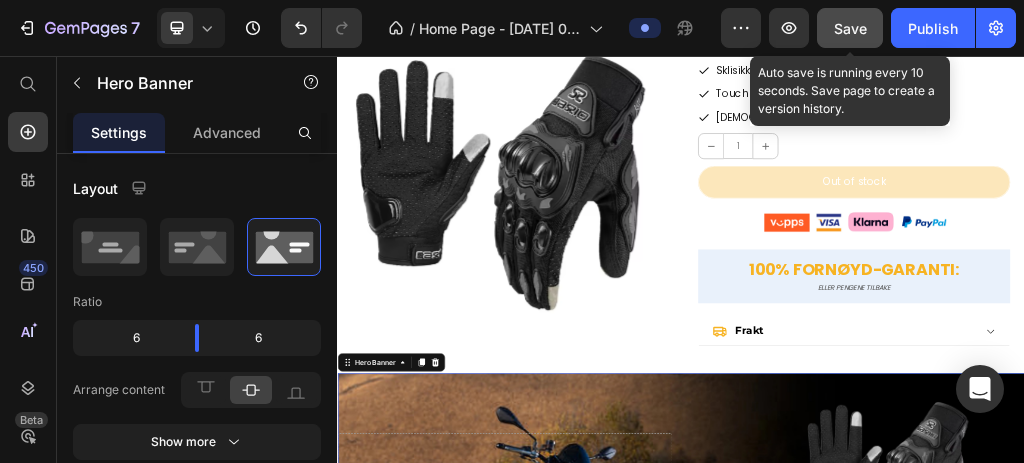 click at bounding box center (937, 850) 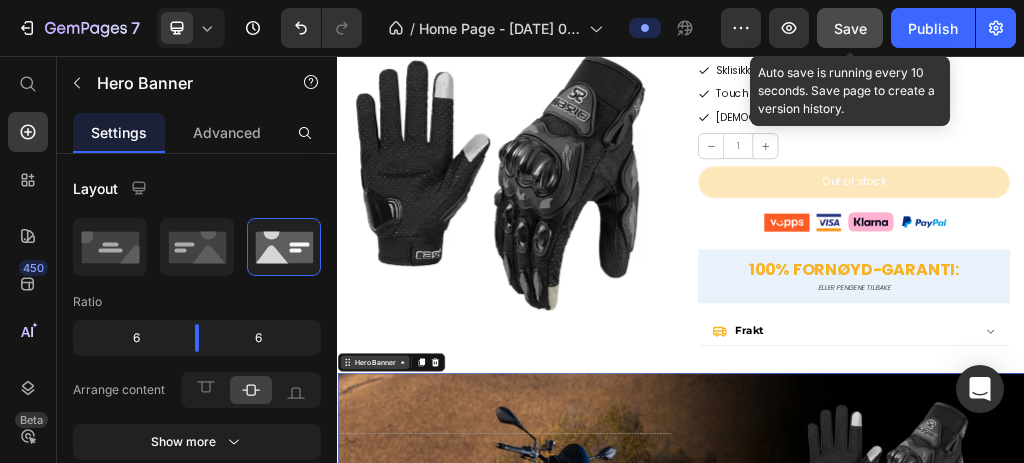 click on "Hero Banner" at bounding box center (402, 591) 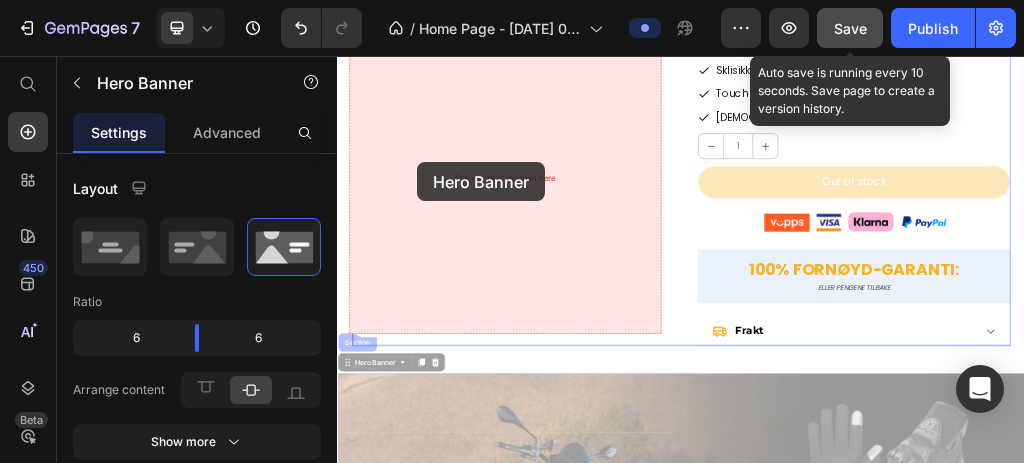 drag, startPoint x: 379, startPoint y: 571, endPoint x: 529, endPoint y: 112, distance: 482.88818 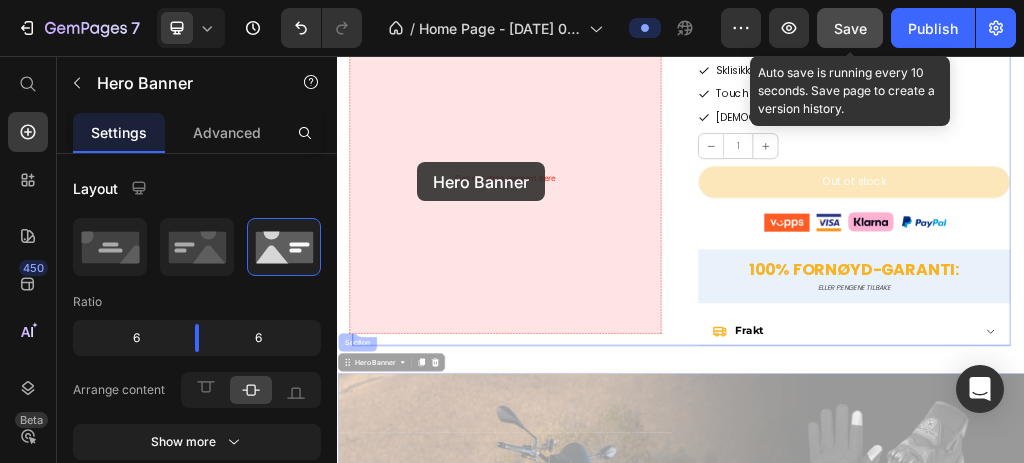 click at bounding box center (634, 273) 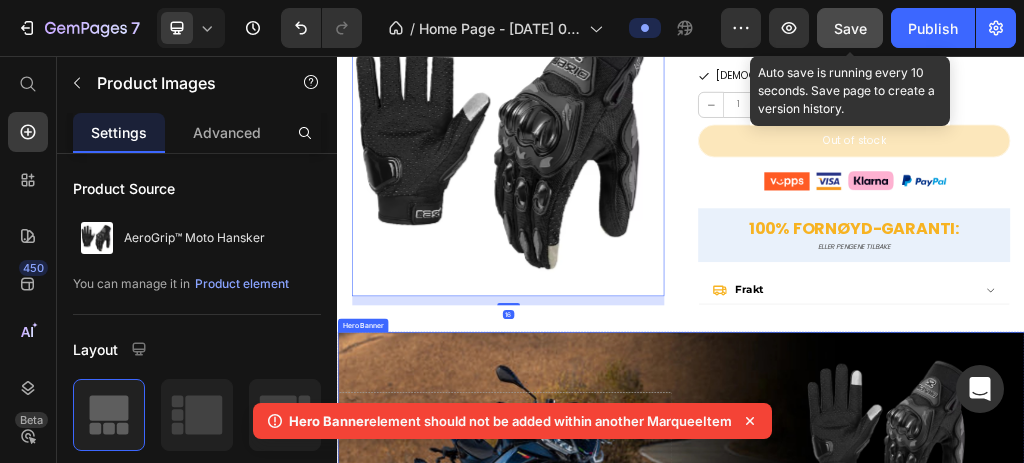 scroll, scrollTop: 1927, scrollLeft: 0, axis: vertical 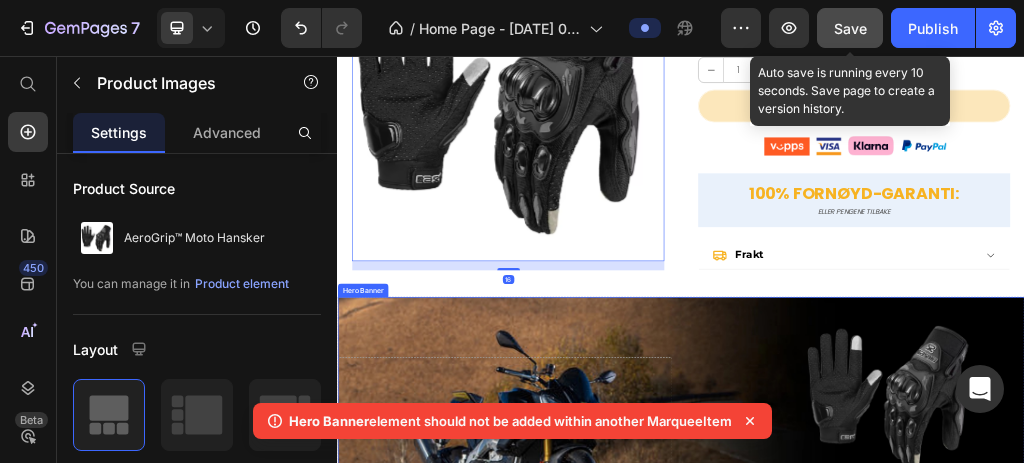 click at bounding box center [937, 717] 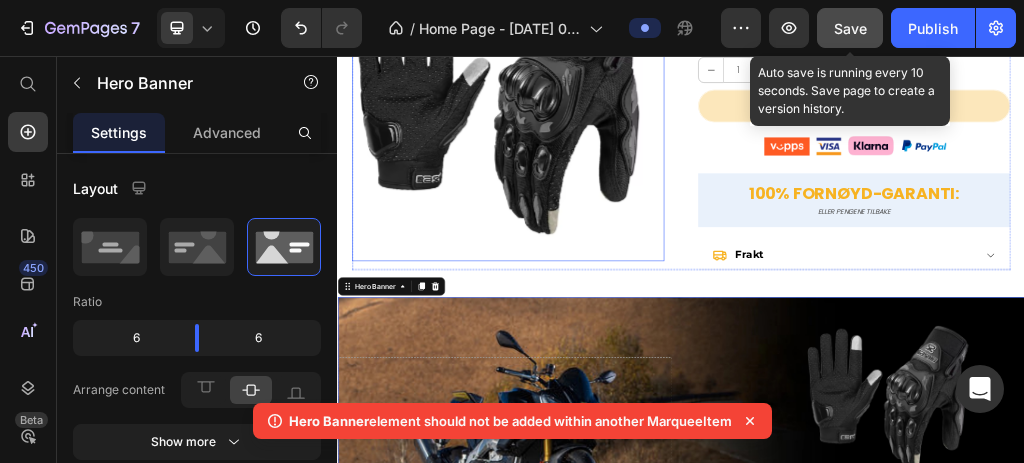 click at bounding box center [634, 140] 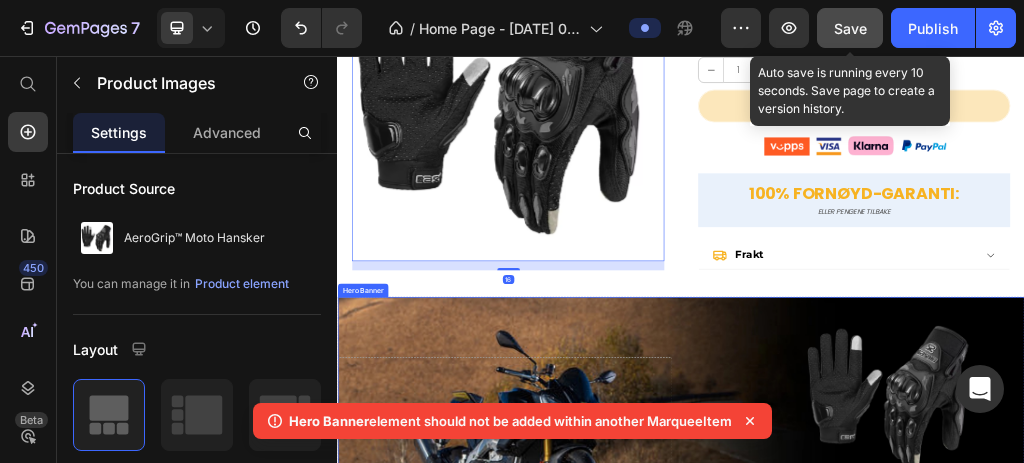 click at bounding box center [937, 717] 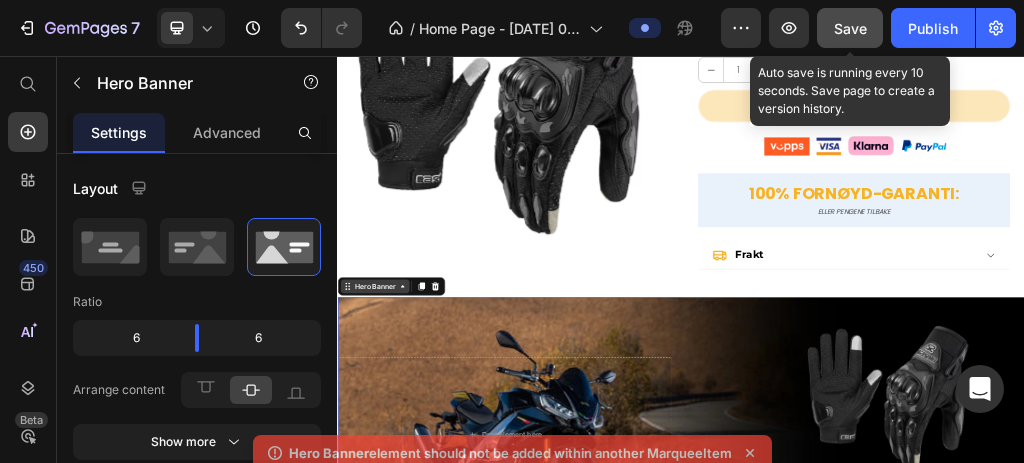 drag, startPoint x: 357, startPoint y: 456, endPoint x: 358, endPoint y: 444, distance: 12.0415945 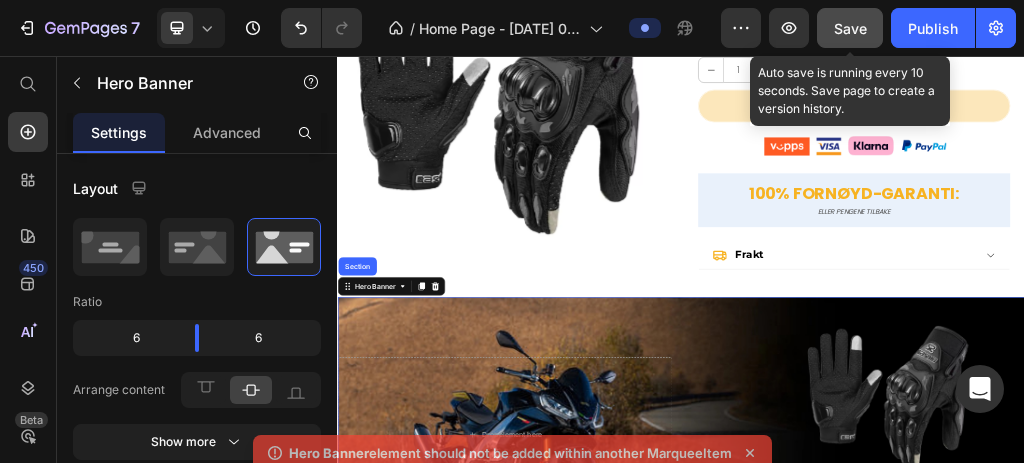drag, startPoint x: 360, startPoint y: 430, endPoint x: 364, endPoint y: 379, distance: 51.156624 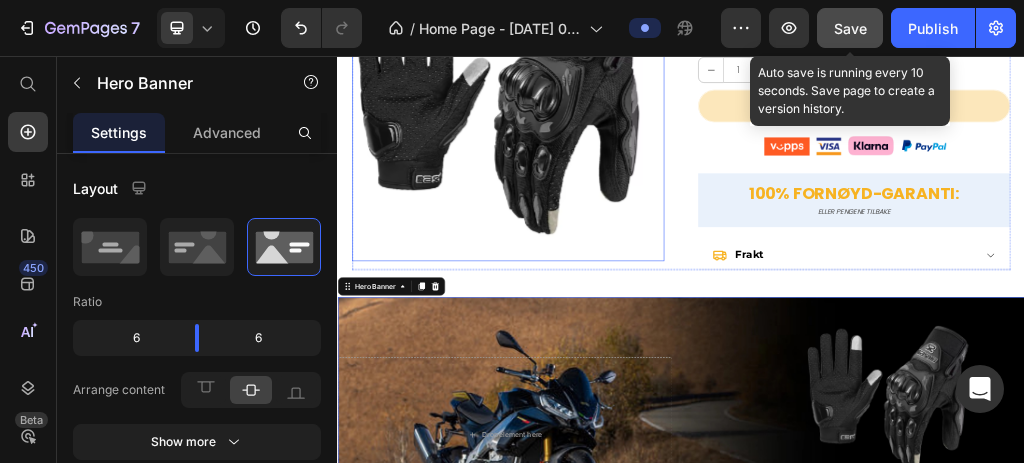 drag, startPoint x: 364, startPoint y: 379, endPoint x: 368, endPoint y: 356, distance: 23.345236 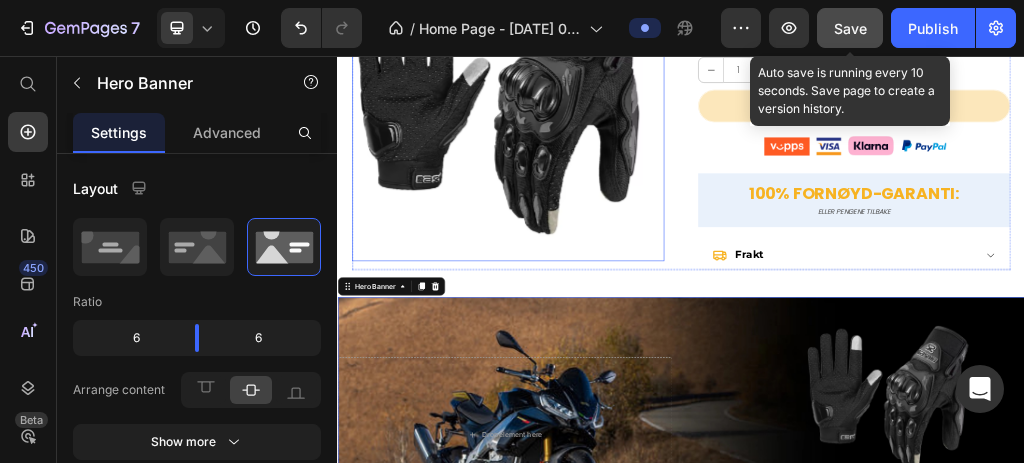 click at bounding box center (634, 140) 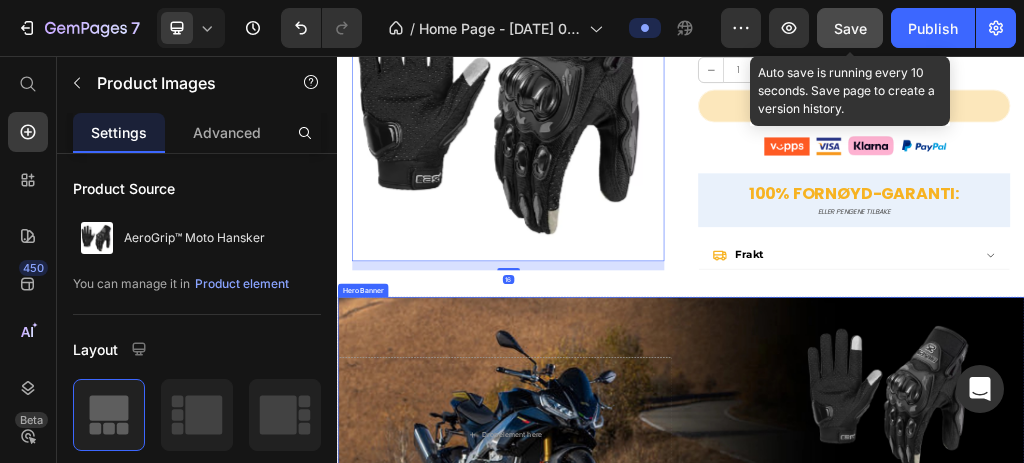 click at bounding box center (937, 717) 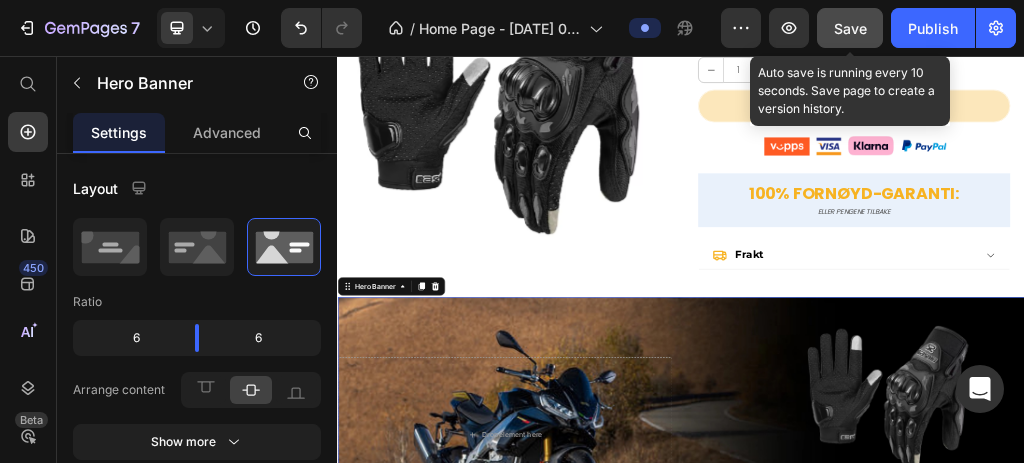 click at bounding box center (937, 717) 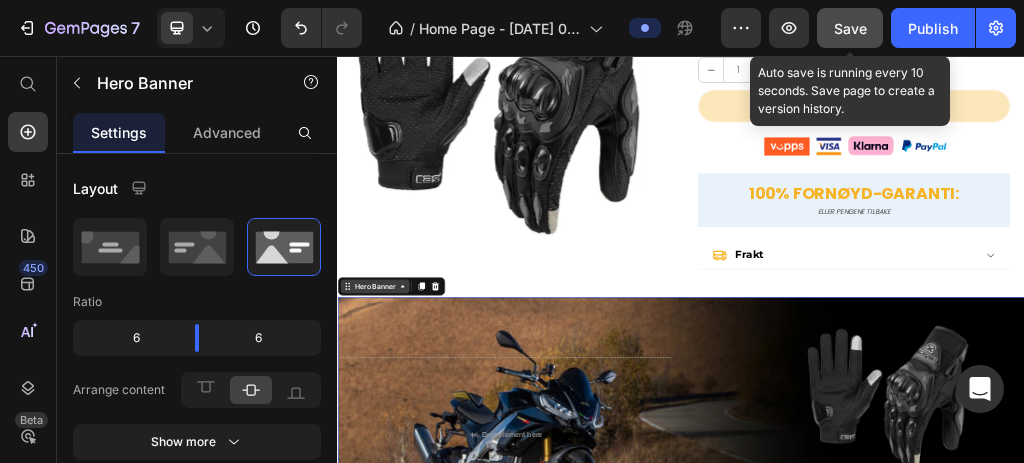 click 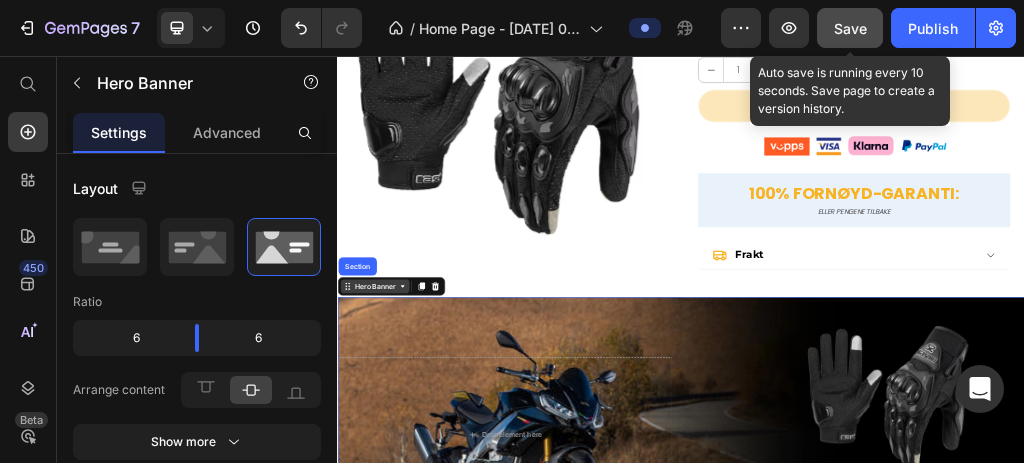 click on "Hero Banner" at bounding box center [402, 458] 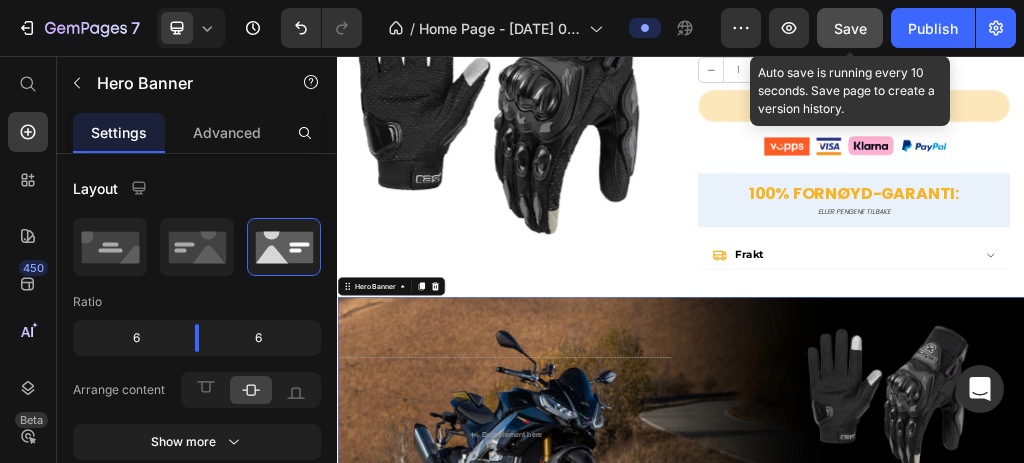 click on "Save" 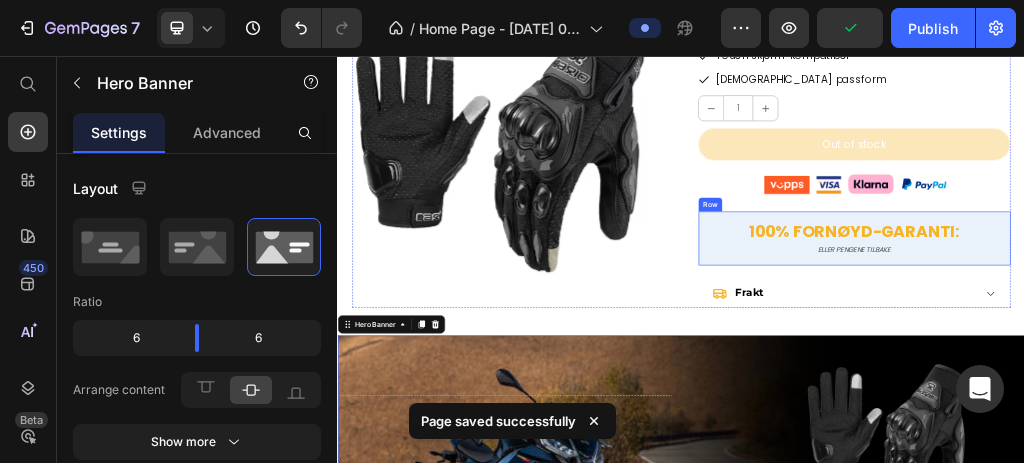 scroll, scrollTop: 2194, scrollLeft: 0, axis: vertical 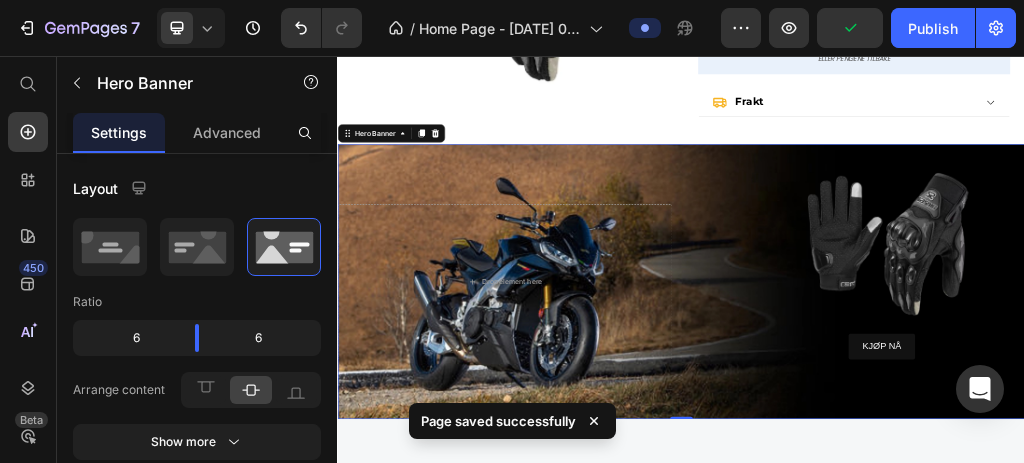 click on "KJØP NÅ Button" at bounding box center [1245, 450] 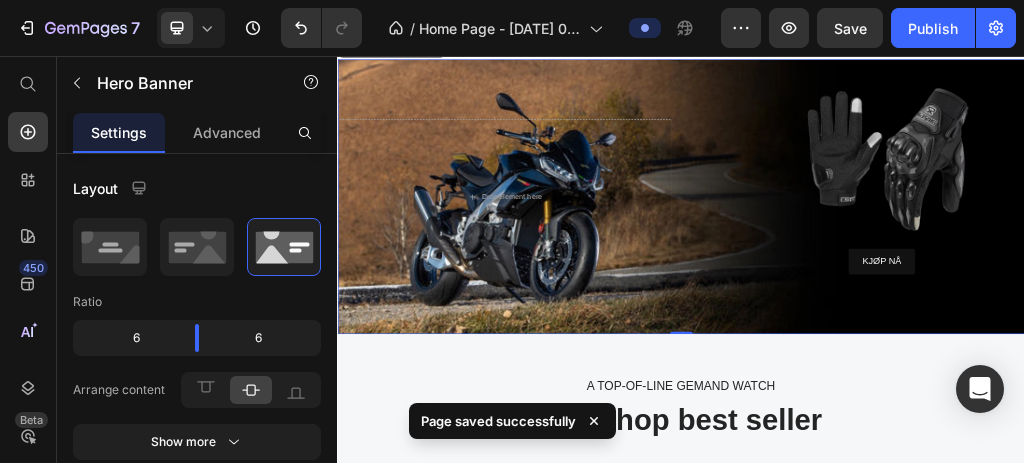scroll, scrollTop: 2394, scrollLeft: 0, axis: vertical 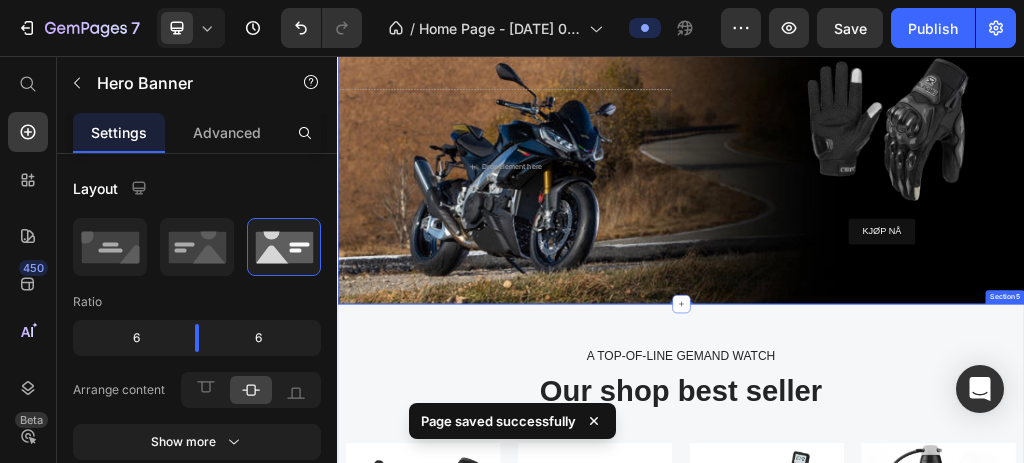 click on "A TOP-OF-LINE GEMAND WATCH Text block Our shop best seller Heading (P) Images AeroGrip™ Moto Hansker (P) Title 0,00 kr (P) Price 0,00 kr (P) Price Row Row (P) Images FormPute™: (P) Title 0,00 kr (P) Price 0,00 kr (P) Price Row Row (P) Images AbBot™ - Smart Ab Roller (P) Title 0,00 kr (P) Price 0,00 kr (P) Price Row Row (P) Images AirSkip™ Trådløst Hoppetau (P) Title 0,00 kr (P) Price 599,00 kr (P) Price Row Row Product List Row Section 5" at bounding box center [937, 856] 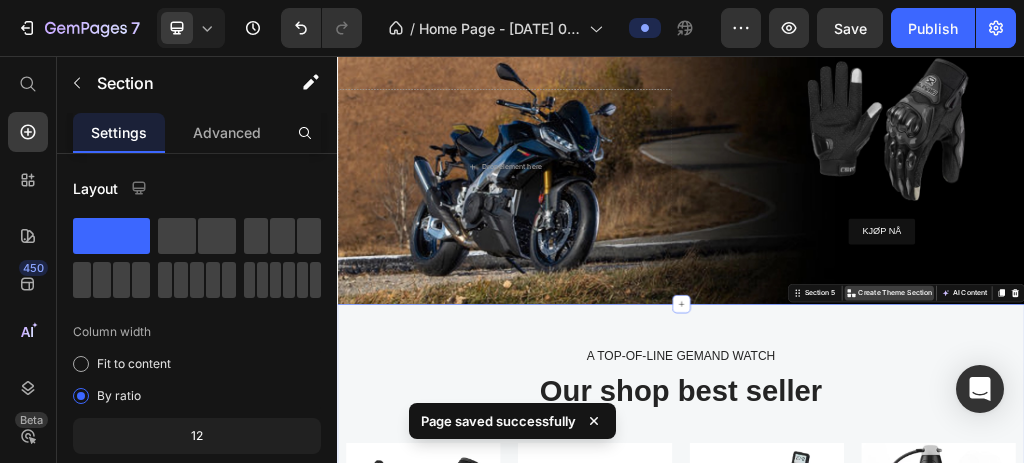click on "Create Theme Section" at bounding box center (1310, 471) 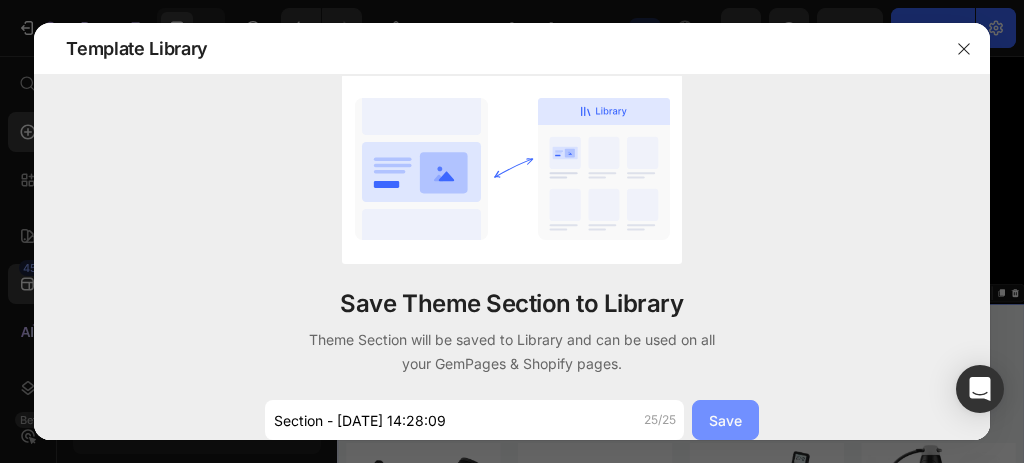 click on "Save" at bounding box center (725, 420) 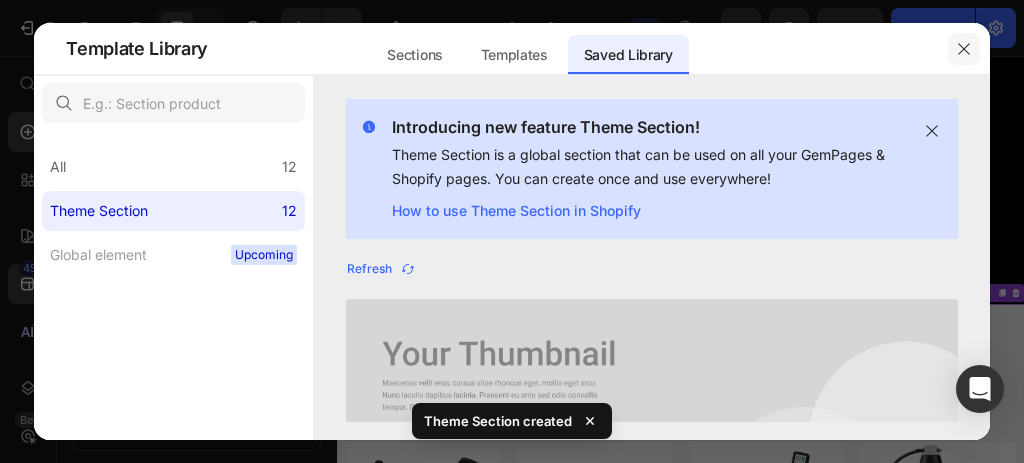 click 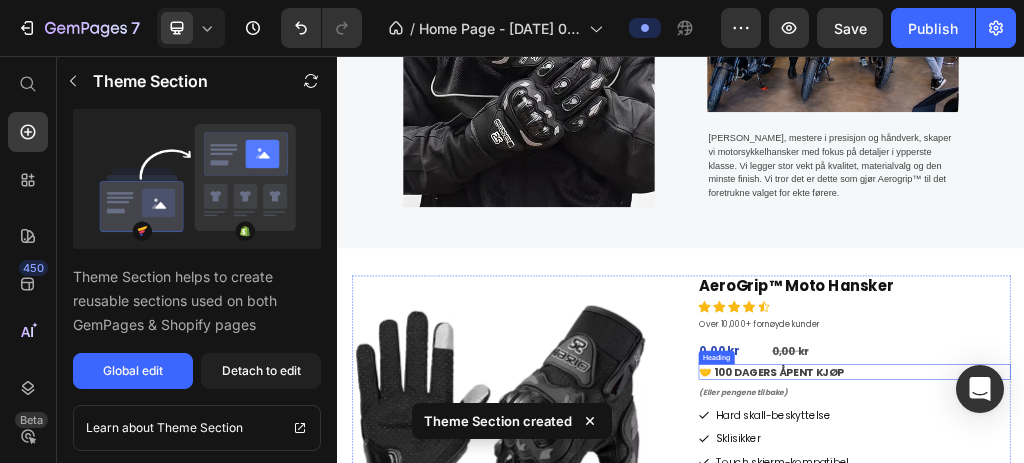 scroll, scrollTop: 1060, scrollLeft: 0, axis: vertical 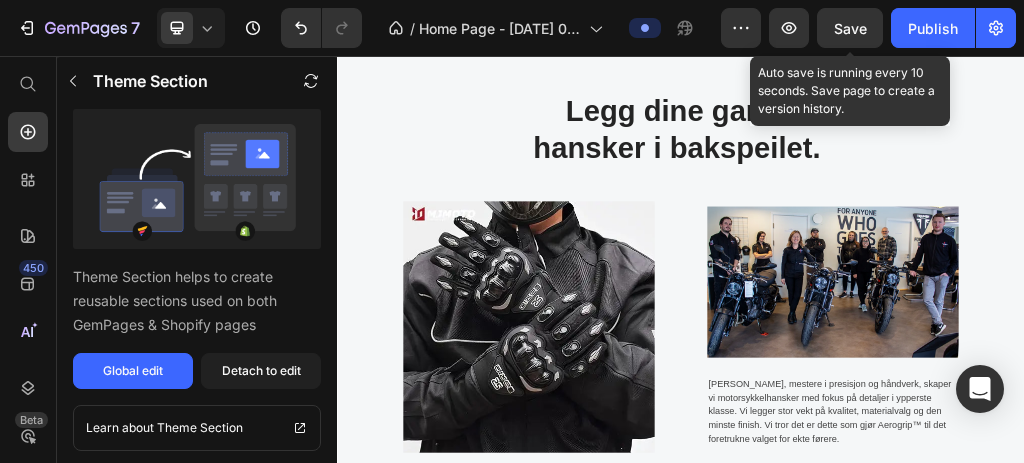 click on "Save" at bounding box center [850, 28] 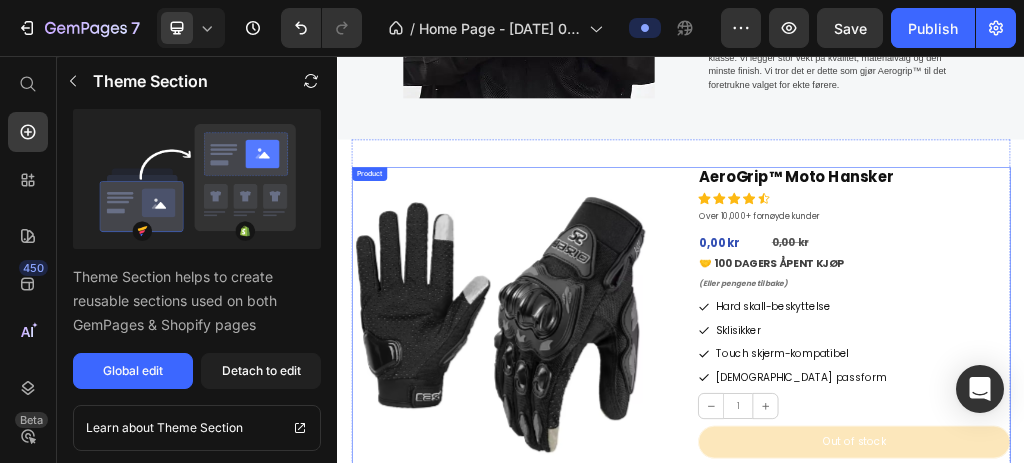 scroll, scrollTop: 1200, scrollLeft: 0, axis: vertical 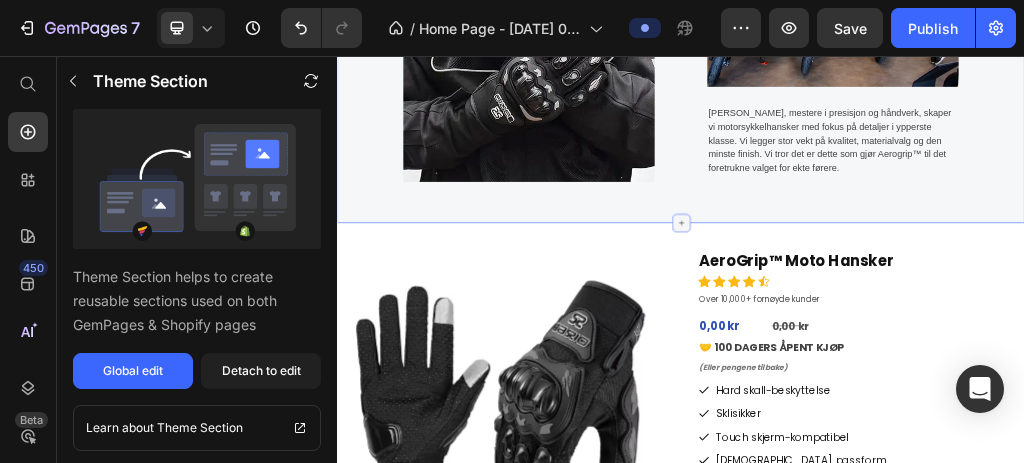 click 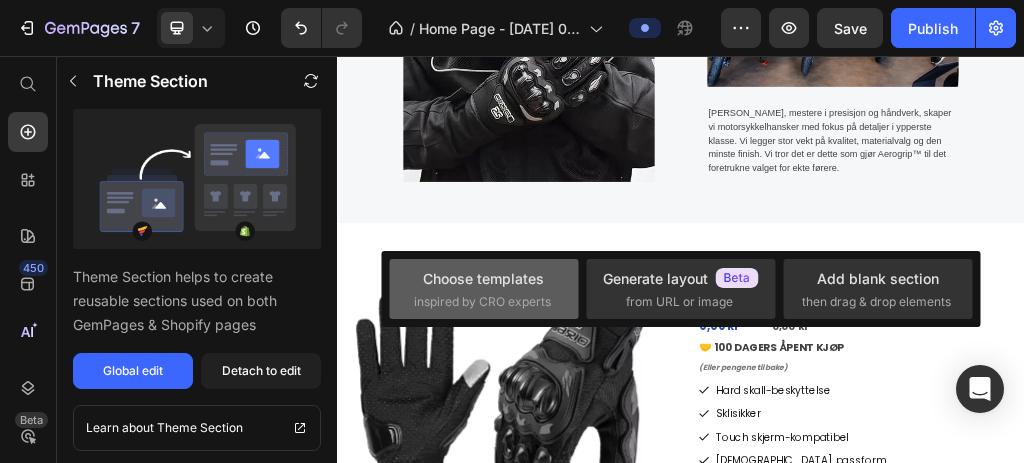 click on "Choose templates" at bounding box center [483, 278] 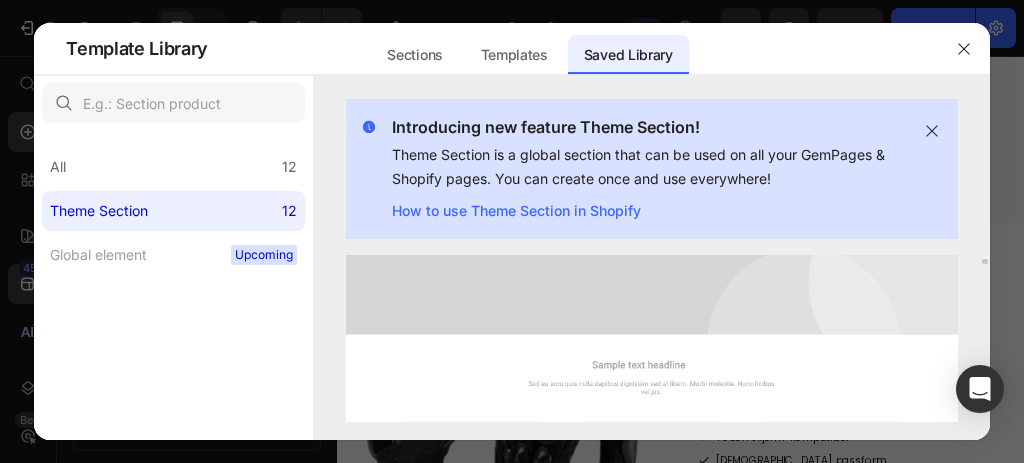 scroll, scrollTop: 266, scrollLeft: 0, axis: vertical 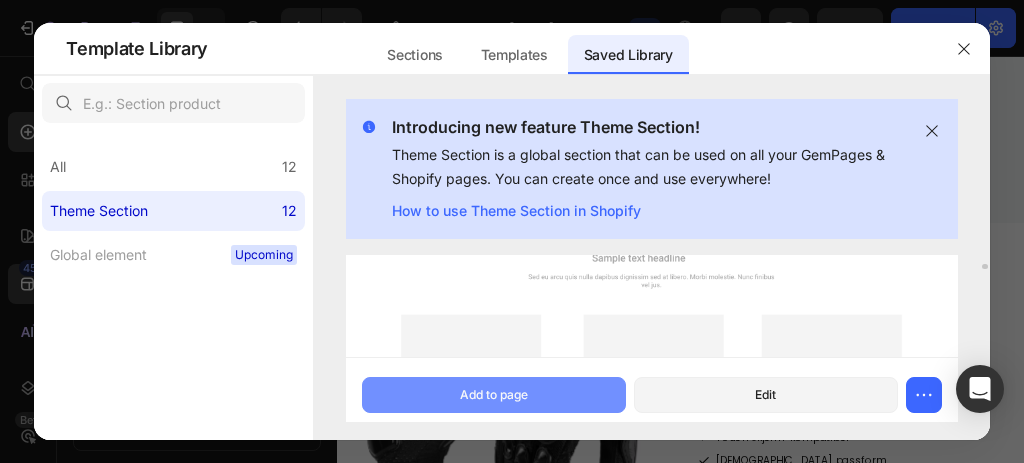 click on "Add to page" at bounding box center (494, 395) 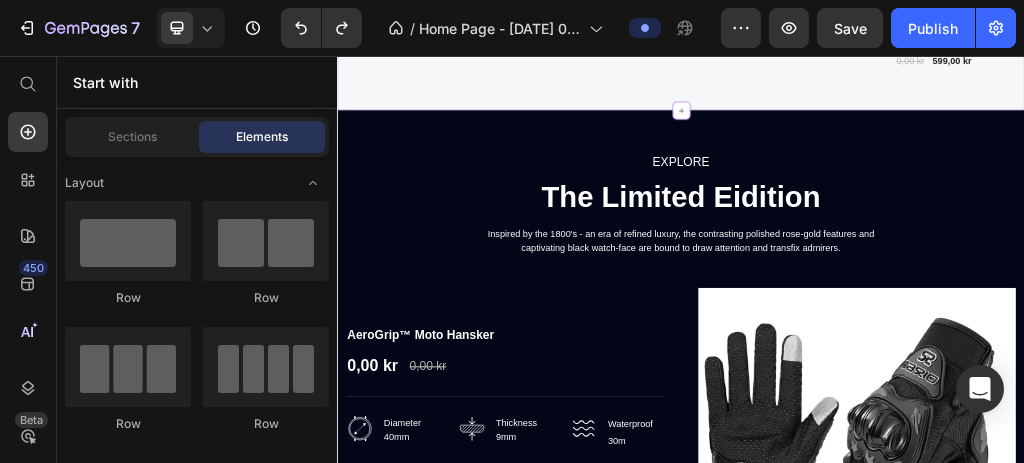 scroll, scrollTop: 2736, scrollLeft: 0, axis: vertical 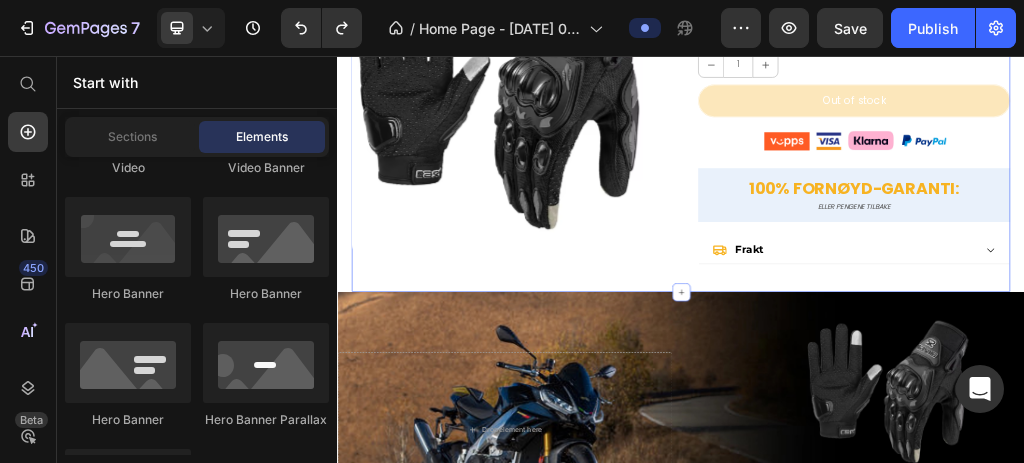 click on "Product Images AeroGrip™ Moto Hansker Product Title Icon Icon Icon Icon
Icon Icon List Over 10,000+ fornøyde kunder Text Block 0,00 kr Product Price 0,00 kr Product Price Row 0,00 kr Product Price 0,00 kr Product Price Row 🤝 100 DAGERS ÅPENT KJØP Heading (Eller pengene tilbake) Heading
Hard skall-beskyttelse
Sklisikker
Touch skjerm-kompatibel
God passform Item List 1 Product Quantity Out of stock Add to Cart Image 100% FORNØYD-GARANTI: Heading ELLER PENGENE TILBAKE Heading Row
Frakt Accordion Product Section 3" at bounding box center [937, 37] 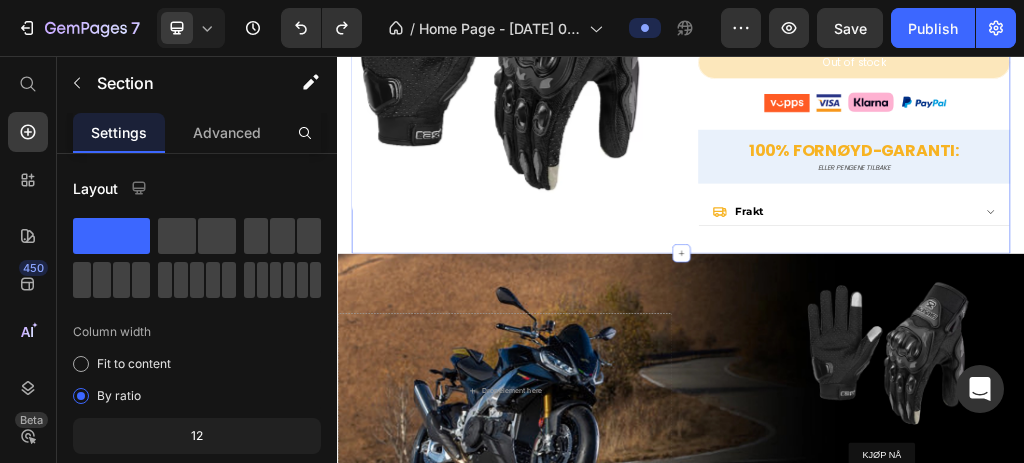 click at bounding box center [937, 641] 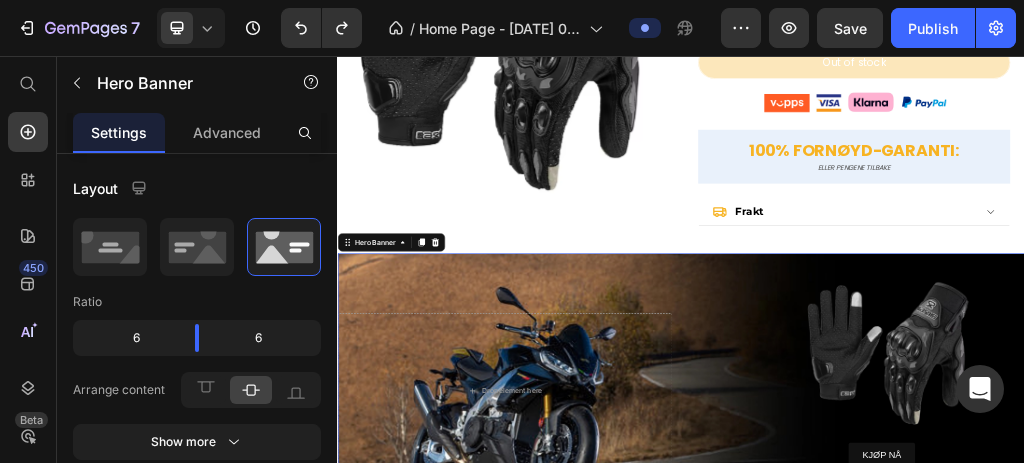 scroll, scrollTop: 2069, scrollLeft: 0, axis: vertical 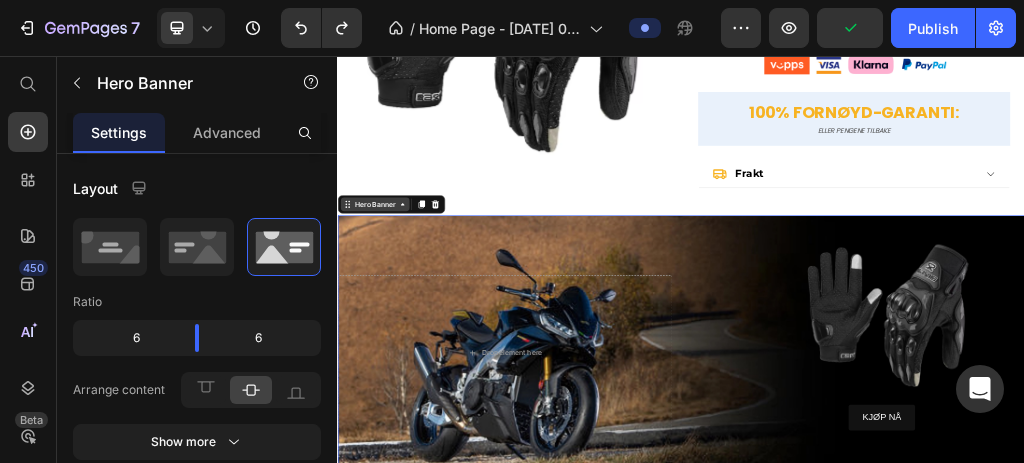 click 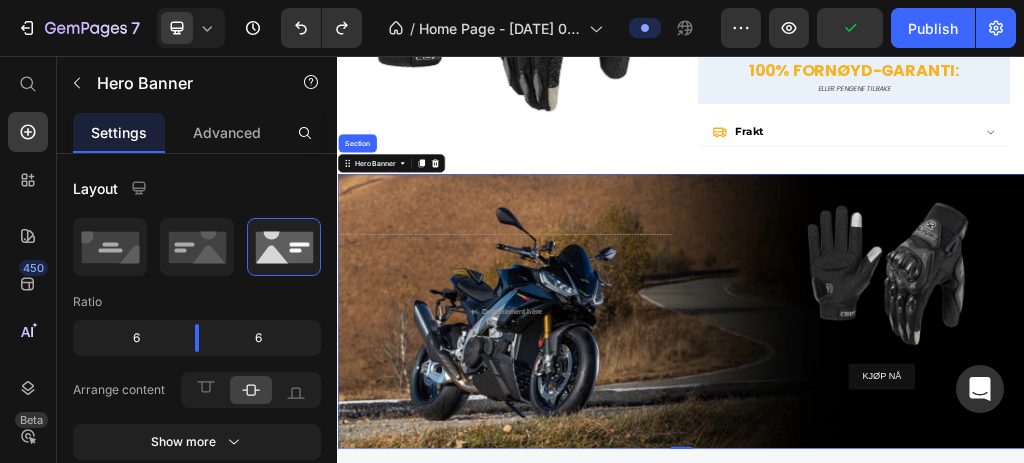 scroll, scrollTop: 2269, scrollLeft: 0, axis: vertical 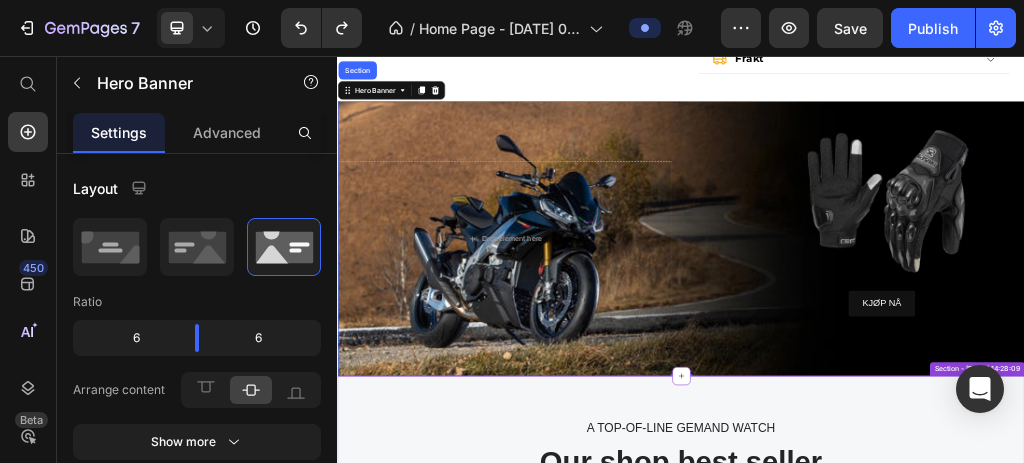 click on "Section - [DATE] 14:28:09" at bounding box center [1454, 603] 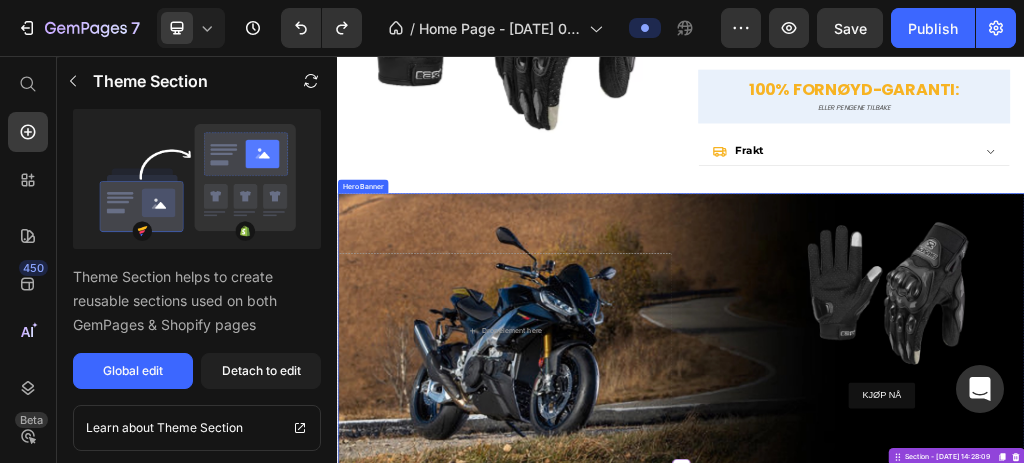 scroll, scrollTop: 1936, scrollLeft: 0, axis: vertical 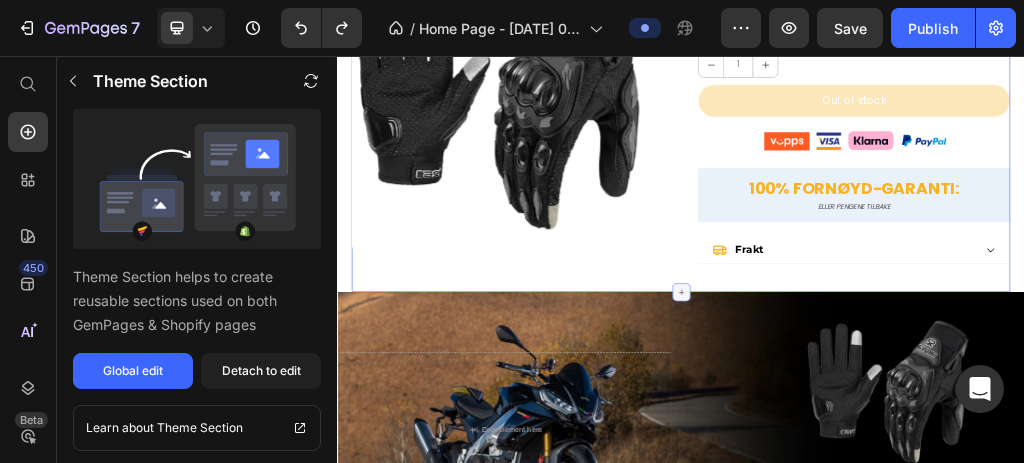 click 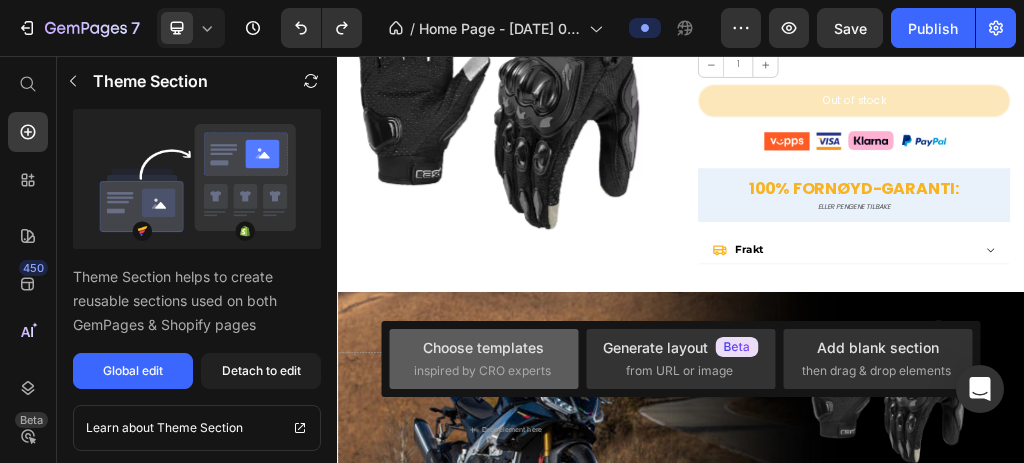 click on "Choose templates  inspired by CRO experts" 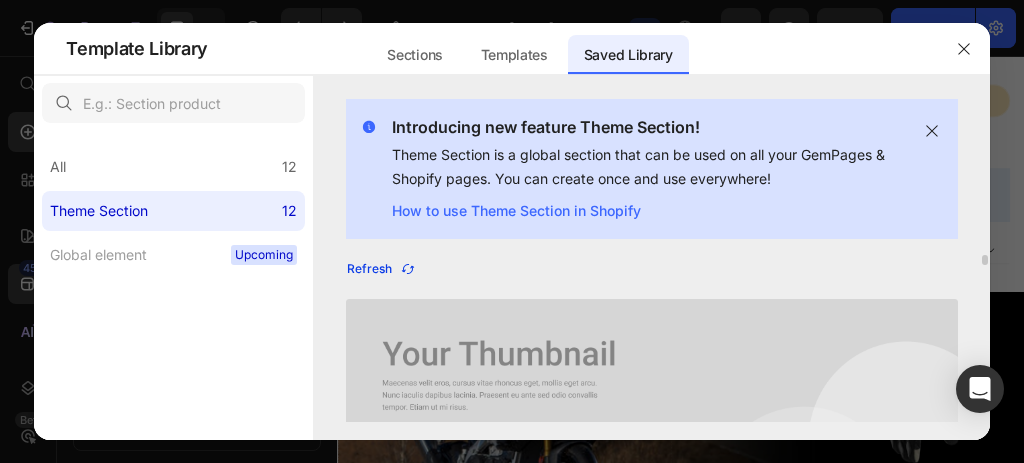 click on "Refresh" at bounding box center [381, 269] 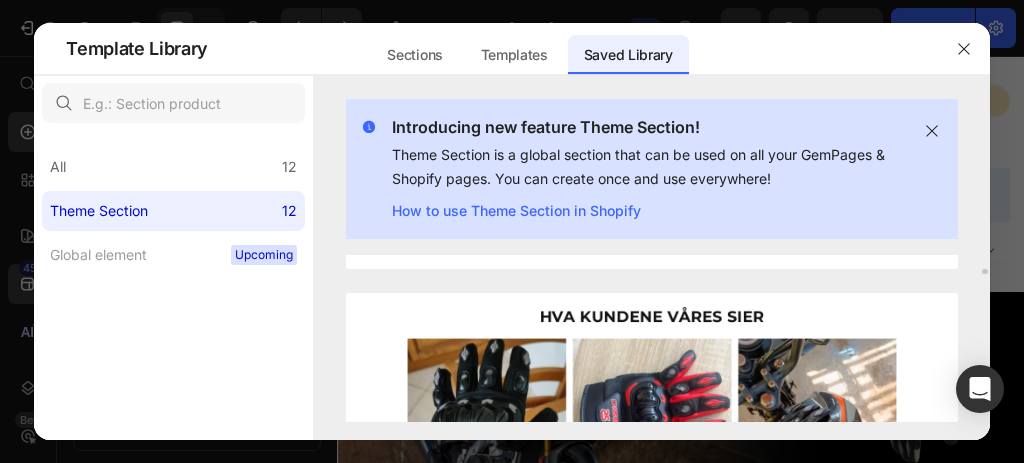 scroll, scrollTop: 533, scrollLeft: 0, axis: vertical 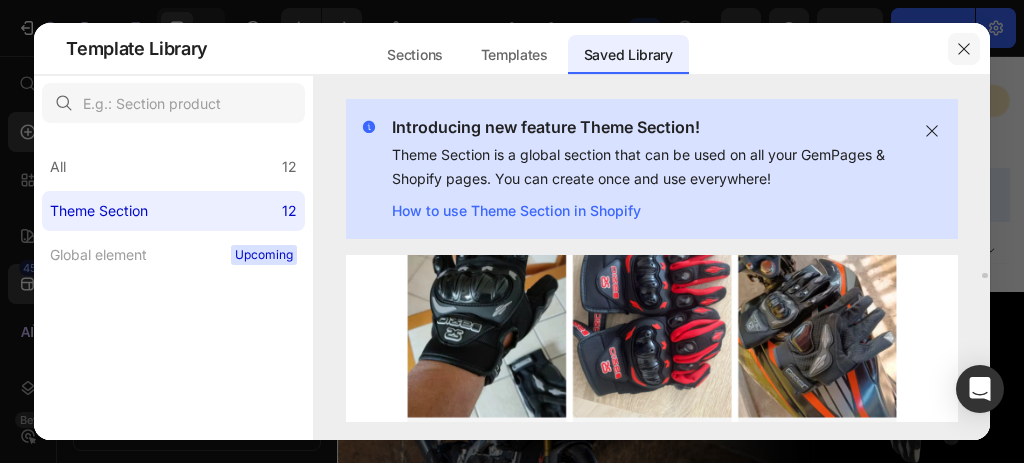 click at bounding box center [964, 49] 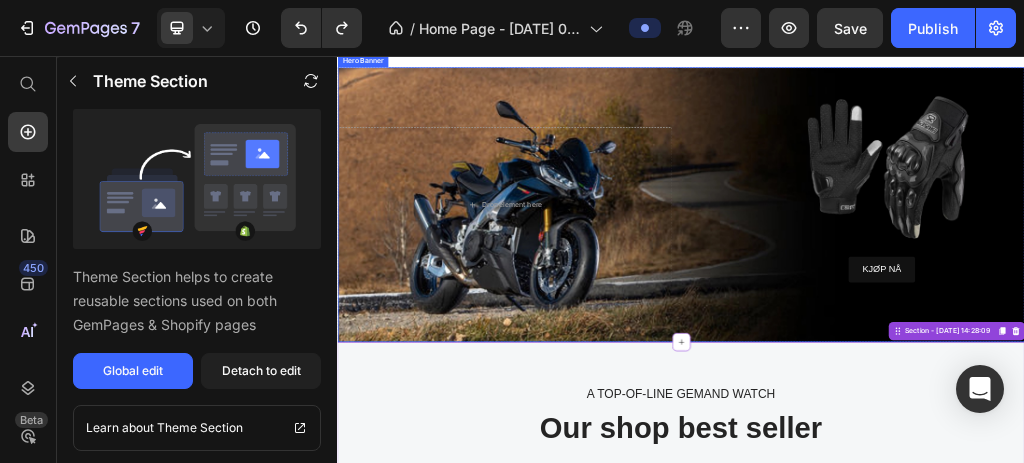scroll, scrollTop: 2336, scrollLeft: 0, axis: vertical 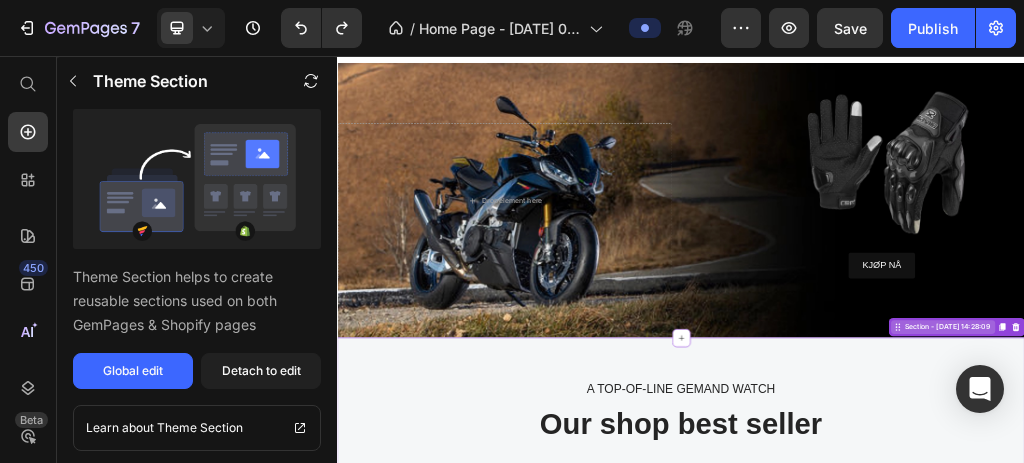 click on "Section - [DATE] 14:28:09" at bounding box center (1402, 529) 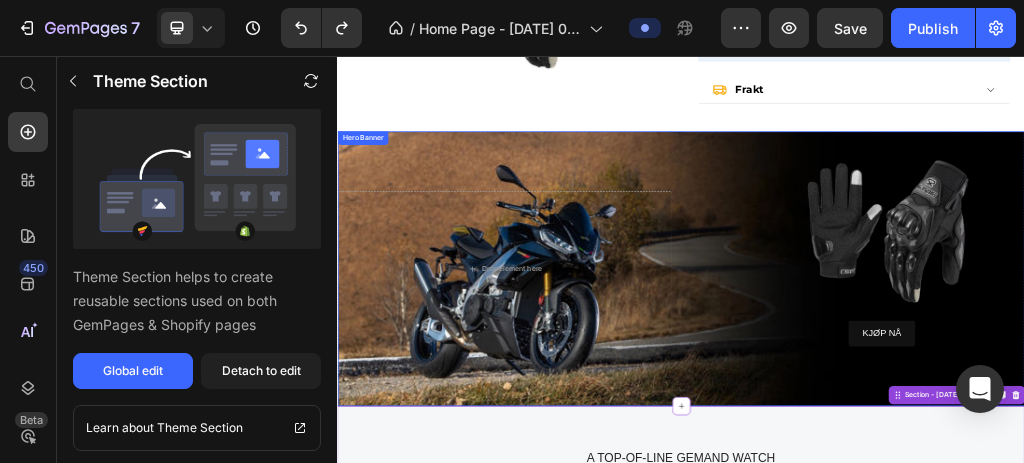 scroll, scrollTop: 2136, scrollLeft: 0, axis: vertical 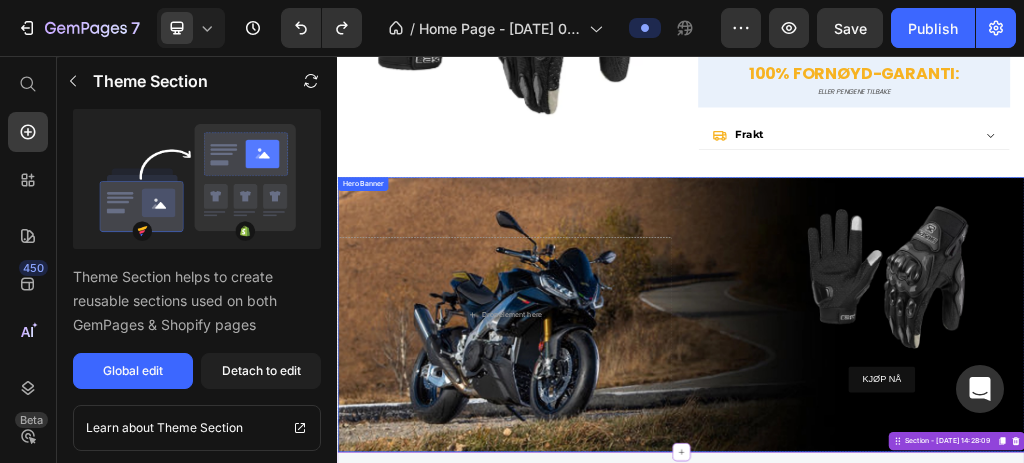click on "KJØP NÅ Button
Drop element here" at bounding box center [937, 508] 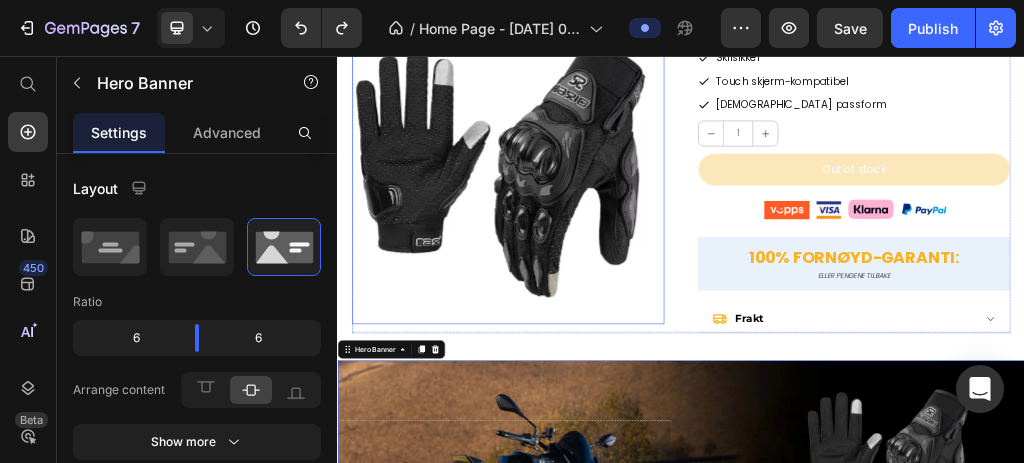 scroll, scrollTop: 1736, scrollLeft: 0, axis: vertical 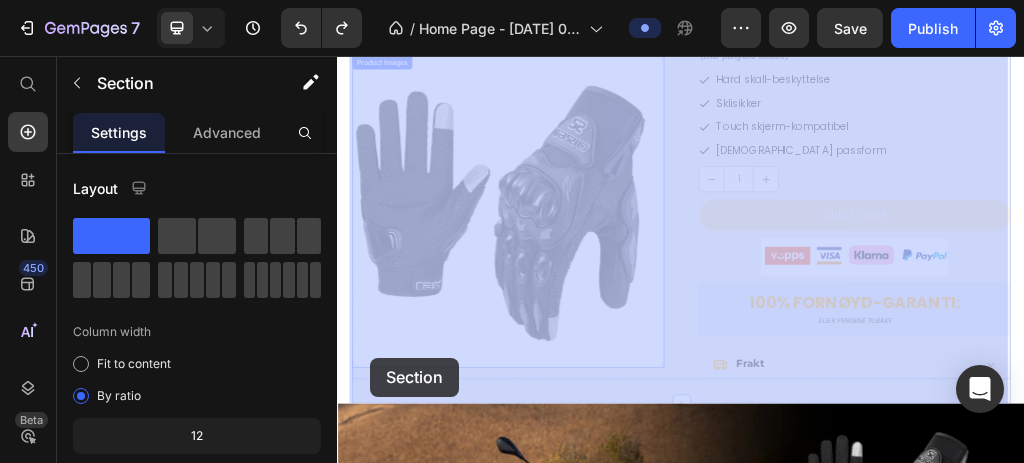 drag, startPoint x: 386, startPoint y: 603, endPoint x: 396, endPoint y: 577, distance: 27.856777 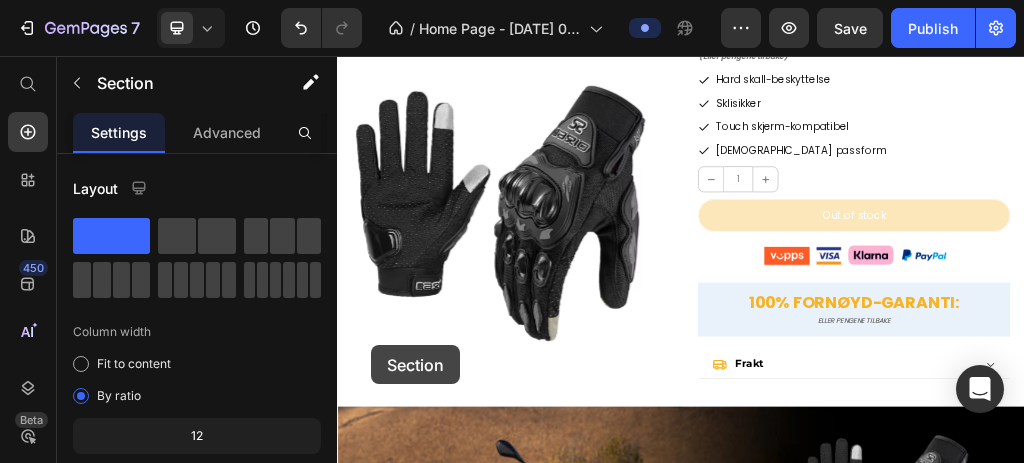 drag, startPoint x: 396, startPoint y: 577, endPoint x: 407, endPoint y: 561, distance: 19.416489 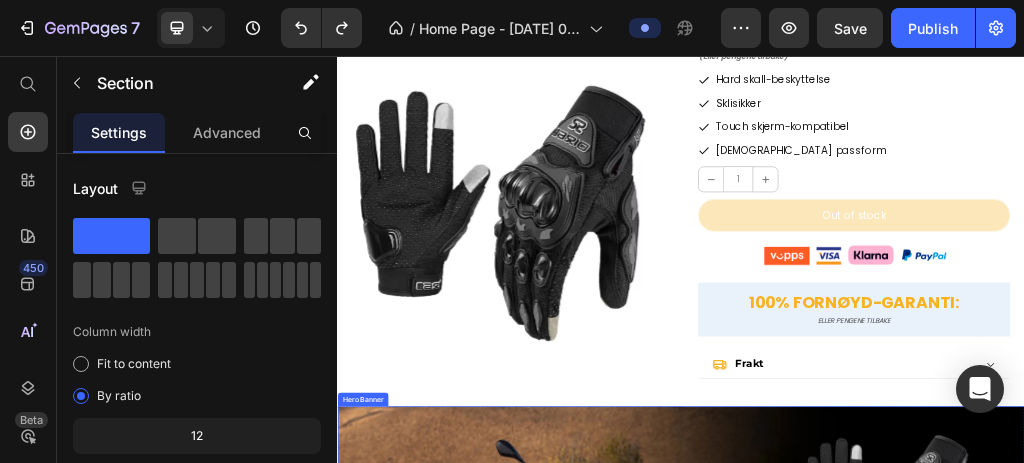 click on "KJØP NÅ Button
Drop element here" at bounding box center [937, 908] 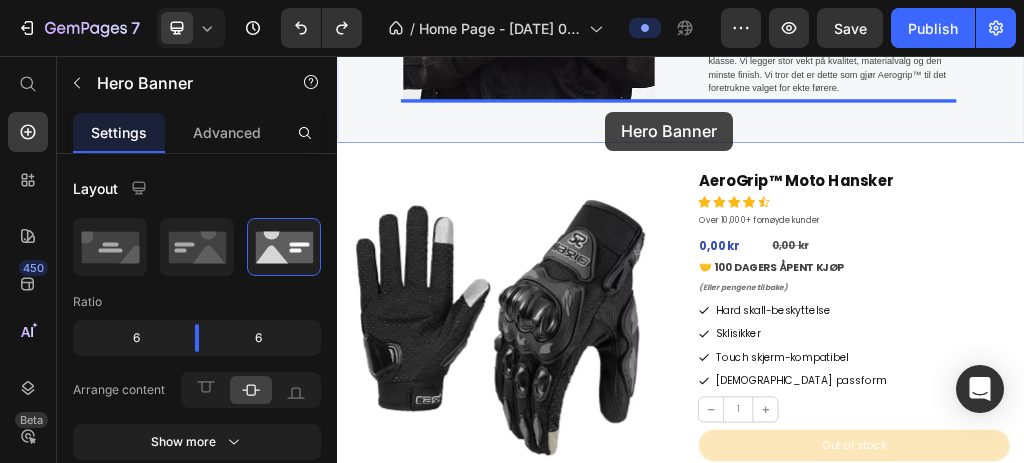 scroll, scrollTop: 1264, scrollLeft: 0, axis: vertical 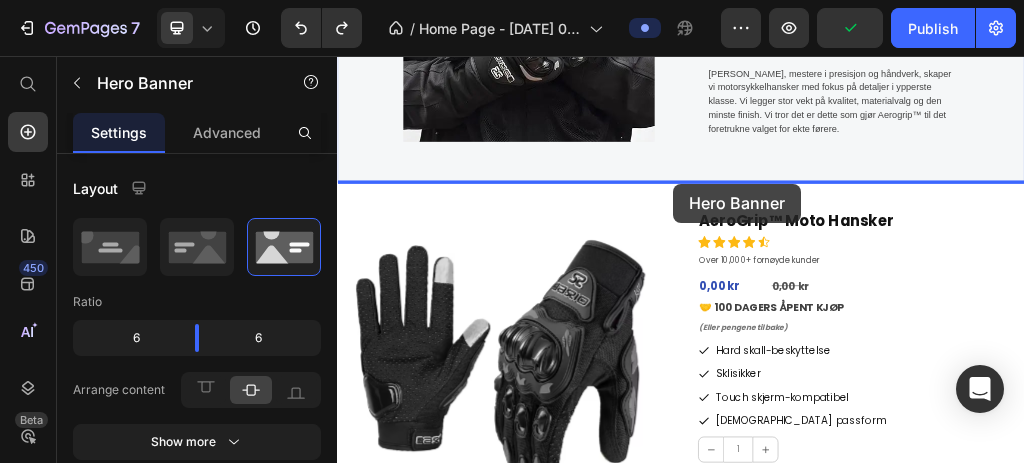 drag, startPoint x: 359, startPoint y: 641, endPoint x: 930, endPoint y: 277, distance: 677.1536 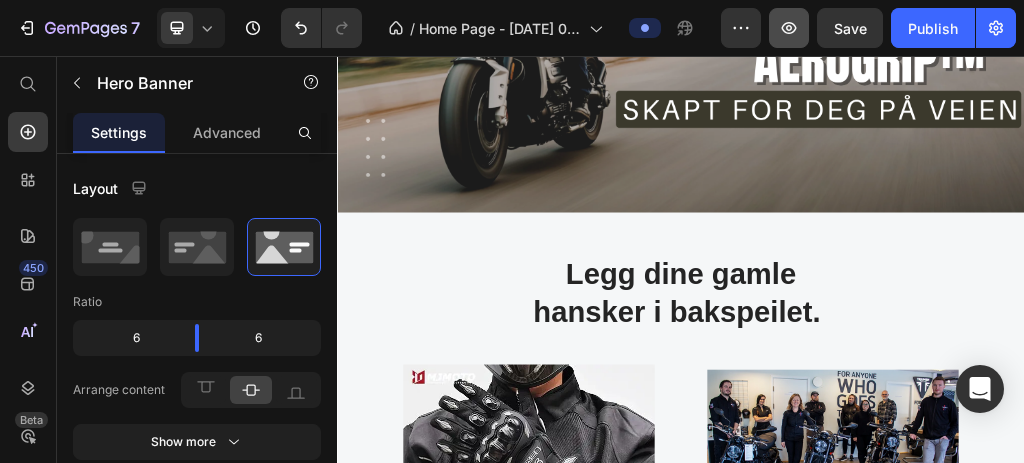 scroll, scrollTop: 464, scrollLeft: 0, axis: vertical 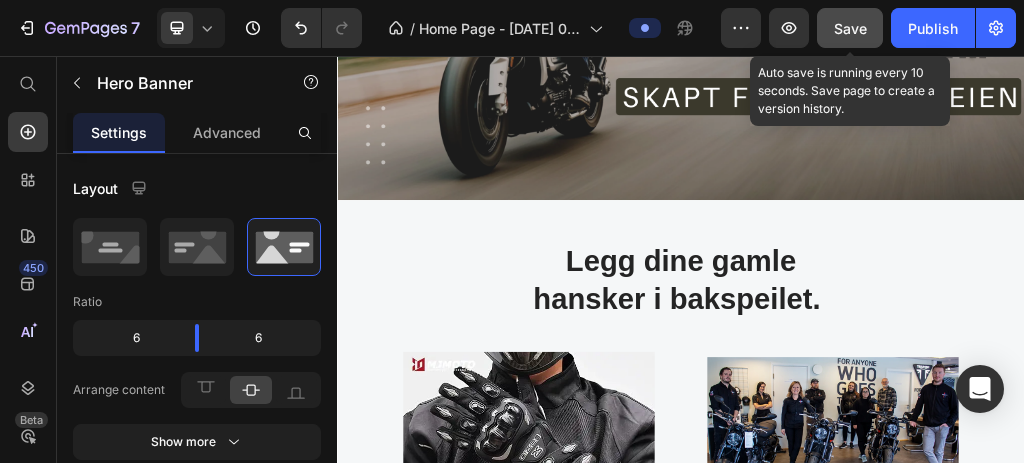 click on "Save" 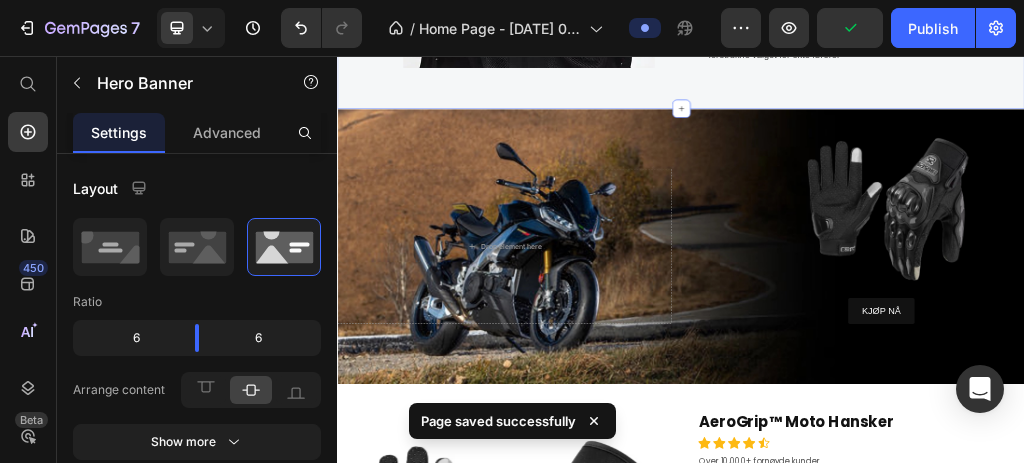 scroll, scrollTop: 1397, scrollLeft: 0, axis: vertical 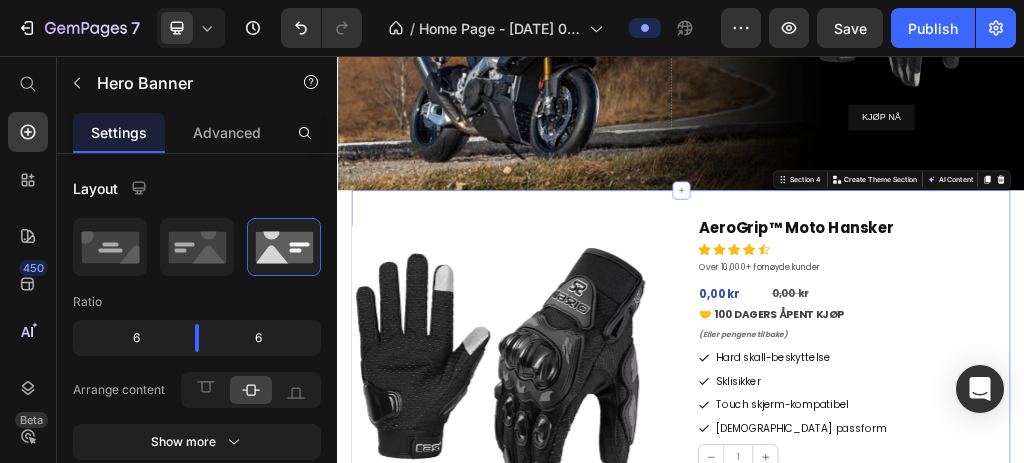 click on "Product Images AeroGrip™ Moto Hansker Product Title Icon Icon Icon Icon
Icon Icon List Over 10,000+ fornøyde kunder Text Block 0,00 kr Product Price 0,00 kr Product Price Row 0,00 kr Product Price 0,00 kr Product Price Row 🤝 100 DAGERS ÅPENT KJØP Heading (Eller pengene tilbake) Heading
Hard skall-beskyttelse
Sklisikker
Touch skjerm-kompatibel
God passform Item List 1 Product Quantity Out of stock Add to Cart Image 100% FORNØYD-GARANTI: Heading ELLER PENGENE TILBAKE Heading Row
Frakt Accordion Product Section 4   Create Theme Section AI Content Write with GemAI What would you like to describe here? Tone and Voice Persuasive Product Show more Generate" at bounding box center [937, 722] 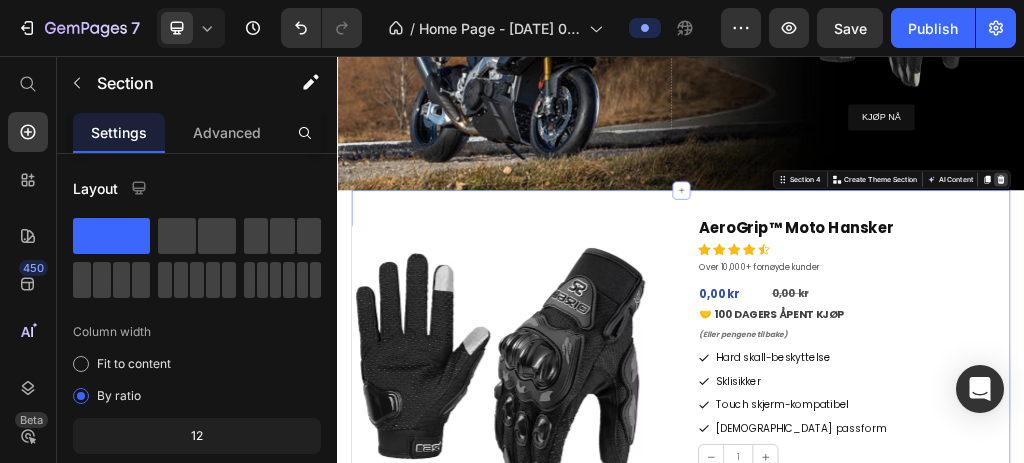 click 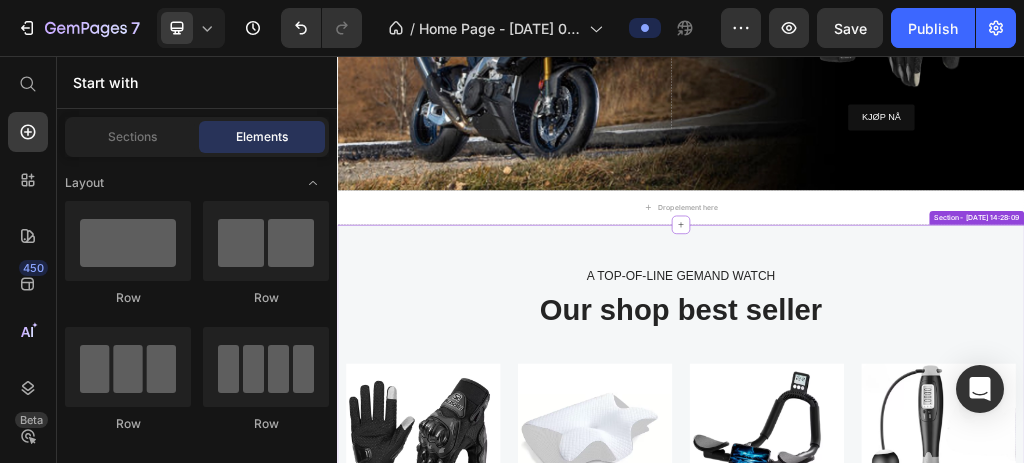 scroll, scrollTop: 1464, scrollLeft: 0, axis: vertical 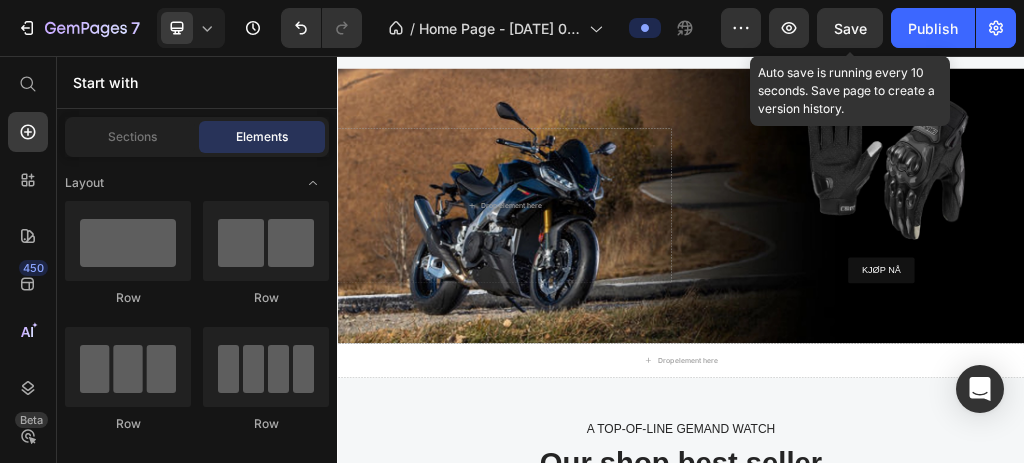 click on "Save" at bounding box center (850, 28) 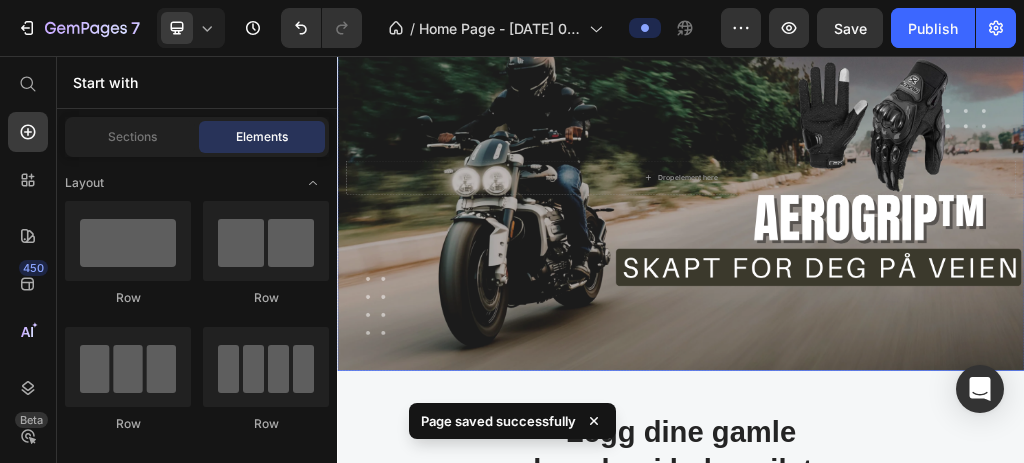 scroll, scrollTop: 0, scrollLeft: 0, axis: both 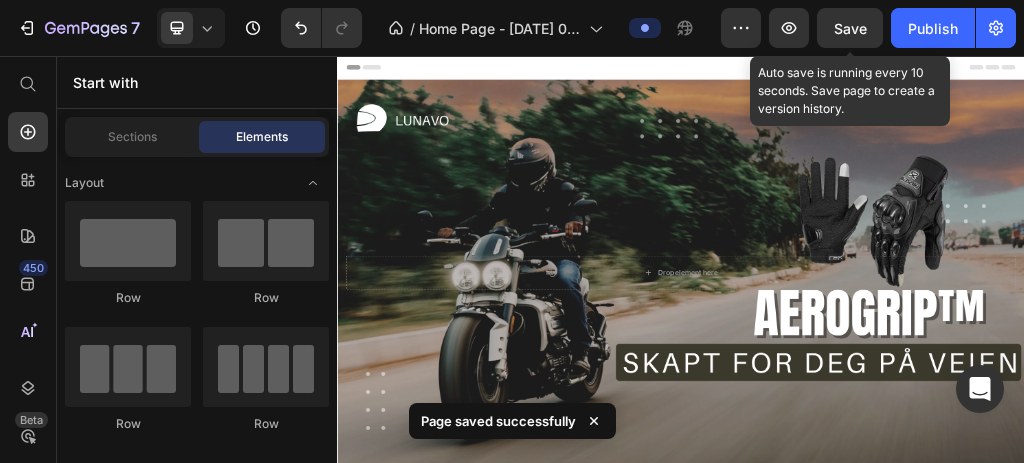 click on "Save" at bounding box center (850, 28) 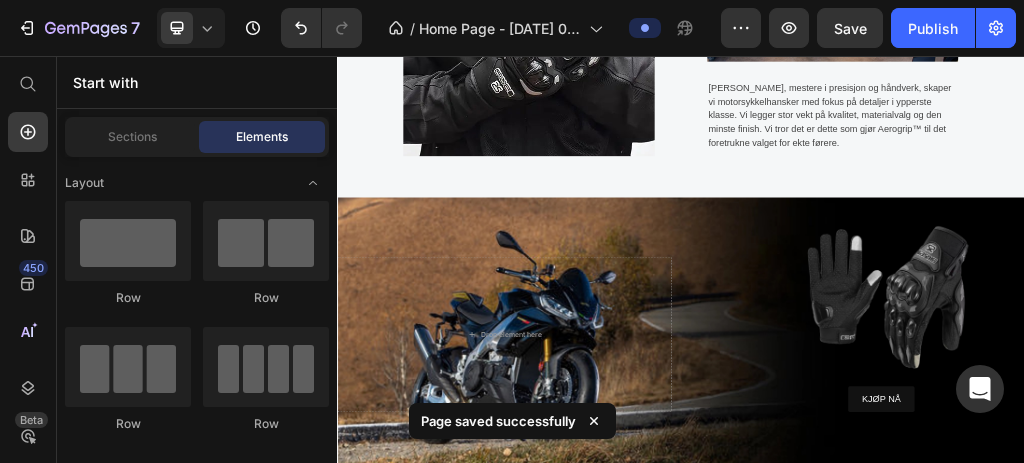 scroll, scrollTop: 1400, scrollLeft: 0, axis: vertical 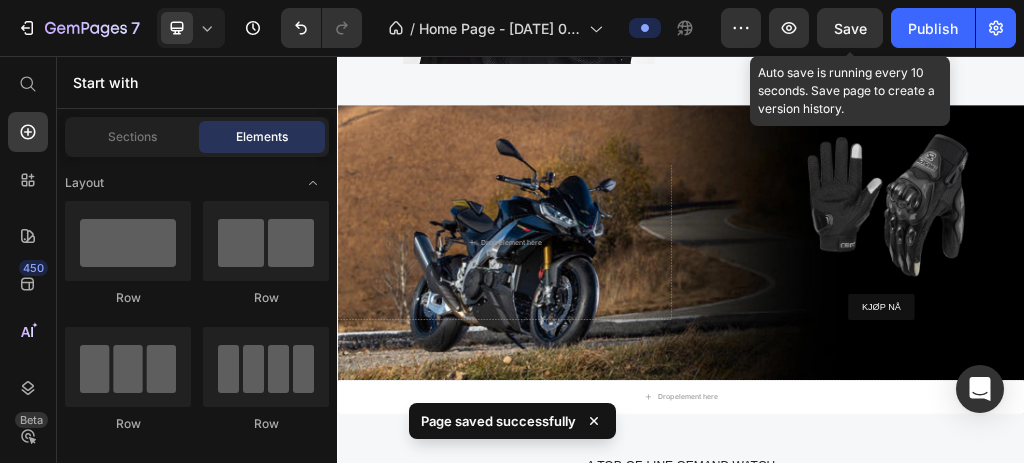 click on "Save" at bounding box center (850, 28) 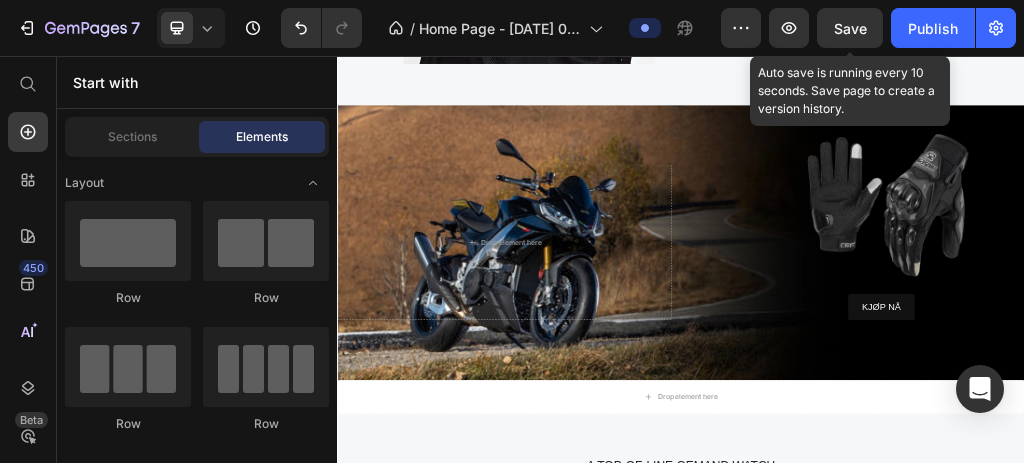 click on "Save" at bounding box center (850, 28) 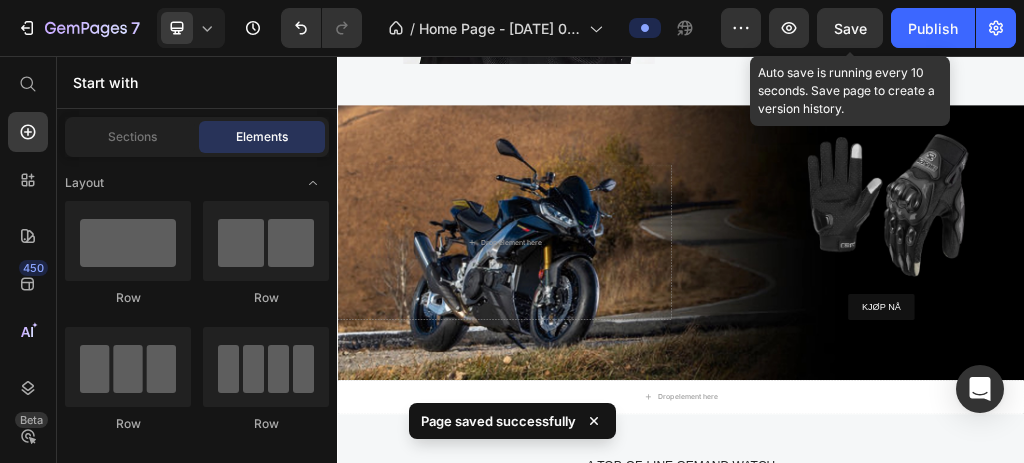 click on "Save" at bounding box center [850, 28] 